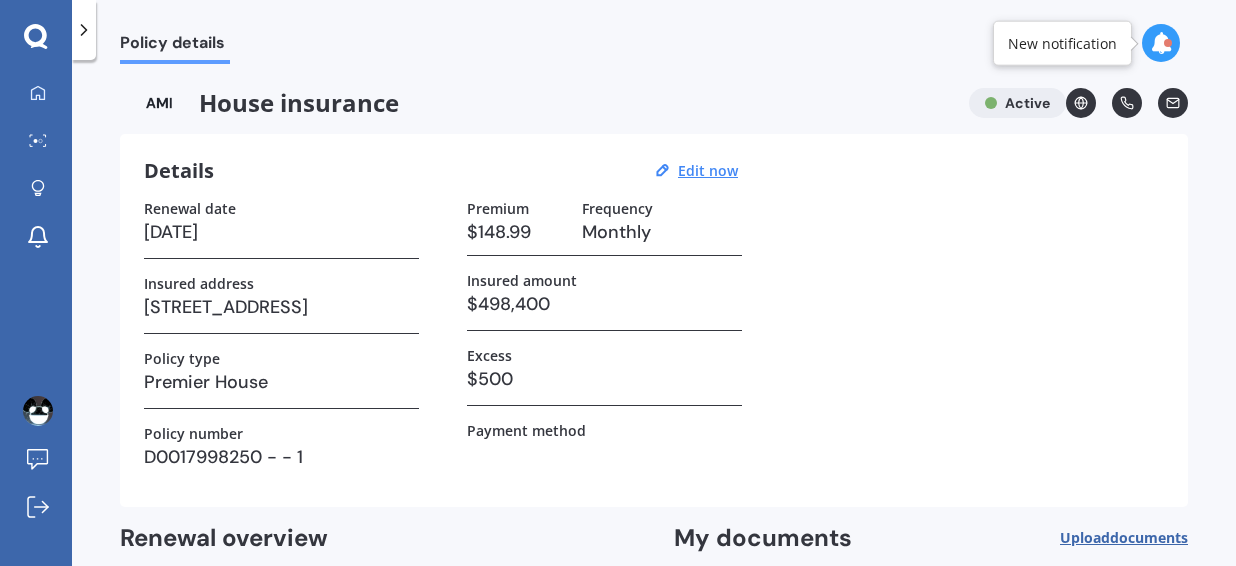 scroll, scrollTop: 0, scrollLeft: 0, axis: both 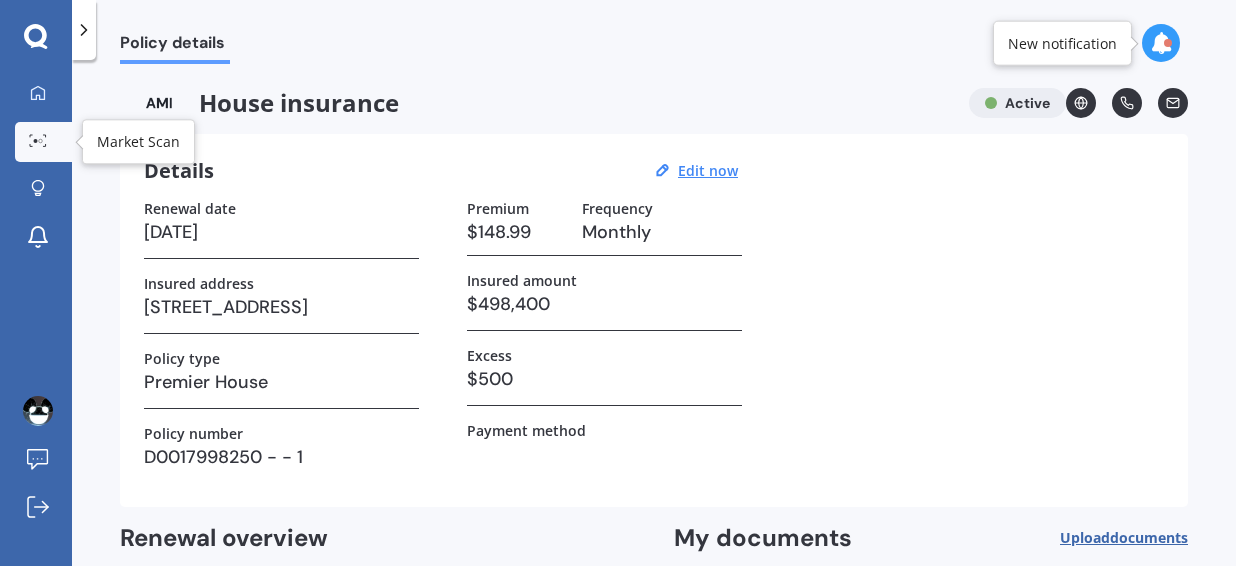 click 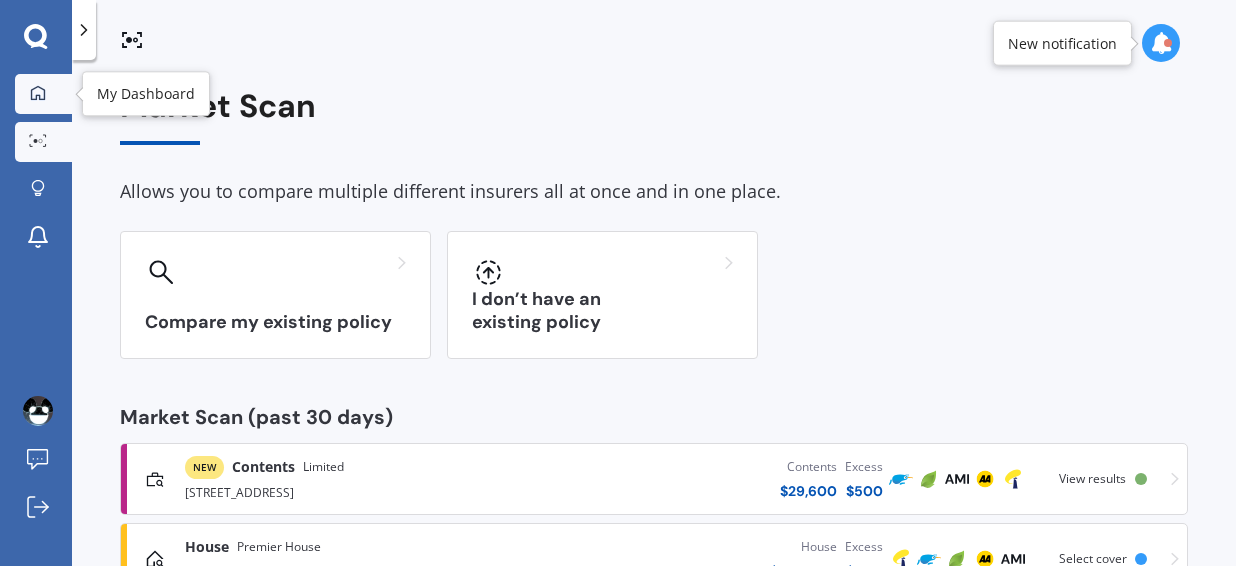 click on "My Dashboard" at bounding box center (43, 94) 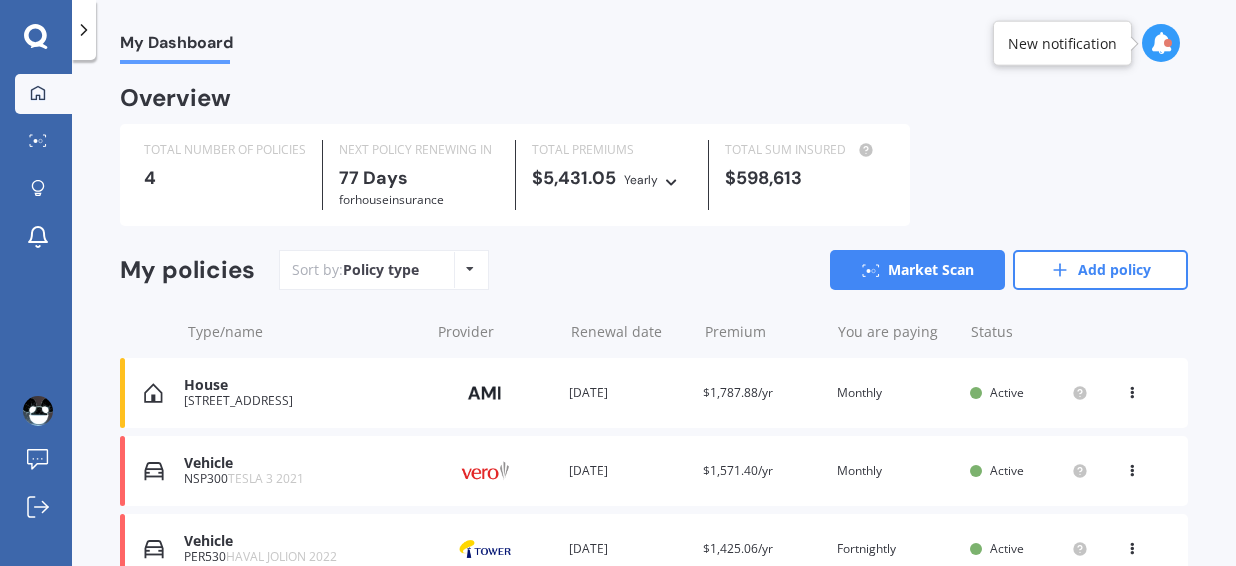scroll, scrollTop: 107, scrollLeft: 0, axis: vertical 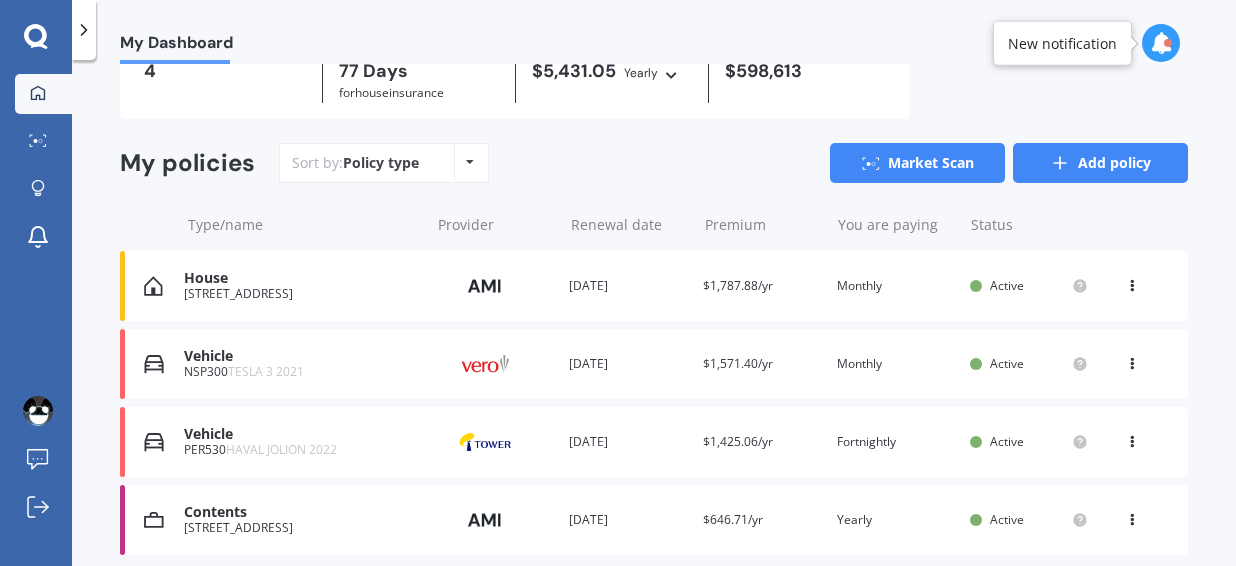 click on "Add policy" at bounding box center (1100, 163) 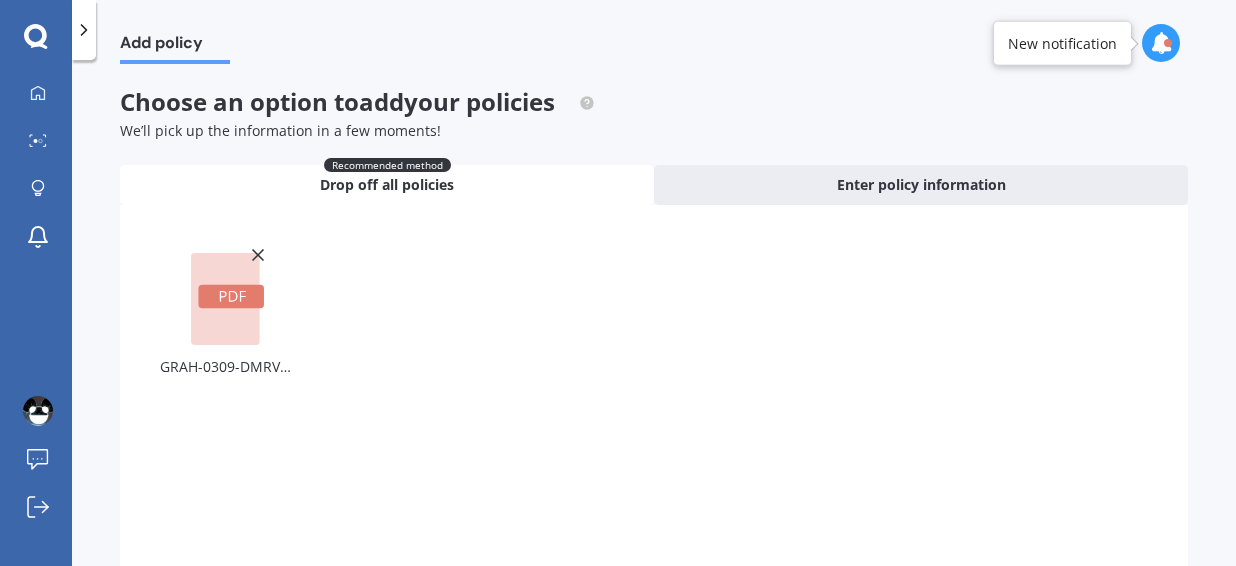 scroll, scrollTop: 202, scrollLeft: 0, axis: vertical 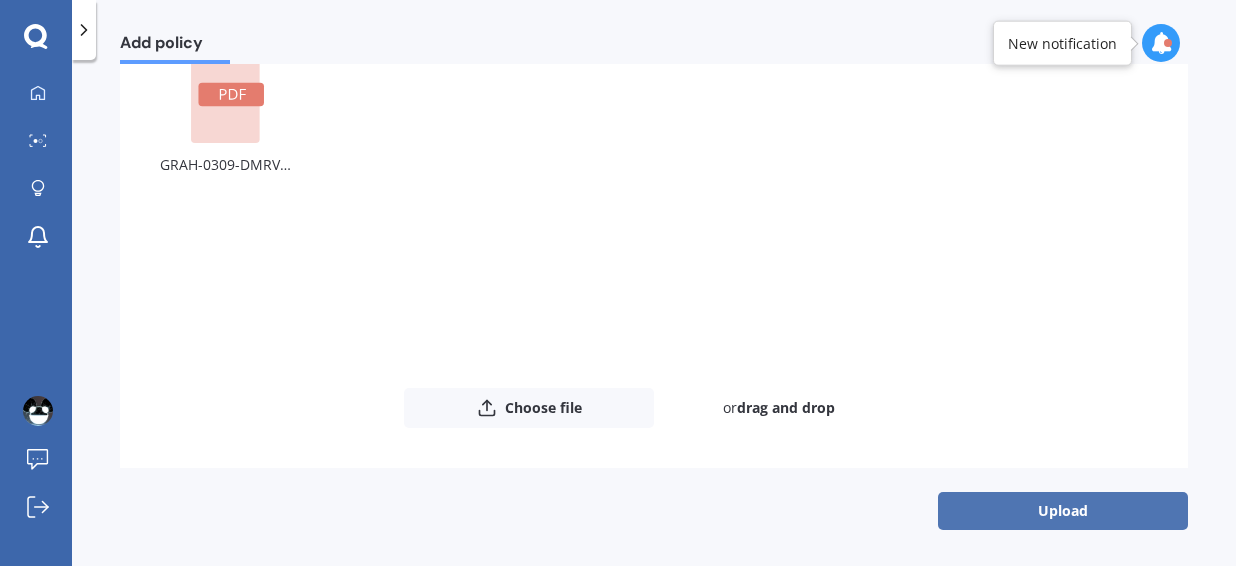 click on "Upload" at bounding box center (1063, 511) 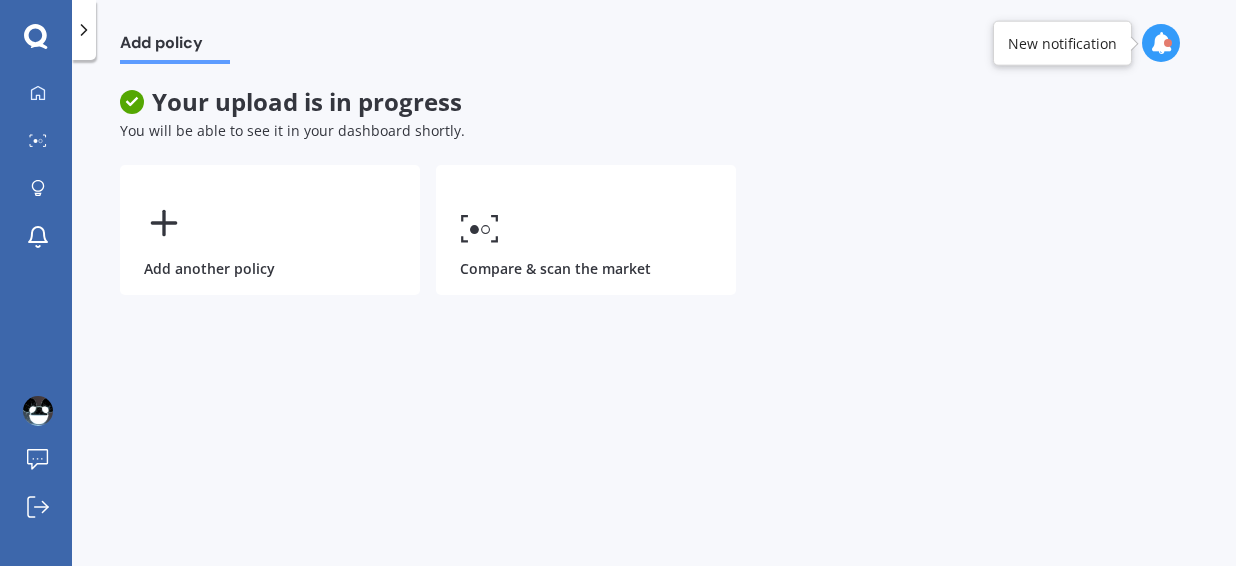 scroll, scrollTop: 0, scrollLeft: 0, axis: both 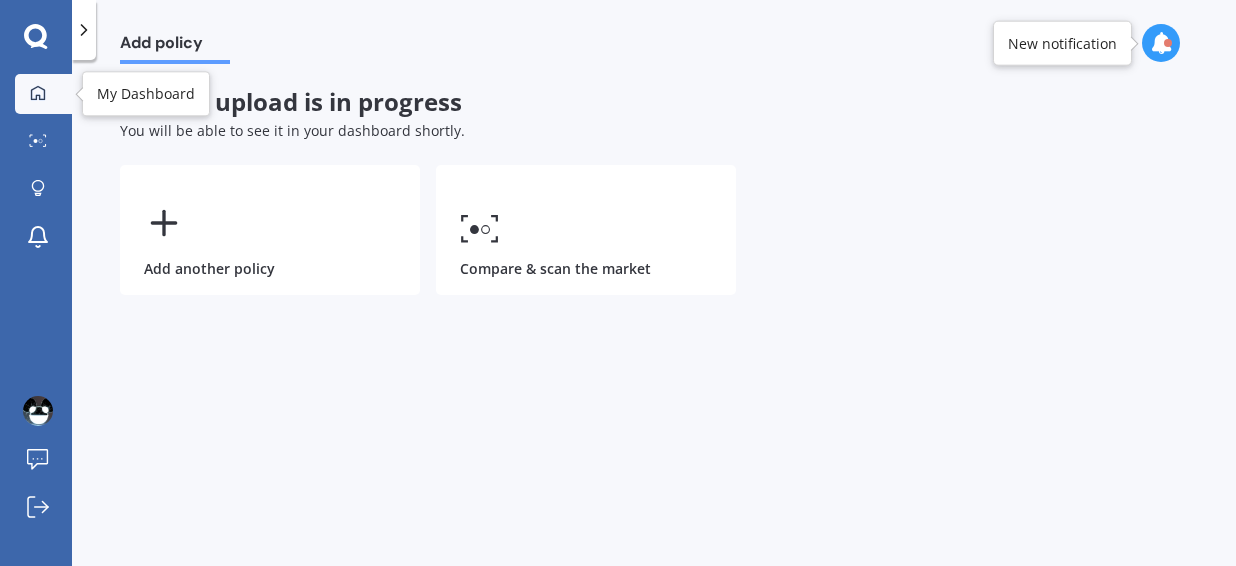 click 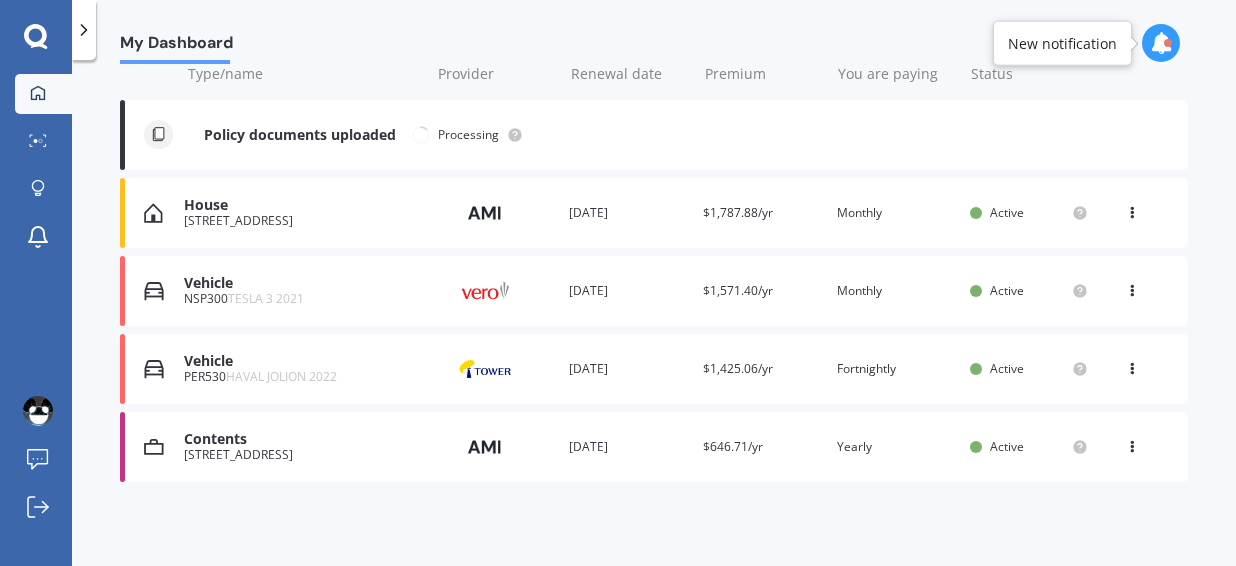 scroll, scrollTop: 256, scrollLeft: 0, axis: vertical 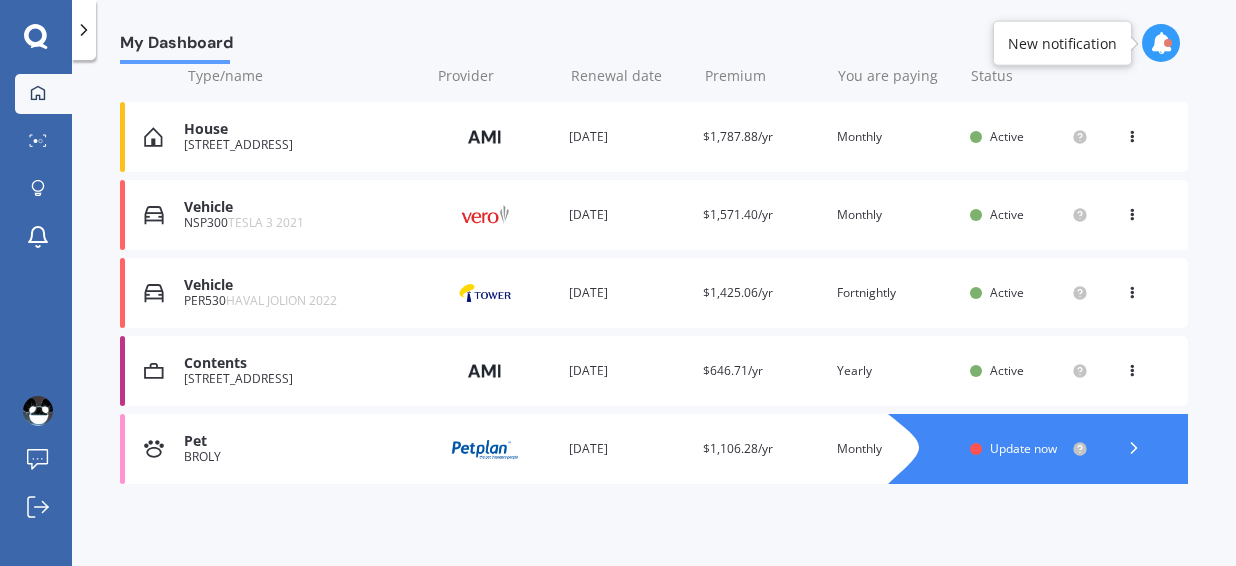 click on "Pet" at bounding box center (301, 441) 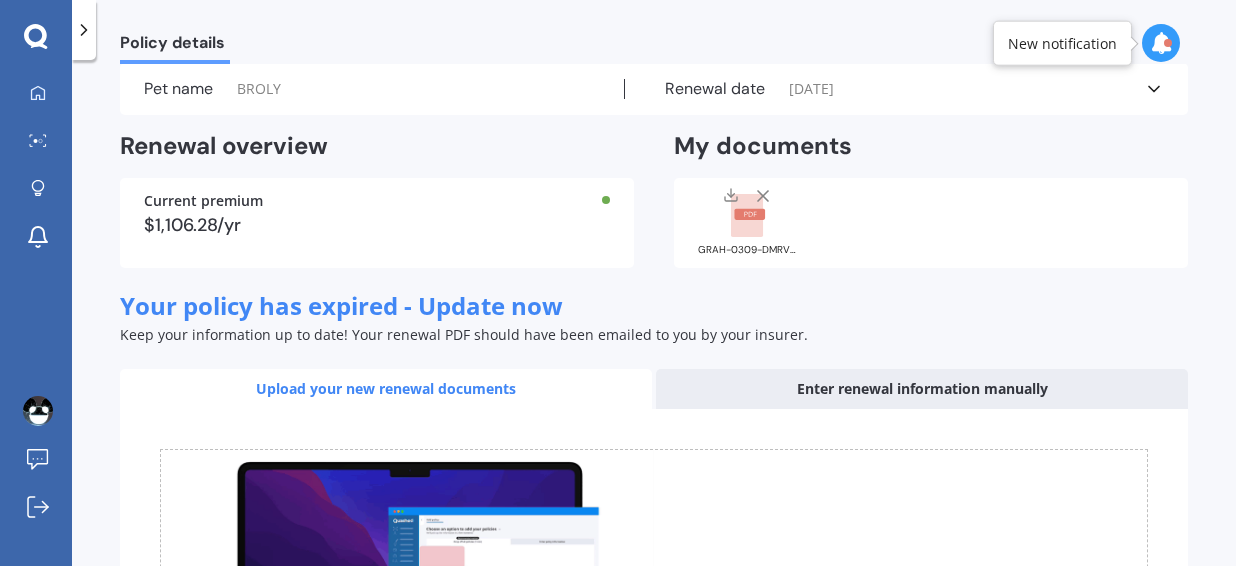 scroll, scrollTop: 72, scrollLeft: 0, axis: vertical 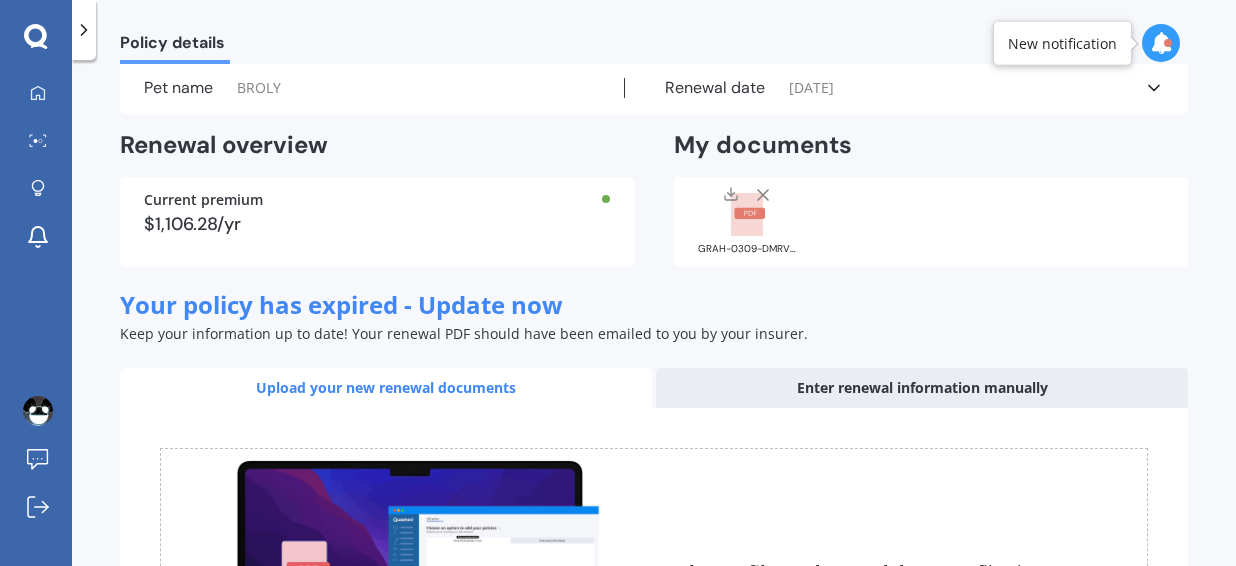 click on "[DATE]" at bounding box center [811, 88] 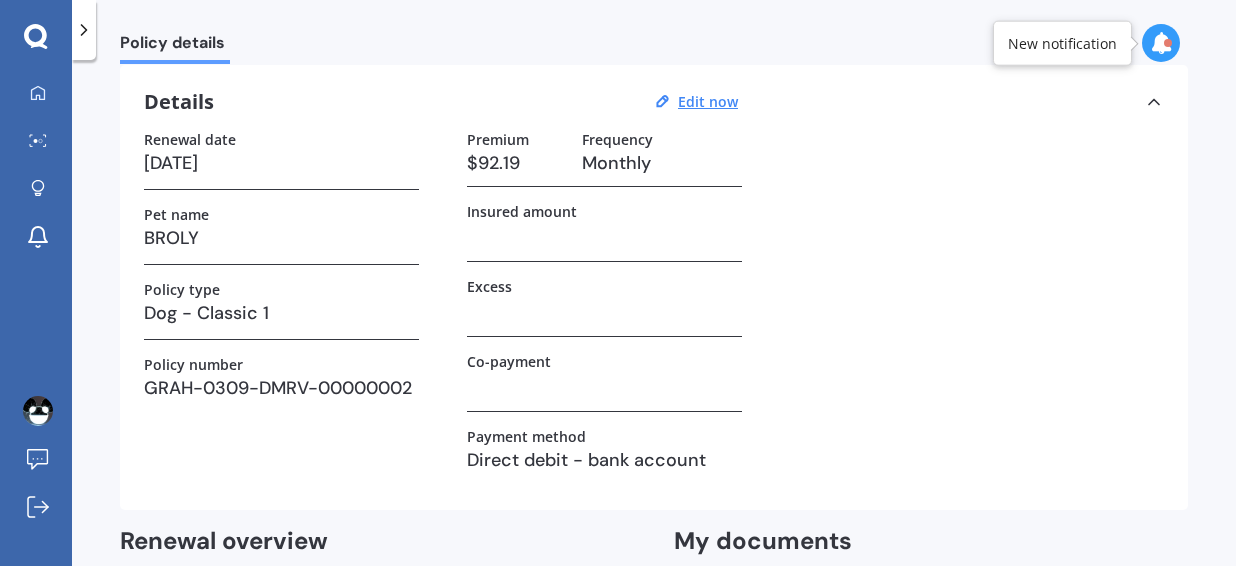 scroll, scrollTop: 0, scrollLeft: 0, axis: both 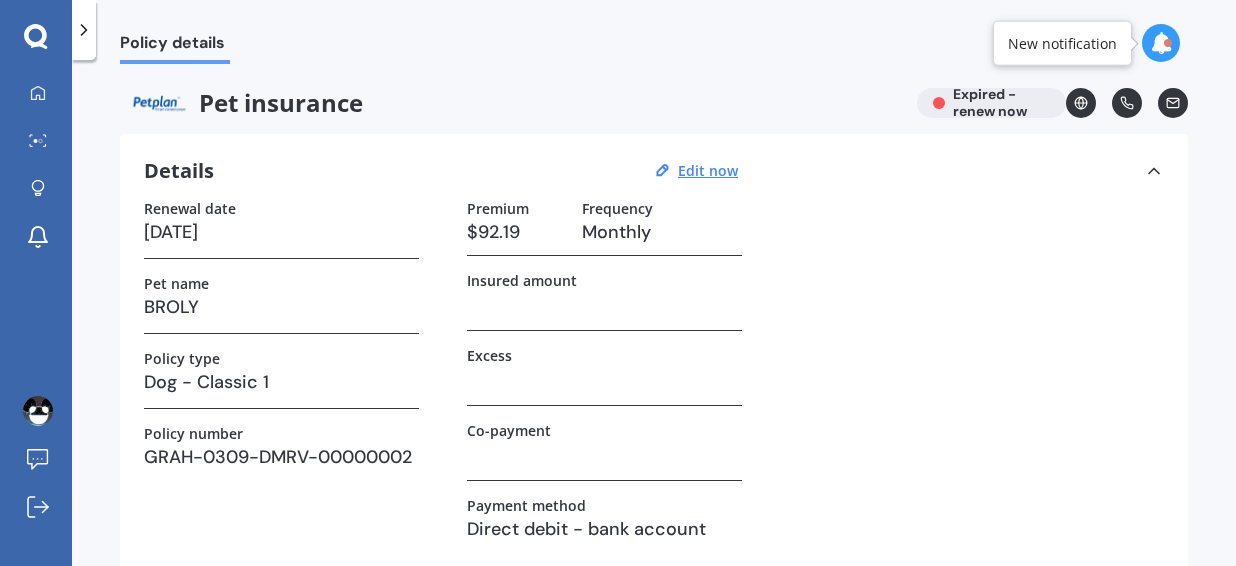 drag, startPoint x: 702, startPoint y: 132, endPoint x: 501, endPoint y: 379, distance: 318.44937 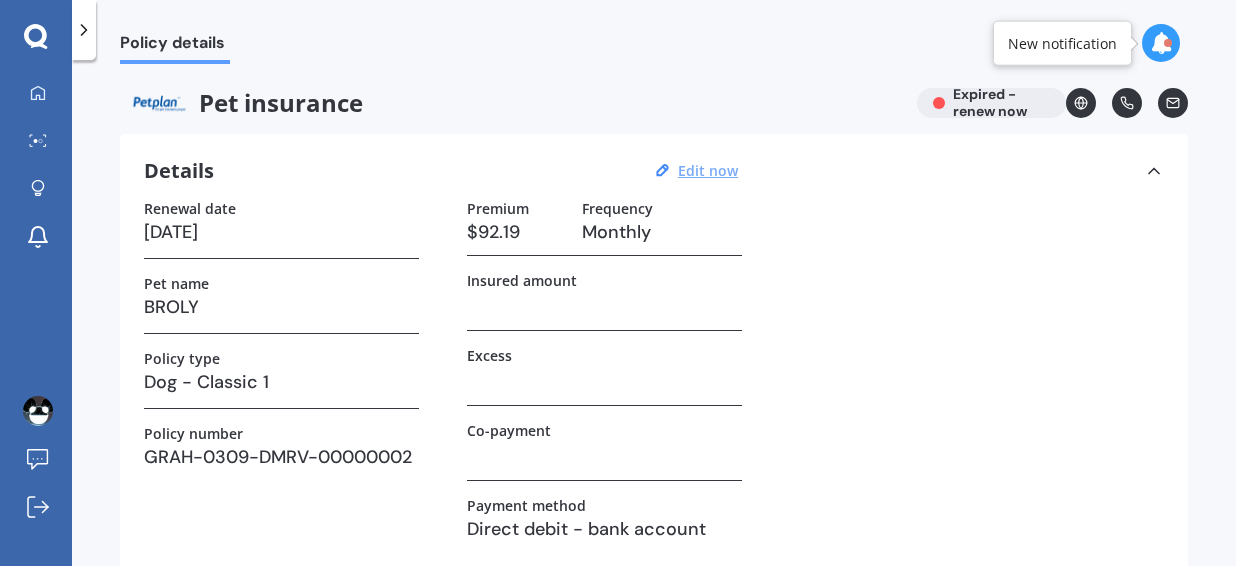 click on "Edit now" at bounding box center [708, 170] 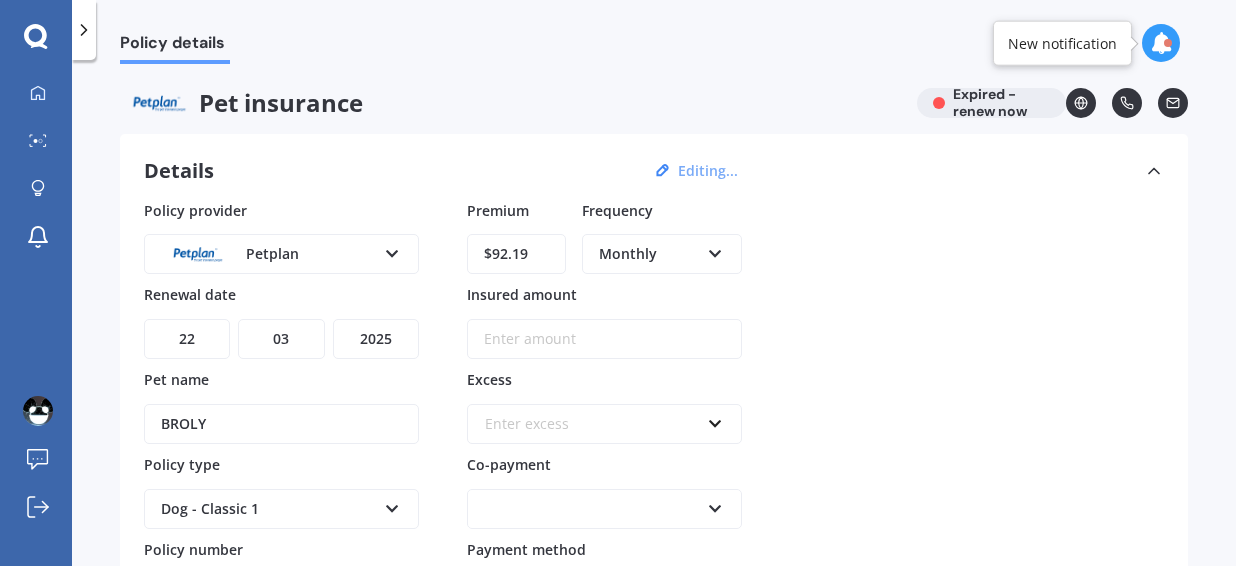 click on "YYYY 2027 2026 2025 2024 2023 2022 2021 2020 2019 2018 2017 2016 2015 2014 2013 2012 2011 2010 2009 2008 2007 2006 2005 2004 2003 2002 2001 2000 1999 1998 1997 1996 1995 1994 1993 1992 1991 1990 1989 1988 1987 1986 1985 1984 1983 1982 1981 1980 1979 1978 1977 1976 1975 1974 1973 1972 1971 1970 1969 1968 1967 1966 1965 1964 1963 1962 1961 1960 1959 1958 1957 1956 1955 1954 1953 1952 1951 1950 1949 1948 1947 1946 1945 1944 1943 1942 1941 1940 1939 1938 1937 1936 1935 1934 1933 1932 1931 1930 1929 1928" at bounding box center [376, 339] 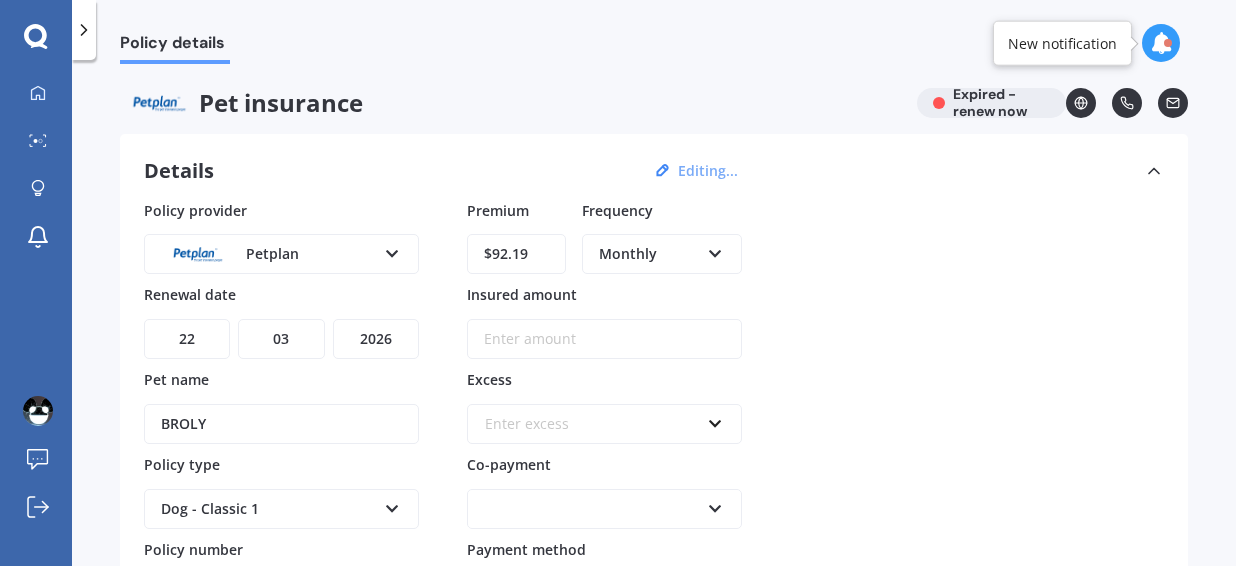 click on "YYYY 2027 2026 2025 2024 2023 2022 2021 2020 2019 2018 2017 2016 2015 2014 2013 2012 2011 2010 2009 2008 2007 2006 2005 2004 2003 2002 2001 2000 1999 1998 1997 1996 1995 1994 1993 1992 1991 1990 1989 1988 1987 1986 1985 1984 1983 1982 1981 1980 1979 1978 1977 1976 1975 1974 1973 1972 1971 1970 1969 1968 1967 1966 1965 1964 1963 1962 1961 1960 1959 1958 1957 1956 1955 1954 1953 1952 1951 1950 1949 1948 1947 1946 1945 1944 1943 1942 1941 1940 1939 1938 1937 1936 1935 1934 1933 1932 1931 1930 1929 1928" at bounding box center (376, 339) 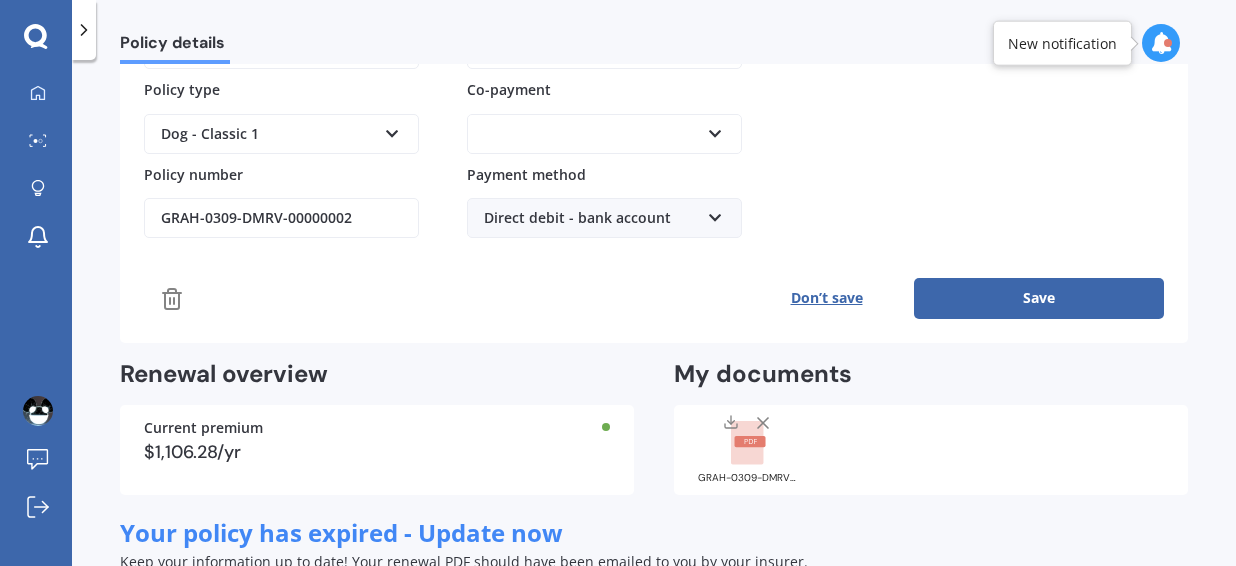 scroll, scrollTop: 358, scrollLeft: 0, axis: vertical 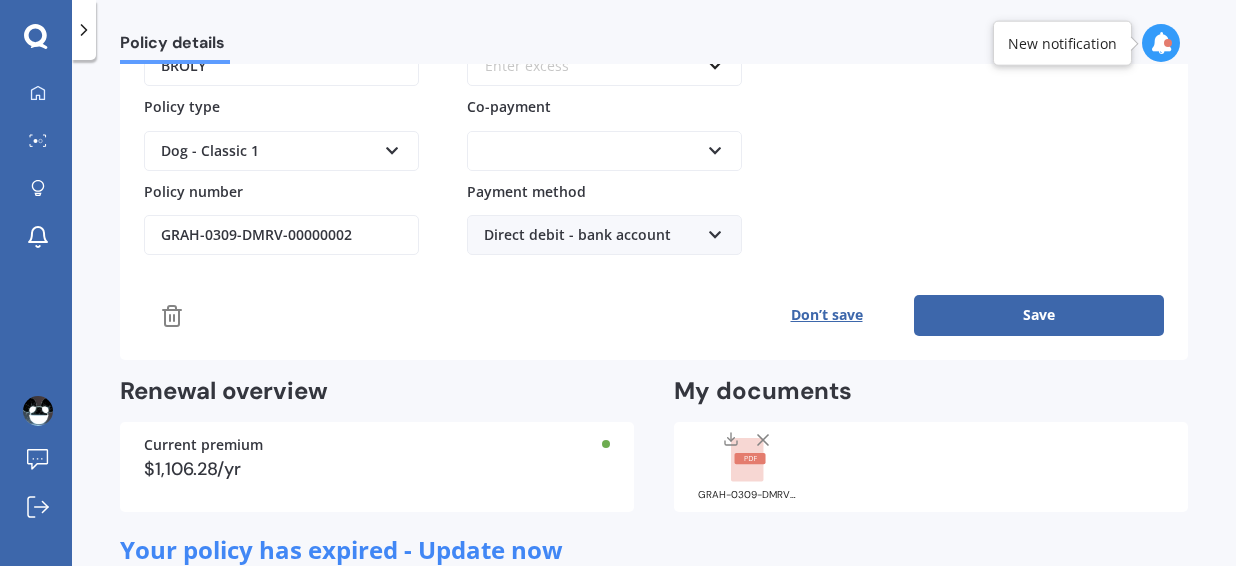 click on "Policy provider Petplan AA Cove Other PD Insurance Pet-n-Sur Petcover Petplan SPCA Pet Insurance Southern Cross Renewal date DD 01 02 03 04 05 06 07 08 09 10 11 12 13 14 15 16 17 18 19 20 21 22 23 24 25 26 27 28 29 30 31 MM 01 02 03 04 05 06 07 08 09 10 11 12 YYYY 2027 2026 2025 2024 2023 2022 2021 2020 2019 2018 2017 2016 2015 2014 2013 2012 2011 2010 2009 2008 2007 2006 2005 2004 2003 2002 2001 2000 1999 1998 1997 1996 1995 1994 1993 1992 1991 1990 1989 1988 1987 1986 1985 1984 1983 1982 1981 1980 1979 1978 1977 1976 1975 1974 1973 1972 1971 1970 1969 1968 1967 1966 1965 1964 1963 1962 1961 1960 1959 1958 1957 1956 1955 1954 1953 1952 1951 1950 1949 1948 1947 1946 1945 1944 1943 1942 1941 1940 1939 1938 1937 1936 1935 1934 1933 1932 1931 1930 1929 1928 Pet name BROLY Policy type Dog - Classic 1 Cat - Essential Cat - Classic 1 Cat - Classic 2 Cat - Ultimate Dog - Essential Dog - Classic 1 Dog - Classic 2 Dog - Ultimate Equine - Horse Insurance Equine - Float, Saddlery & Tack Equine - Third Party Liability $0" at bounding box center (654, 89) 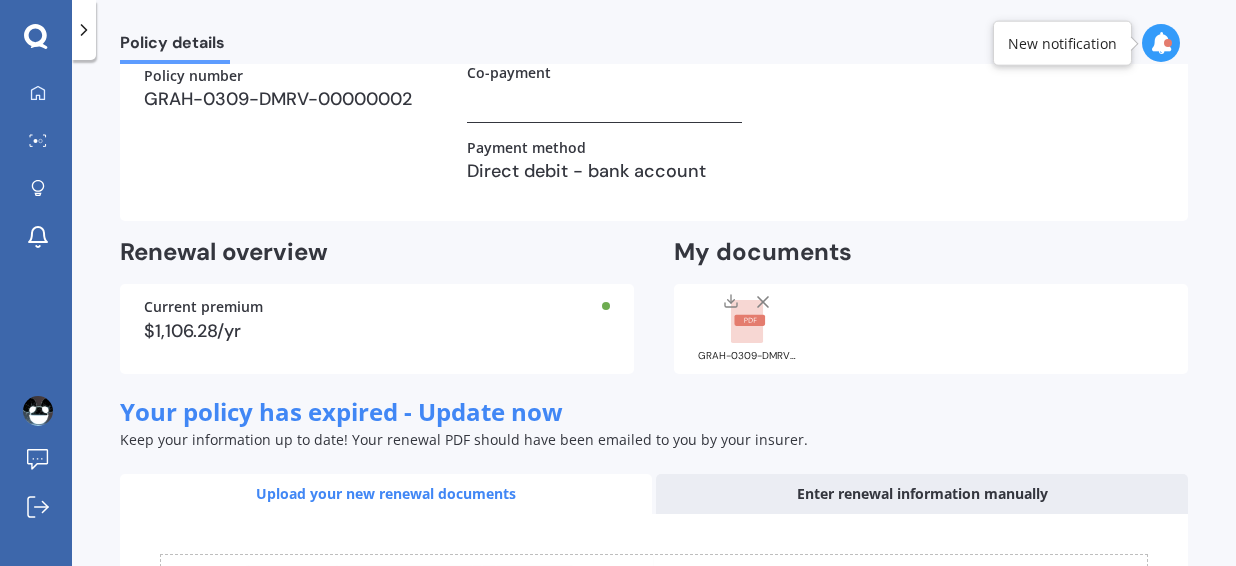 scroll, scrollTop: 272, scrollLeft: 0, axis: vertical 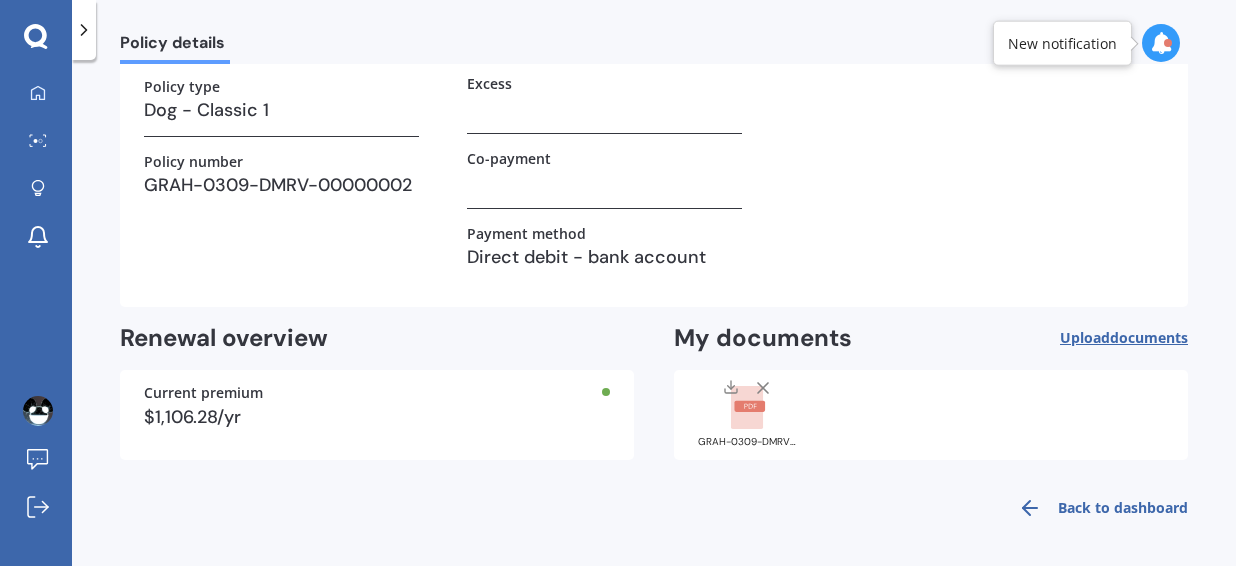 click on "Back to dashboard" at bounding box center [1097, 508] 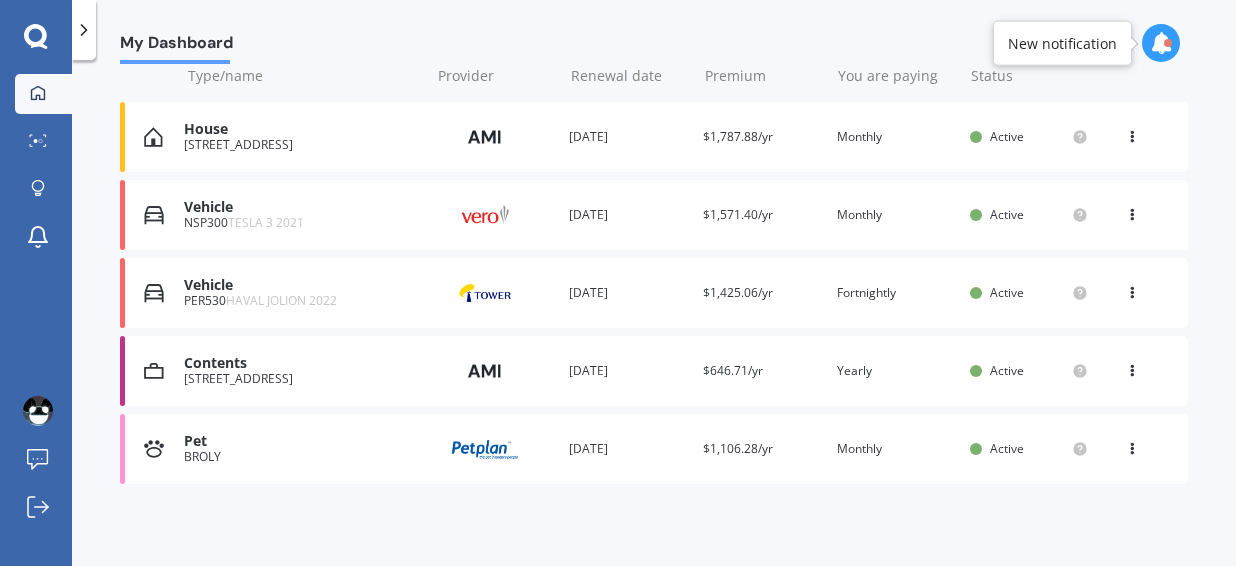scroll, scrollTop: 258, scrollLeft: 0, axis: vertical 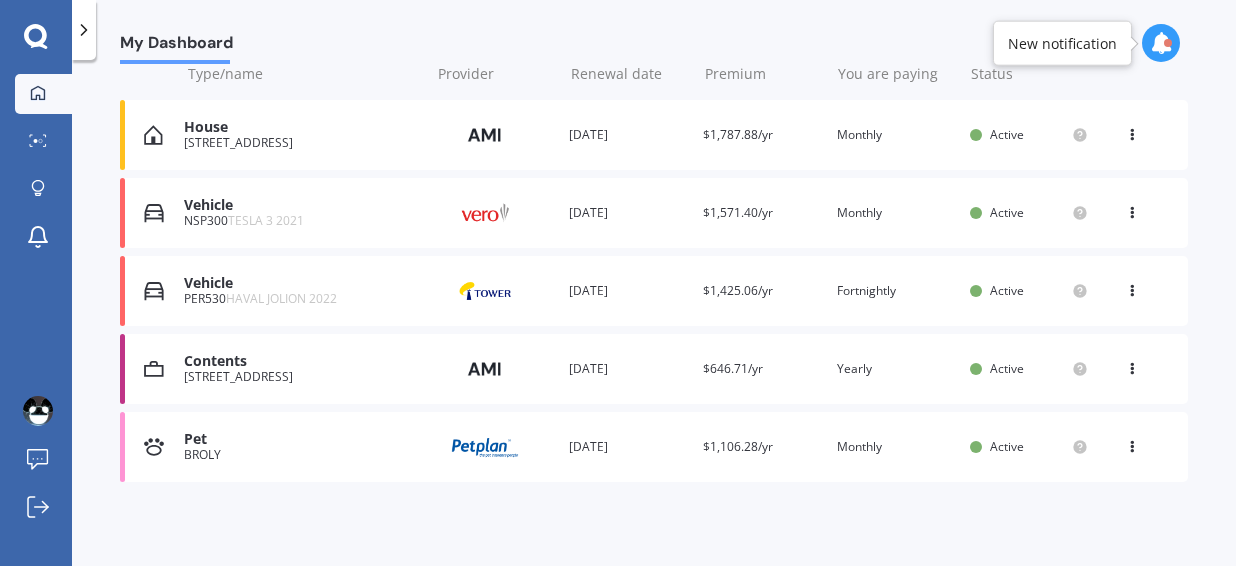 click on "Pet BROLY Provider Renewal date [DATE] Premium $1,106.28/yr You are paying Monthly Status Active View option View policy Delete" at bounding box center (654, 447) 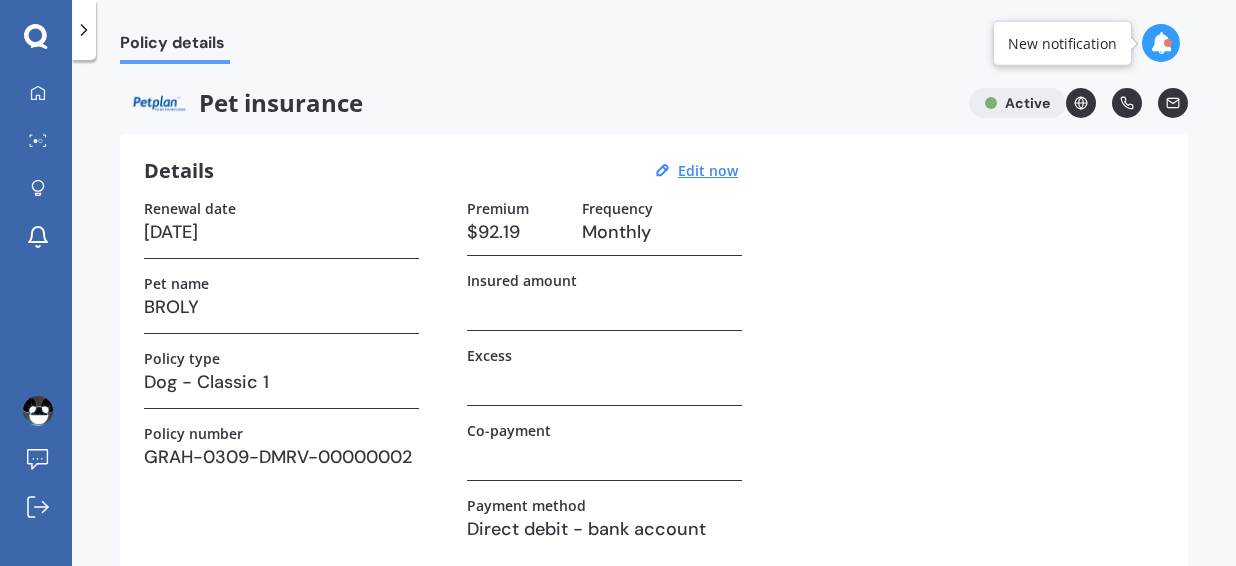 scroll, scrollTop: 0, scrollLeft: 0, axis: both 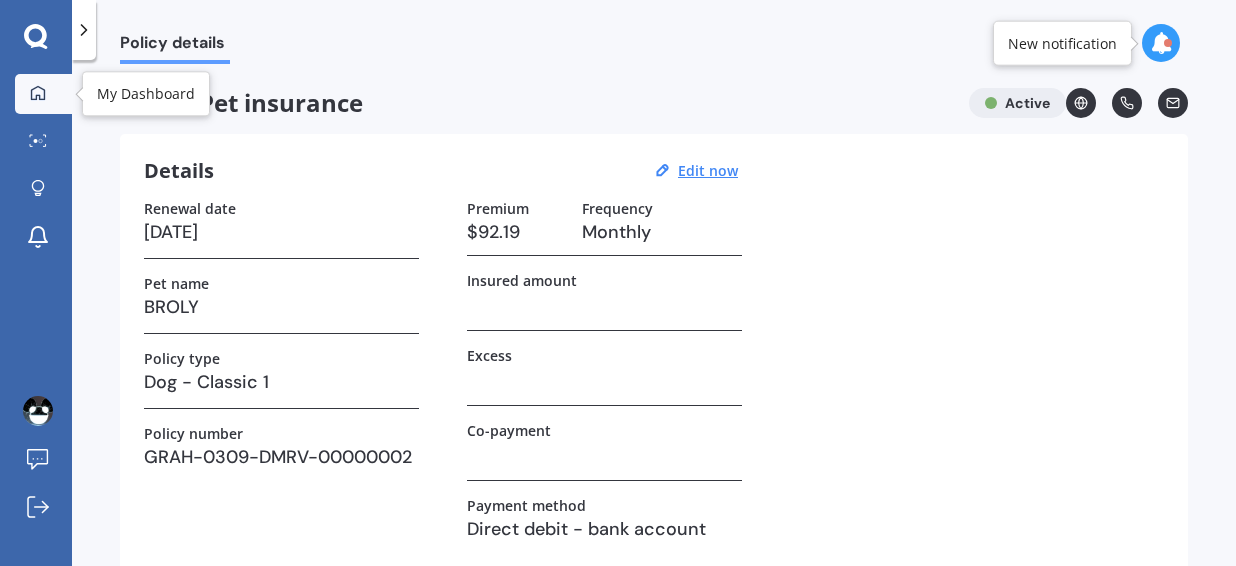 click 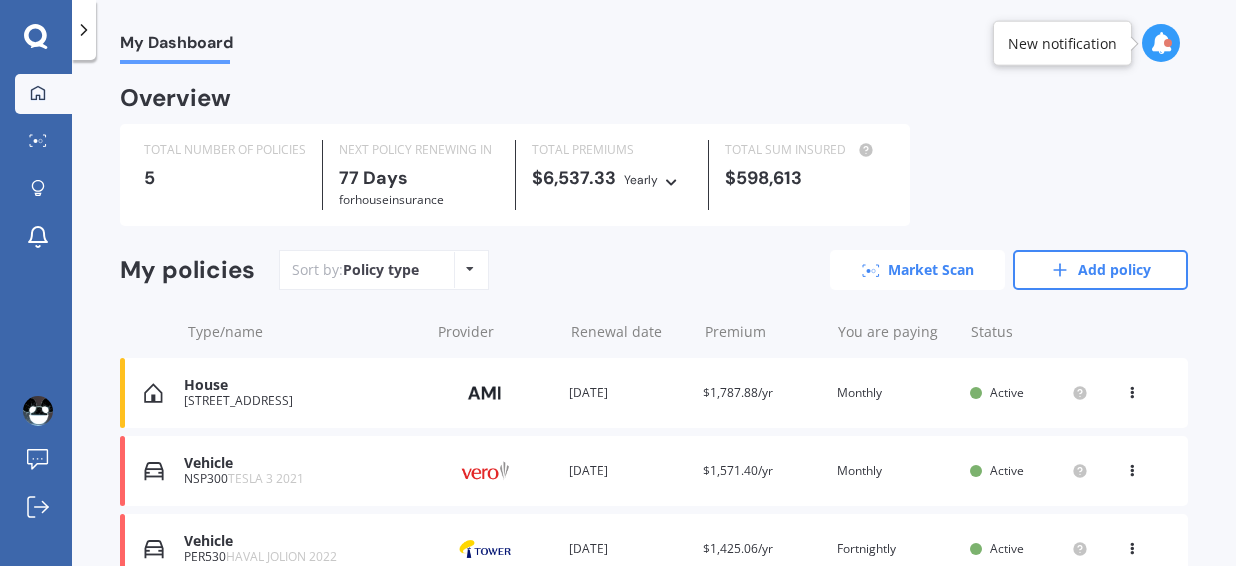 click on "Market Scan" at bounding box center [917, 270] 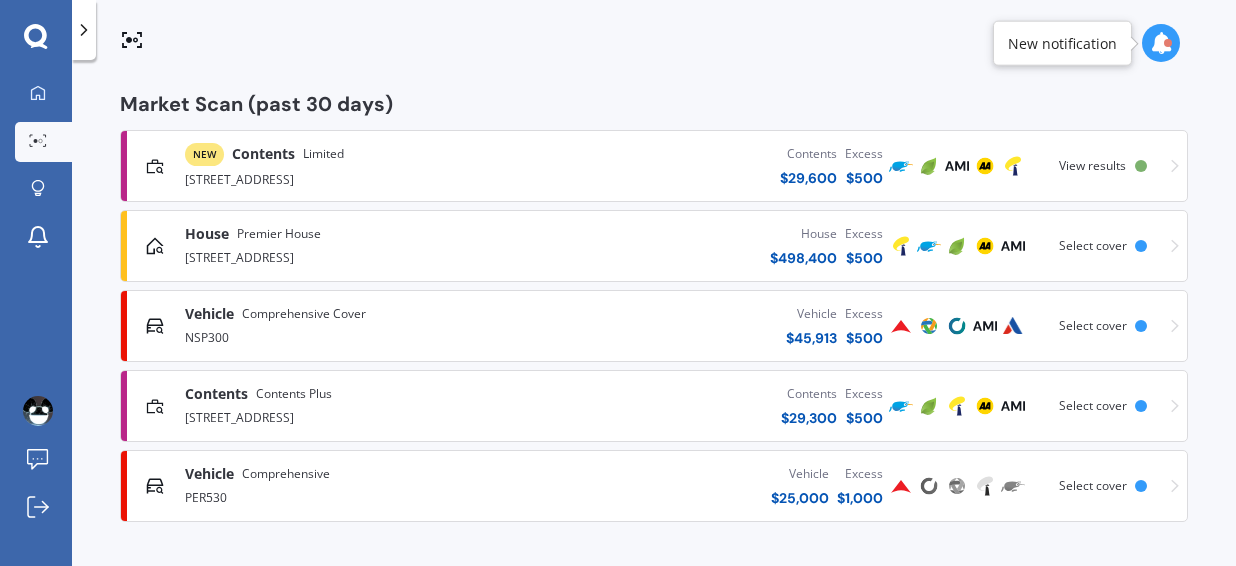 scroll, scrollTop: 5, scrollLeft: 0, axis: vertical 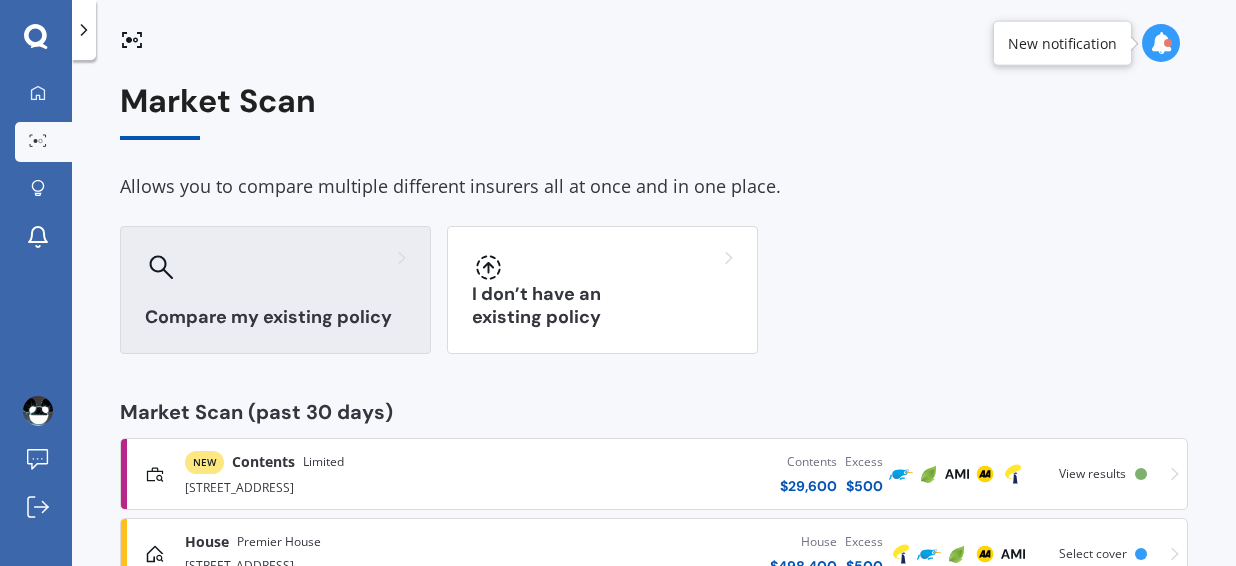 click at bounding box center [275, 267] 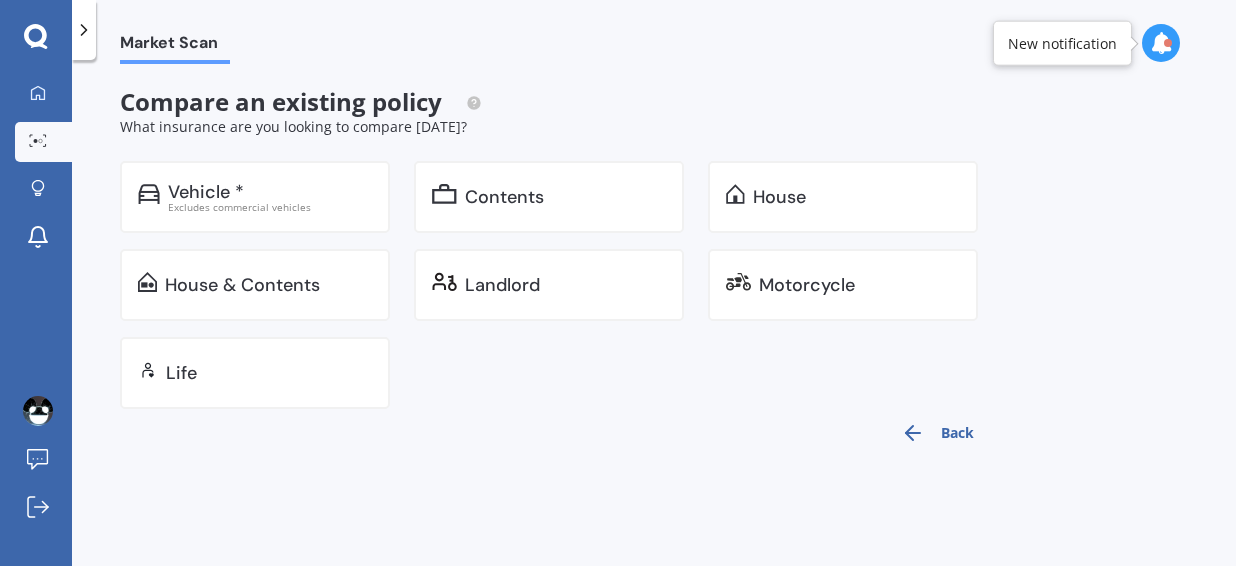 scroll, scrollTop: 0, scrollLeft: 0, axis: both 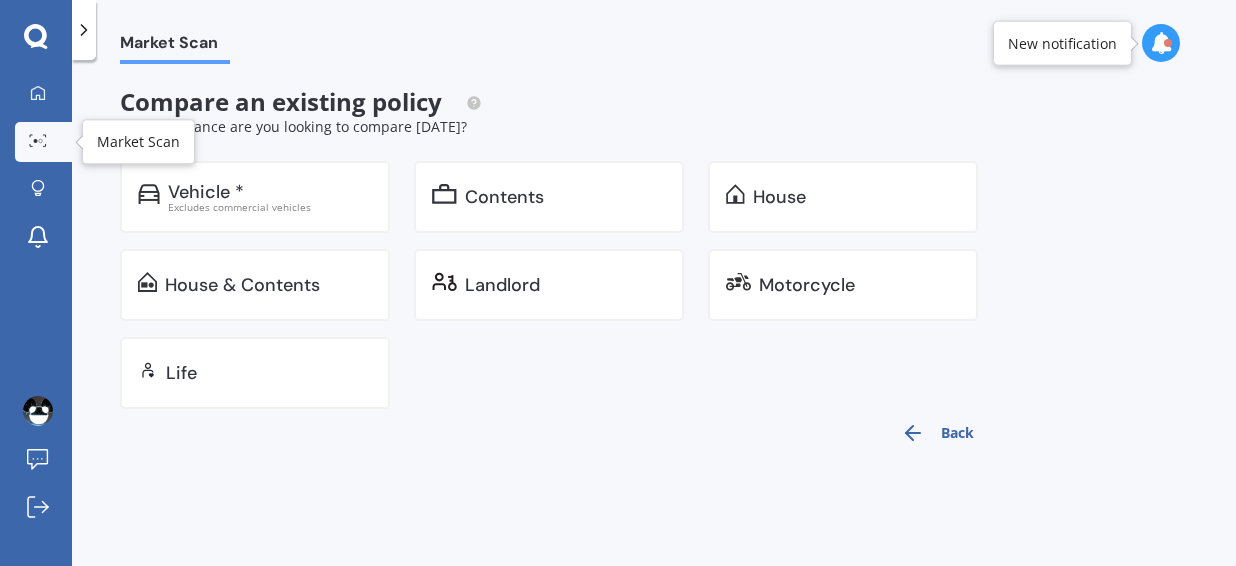 click on "Market Scan" at bounding box center (43, 142) 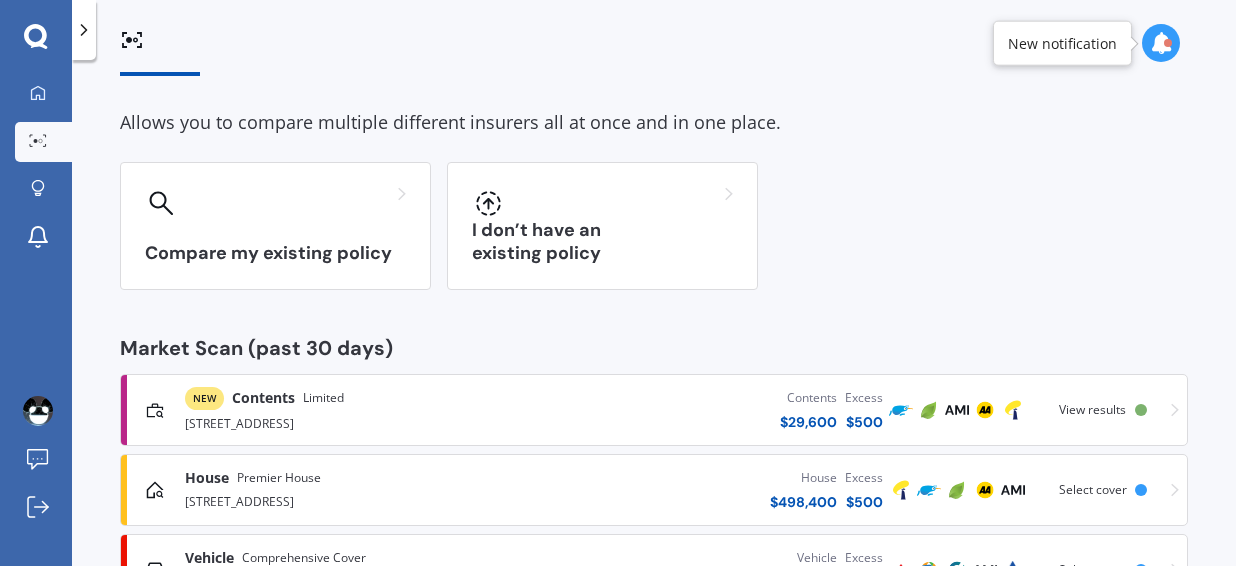 scroll, scrollTop: 71, scrollLeft: 0, axis: vertical 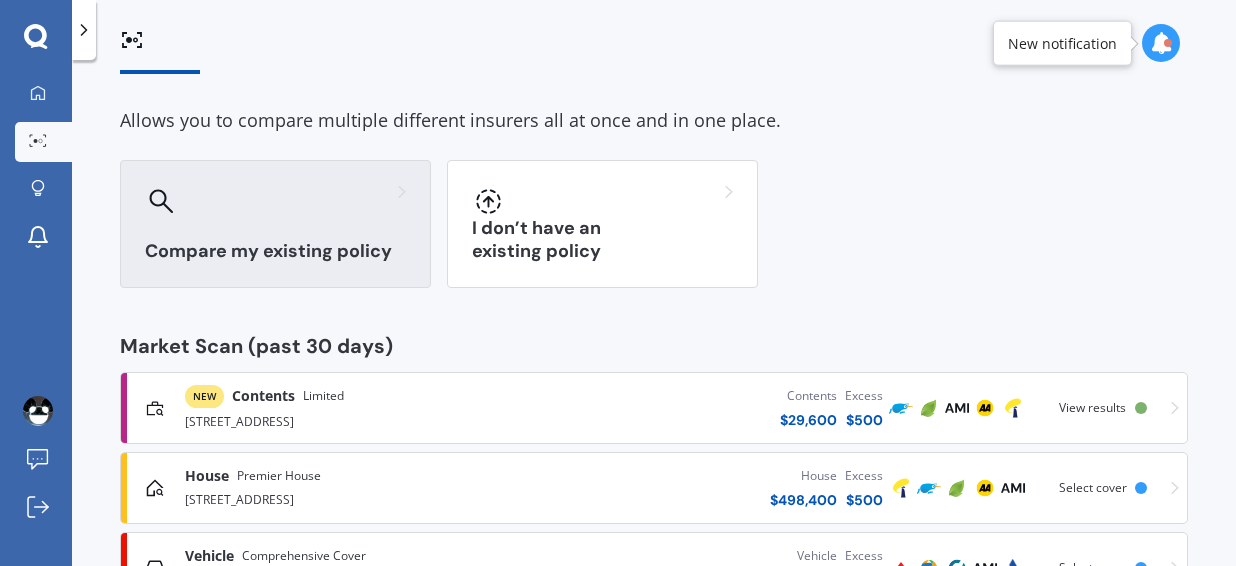 click on "Compare my existing policy" at bounding box center [275, 224] 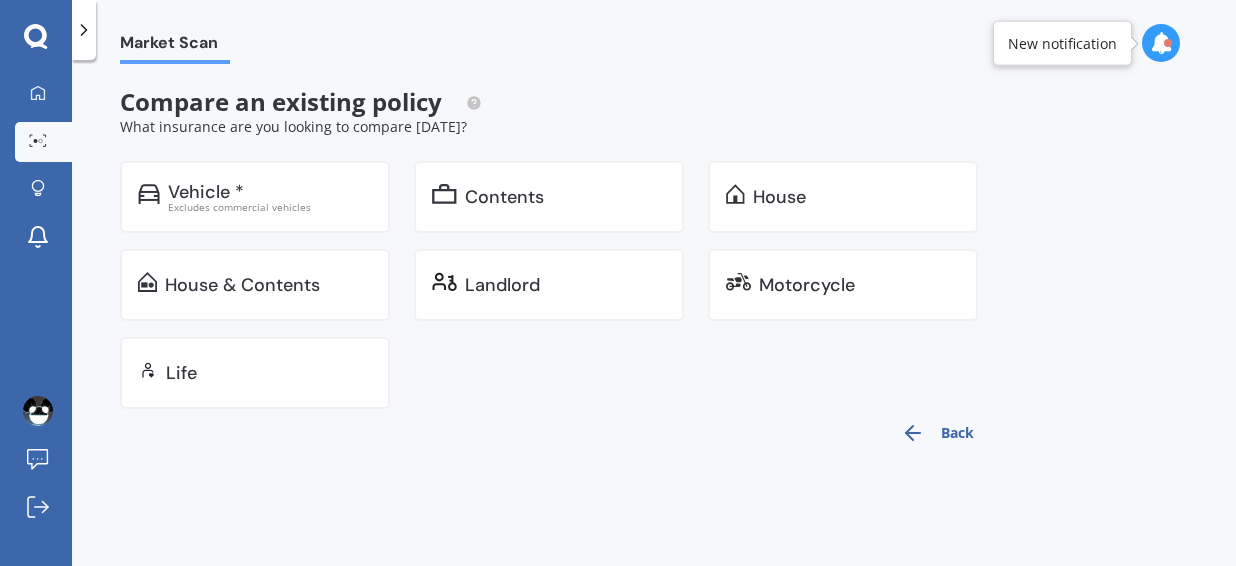 scroll, scrollTop: 0, scrollLeft: 0, axis: both 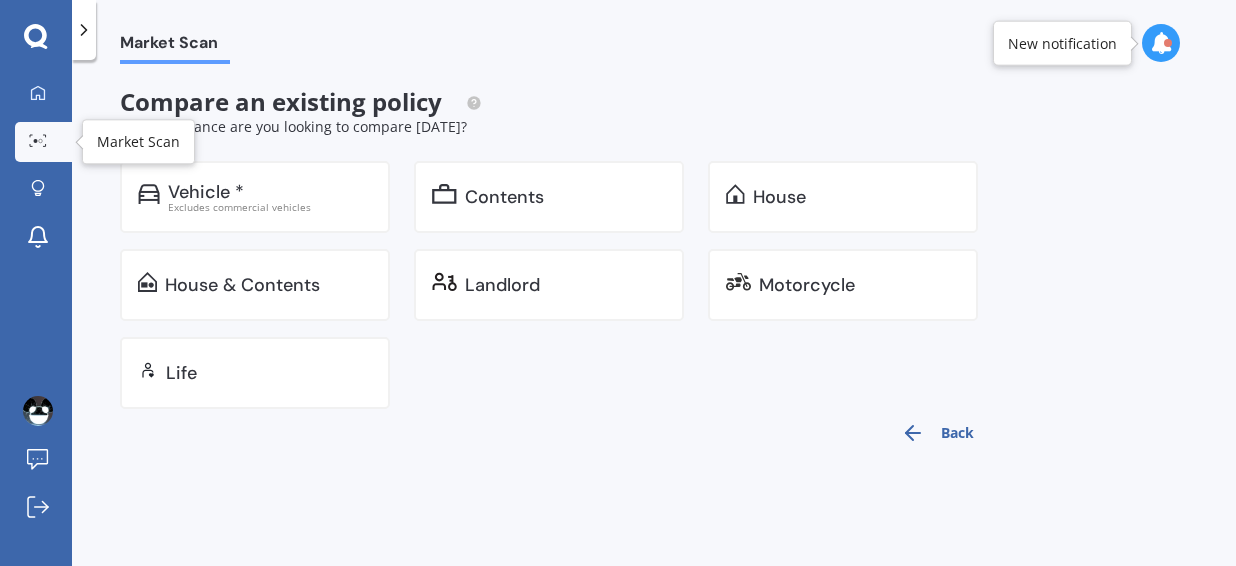 click on "Market Scan" at bounding box center (43, 142) 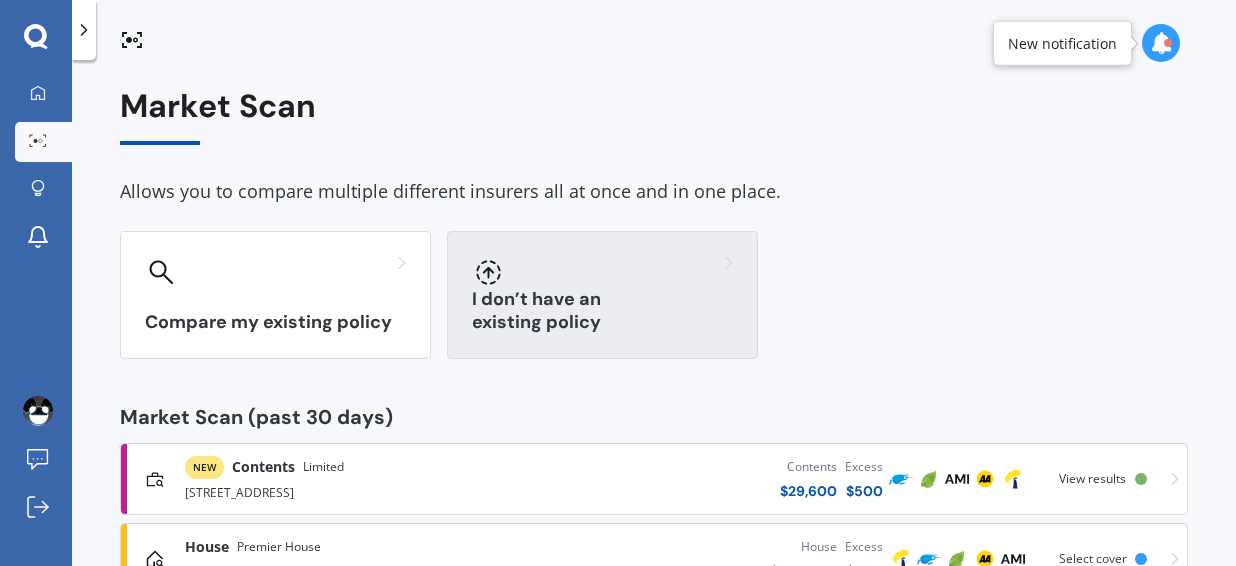 click on "I don’t have an existing policy" at bounding box center [602, 295] 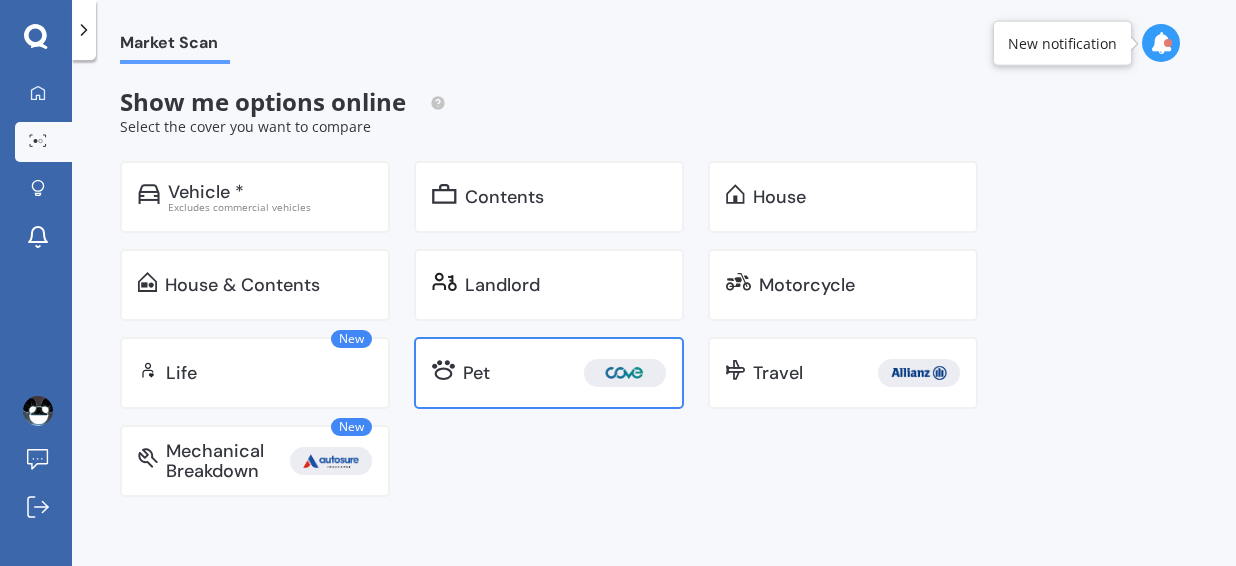 click on "Pet" at bounding box center (549, 373) 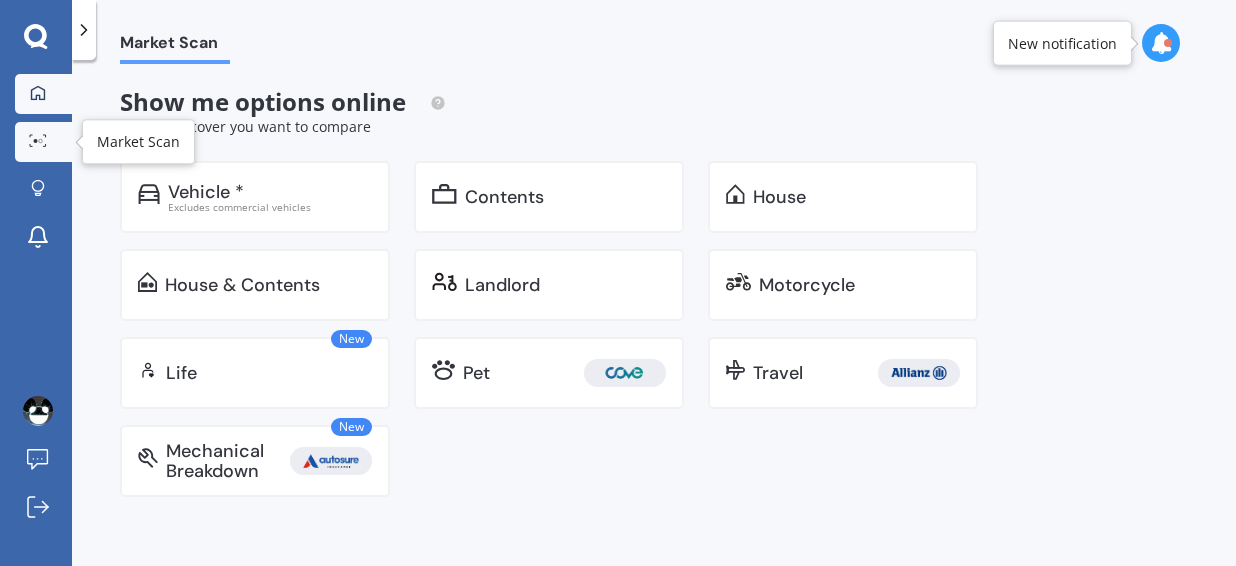 click on "My Dashboard" at bounding box center [43, 94] 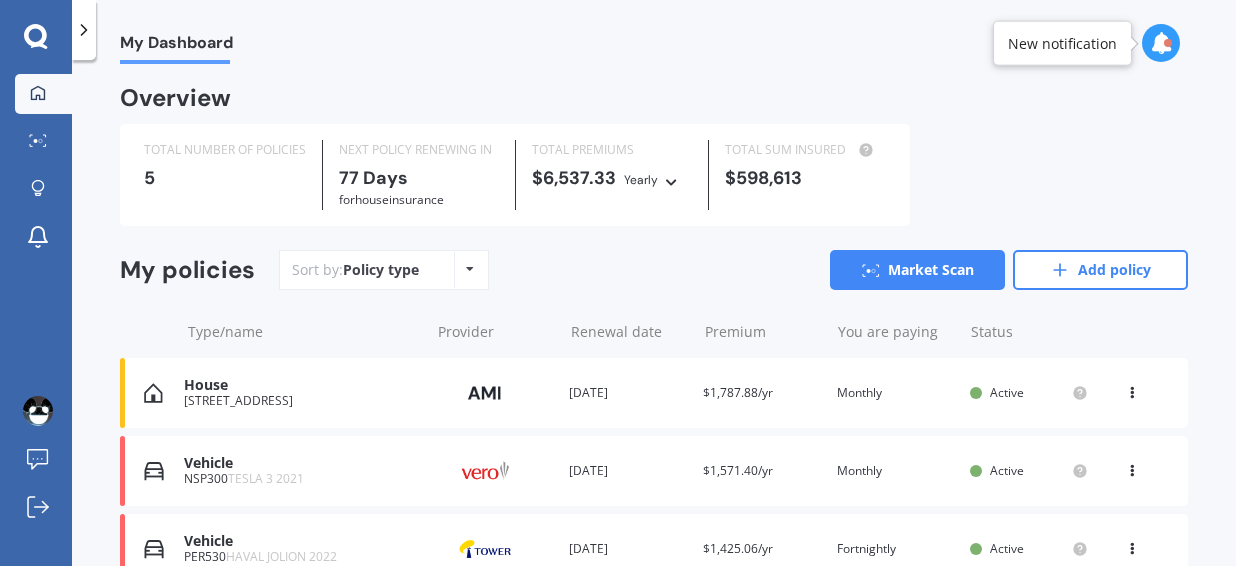scroll, scrollTop: 258, scrollLeft: 0, axis: vertical 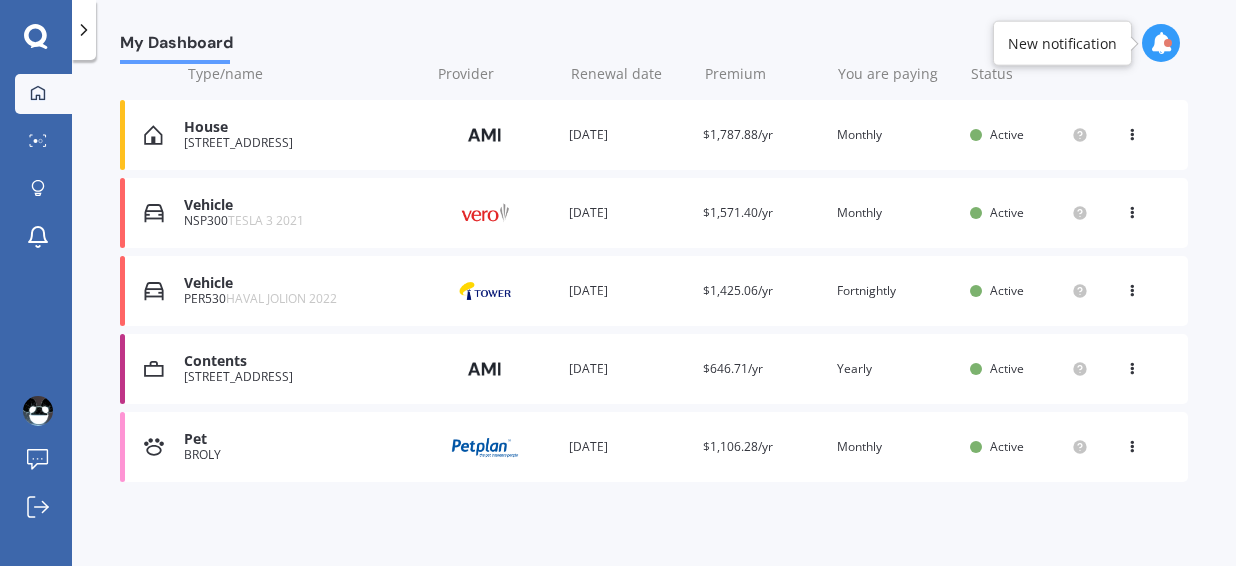 click on "Pet BROLY Provider Renewal date [DATE] Premium $1,106.28/yr You are paying Monthly Status Active View option View policy Delete" at bounding box center (654, 447) 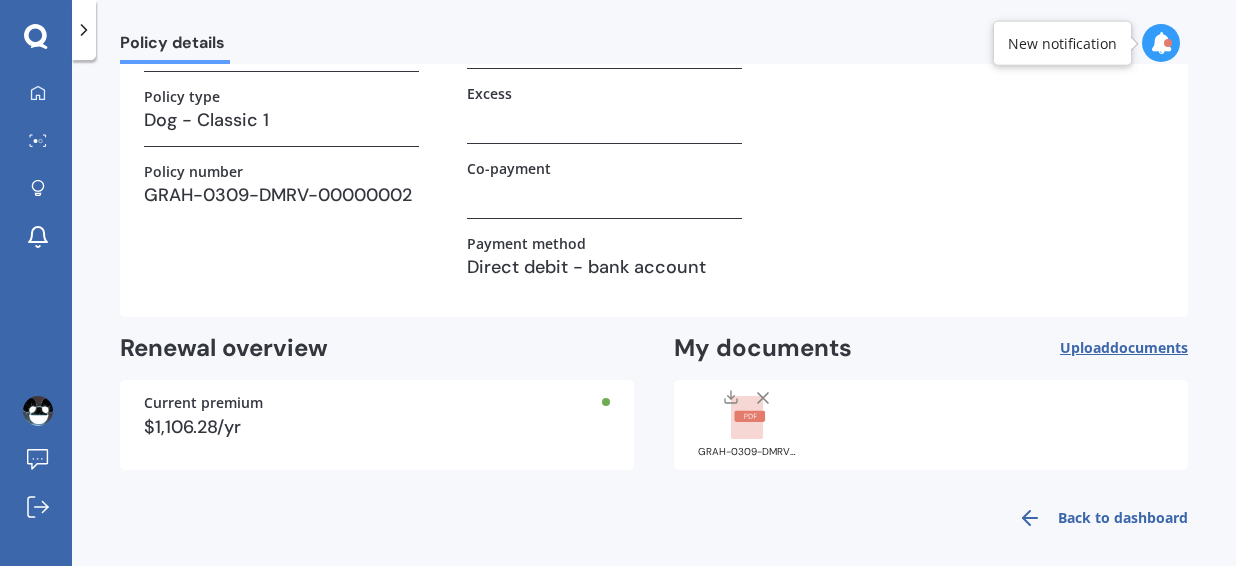 scroll, scrollTop: 272, scrollLeft: 0, axis: vertical 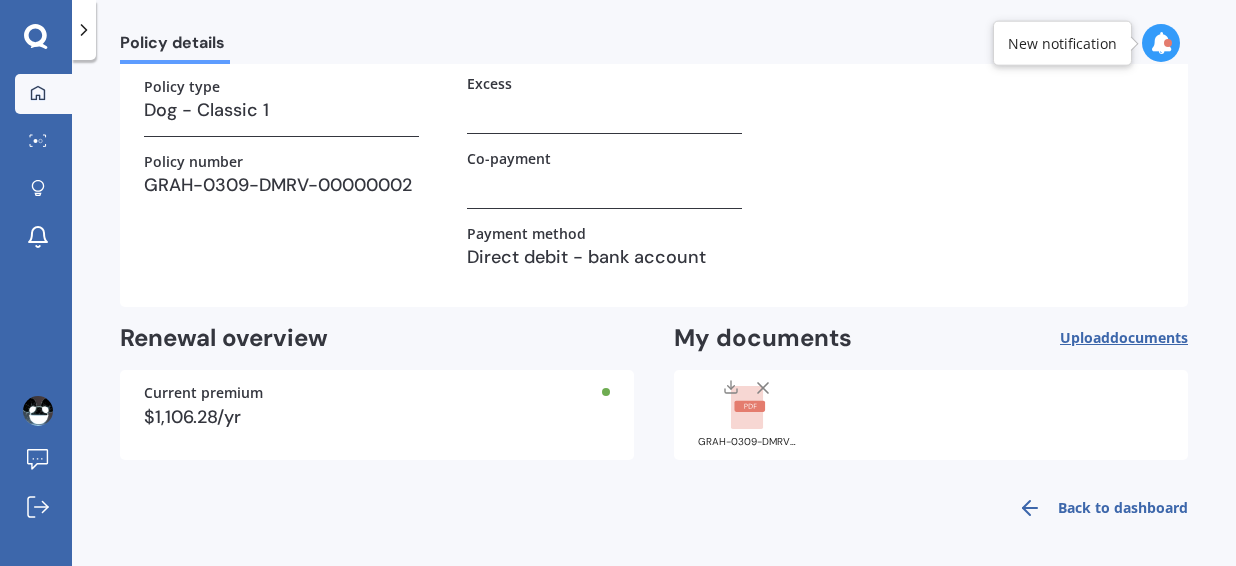 click on "My Dashboard" at bounding box center (43, 94) 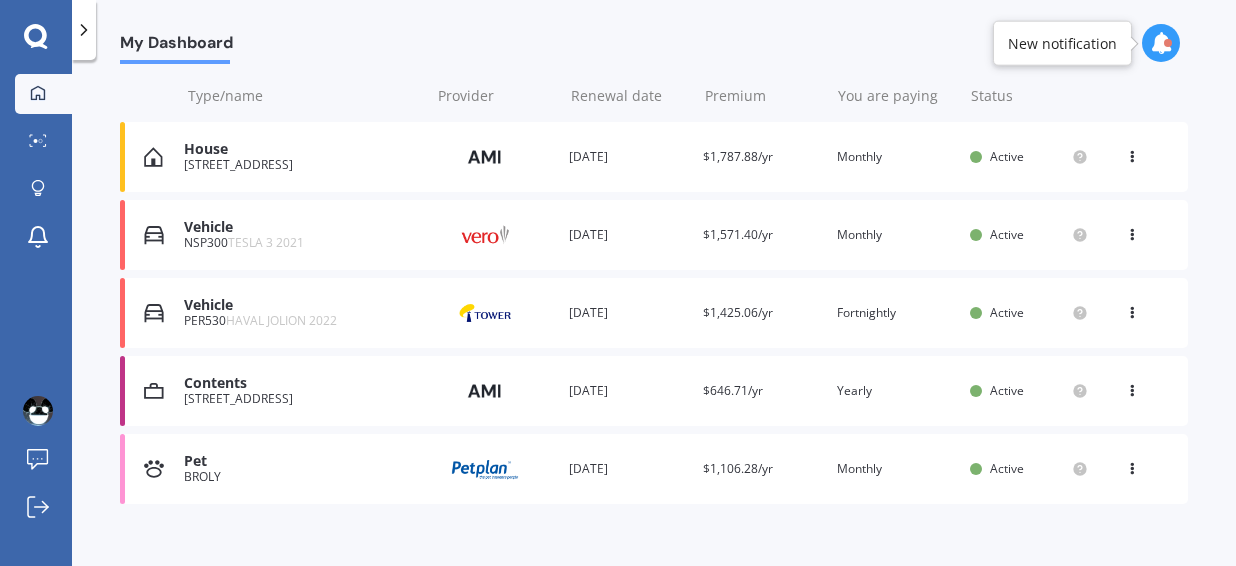scroll, scrollTop: 234, scrollLeft: 0, axis: vertical 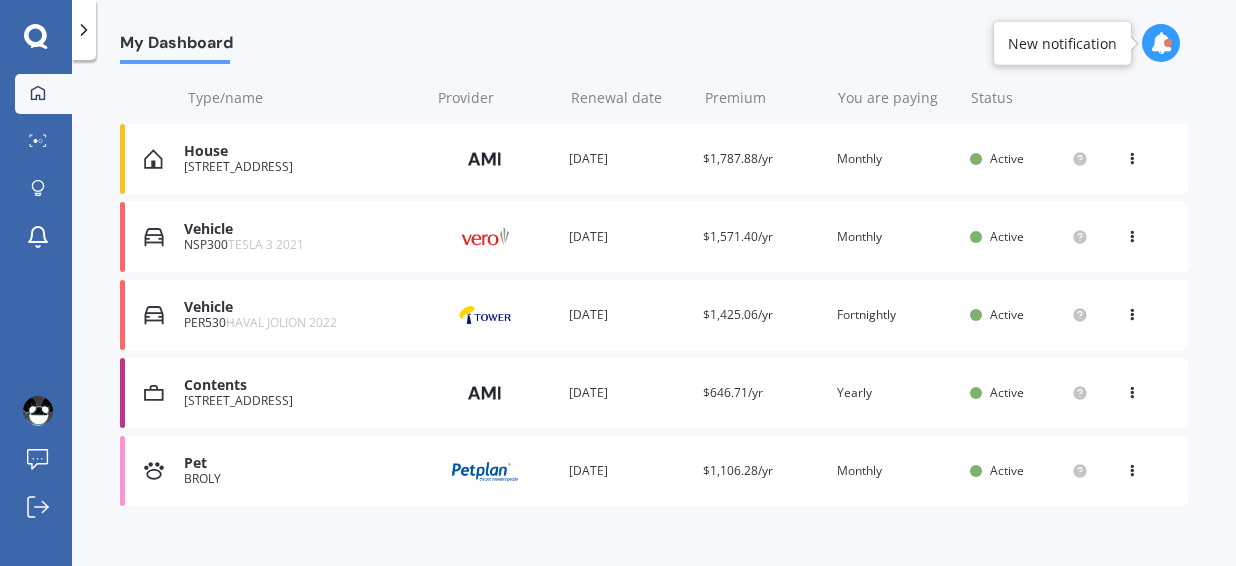 click on "HAVAL JOLION 2022" at bounding box center [281, 322] 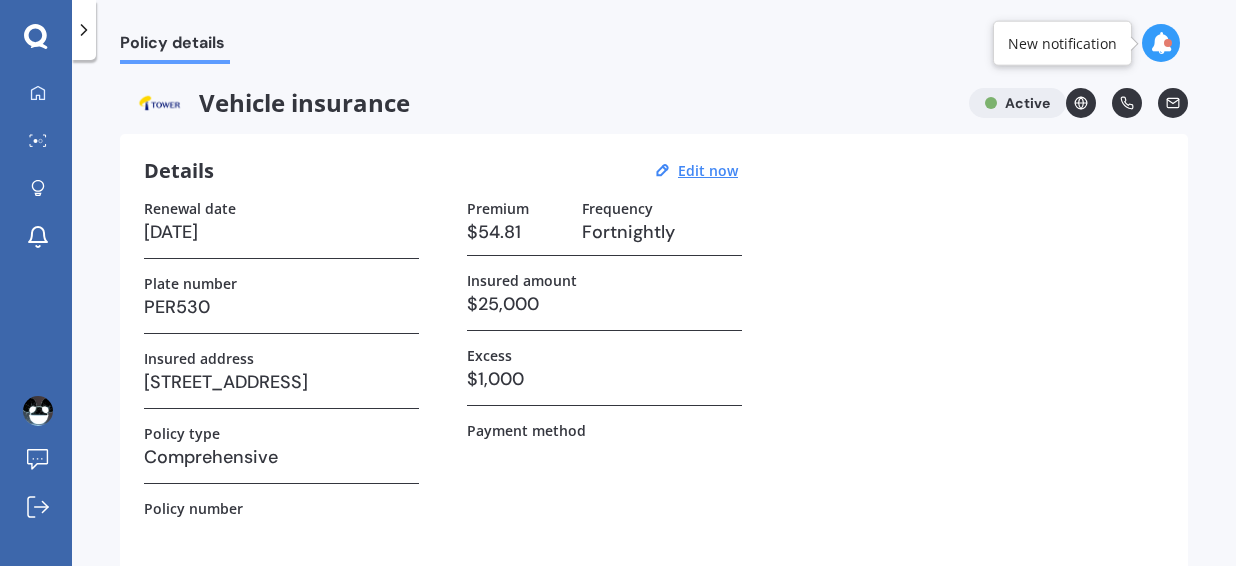 scroll, scrollTop: 6, scrollLeft: 0, axis: vertical 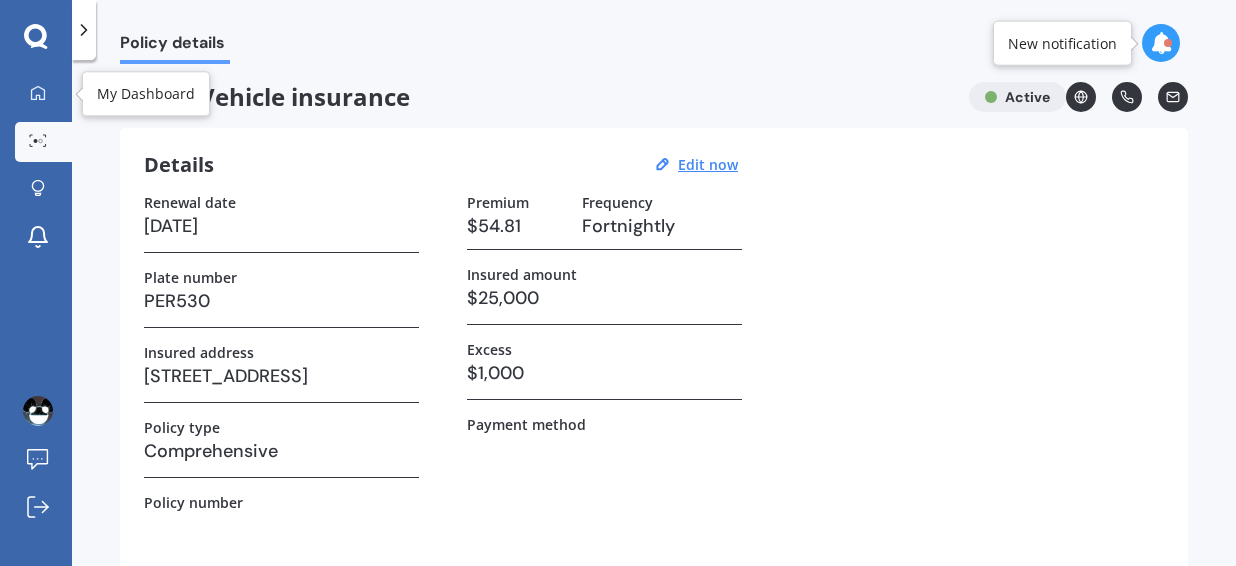 click 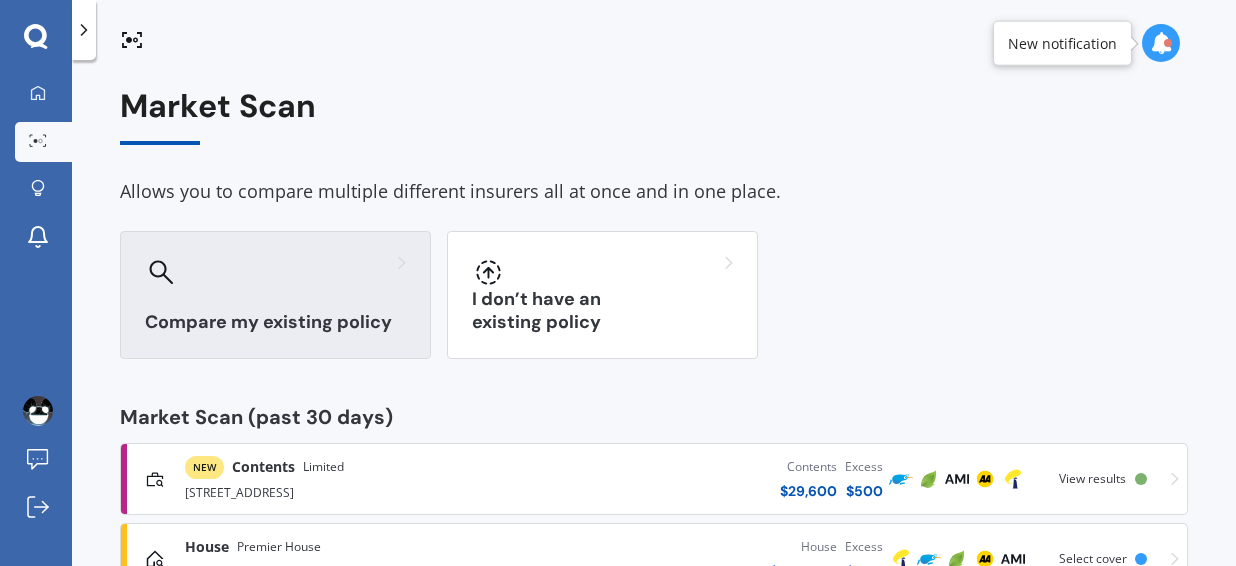 scroll, scrollTop: 313, scrollLeft: 0, axis: vertical 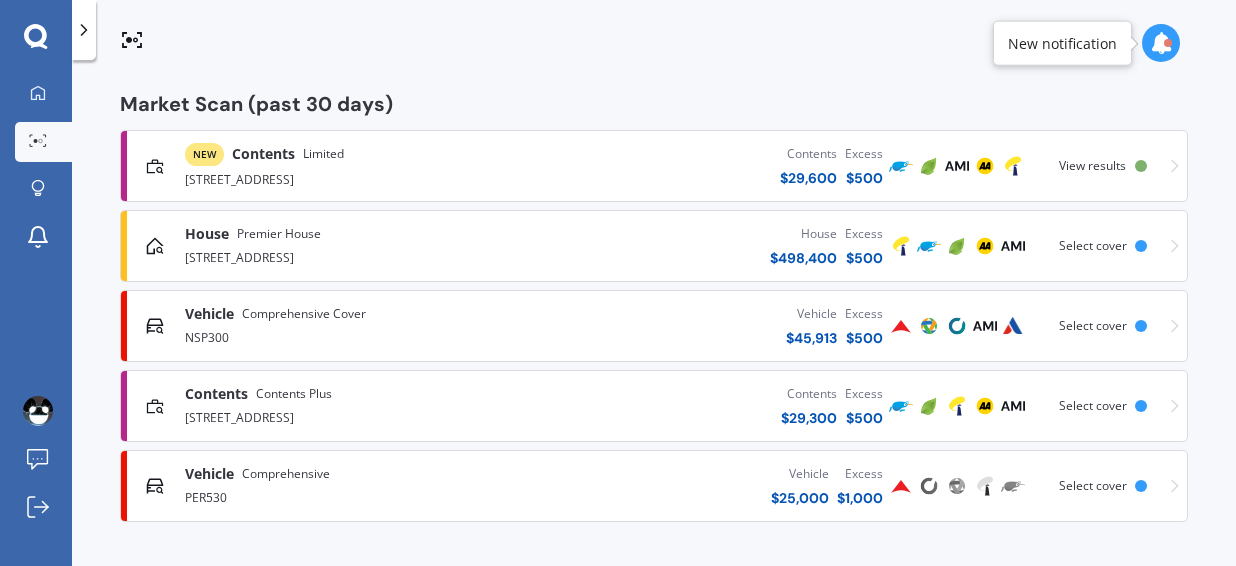 click on "PER530" at bounding box center [350, 496] 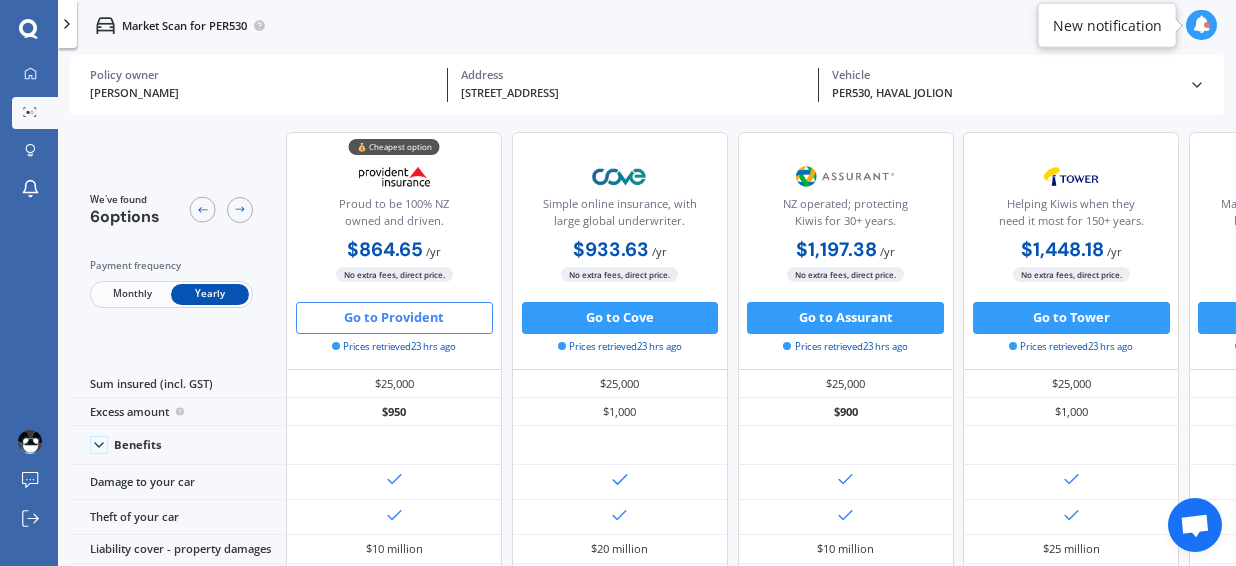 scroll, scrollTop: 0, scrollLeft: 0, axis: both 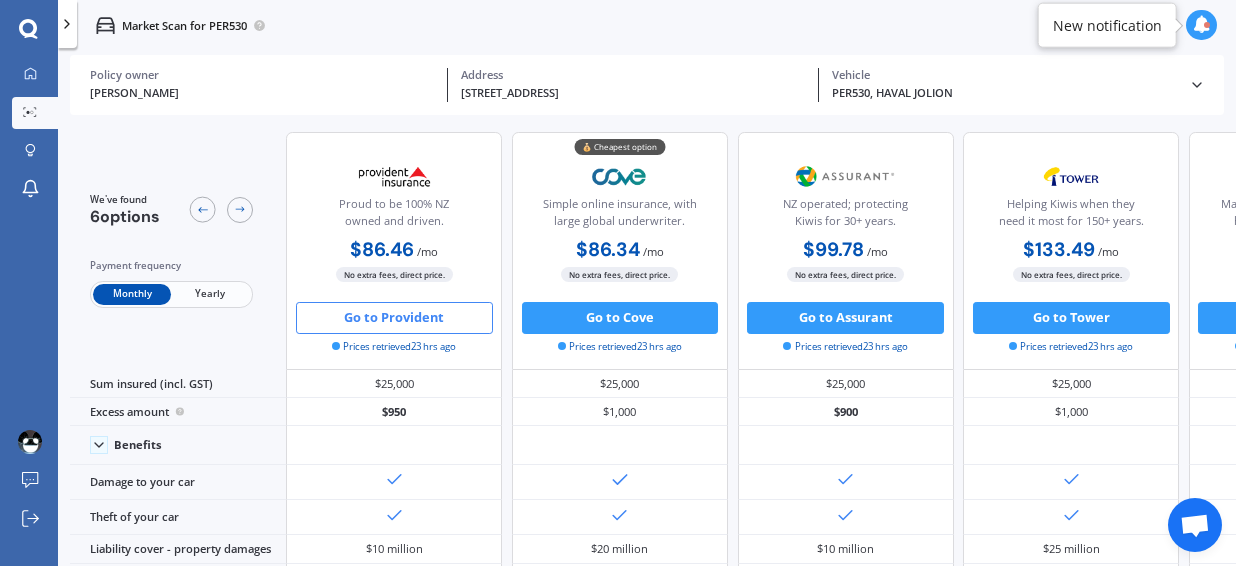 click on "Yearly" at bounding box center [210, 294] 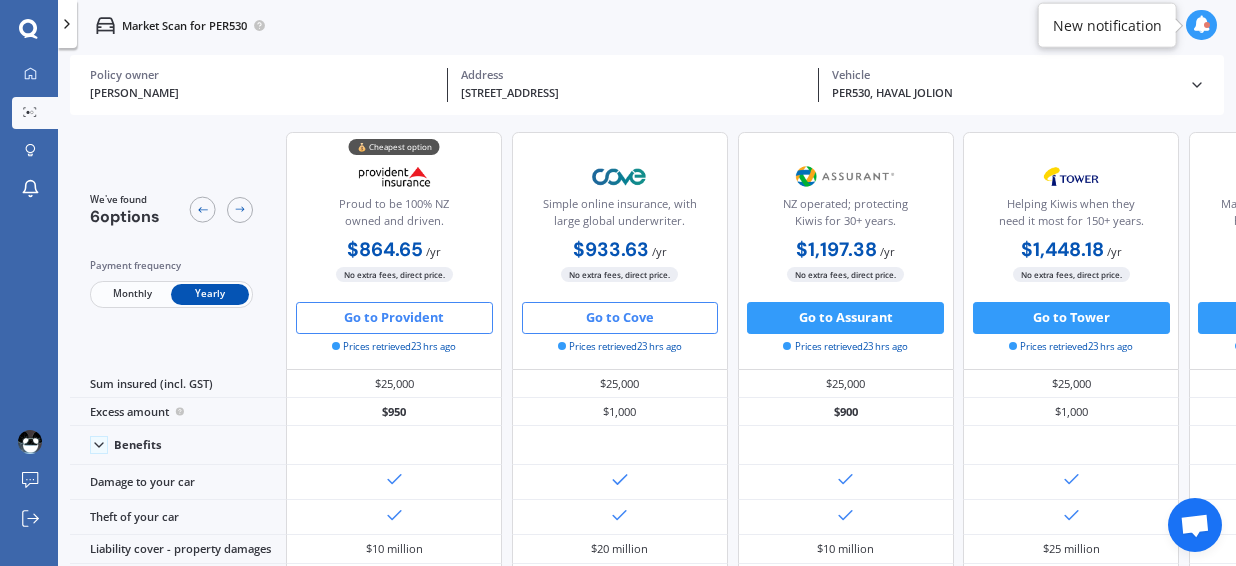 click on "Go to Cove" at bounding box center [620, 318] 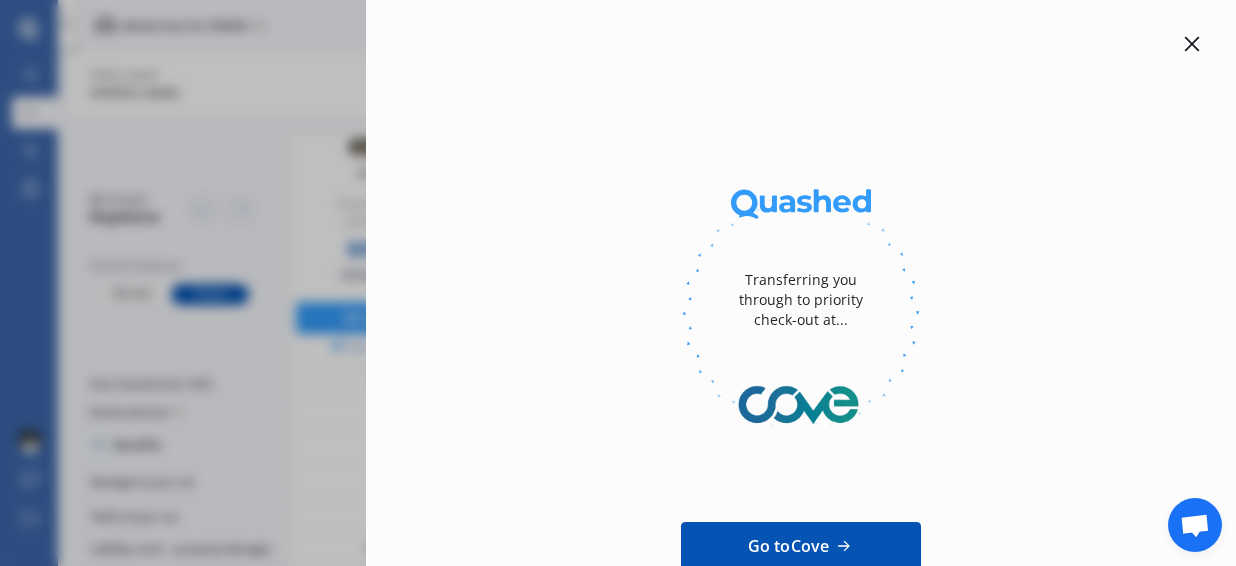 click on "Transferring you through to priority check-out at... Go to  Cove Trusted & loved by thousands of Kiwis Cove enjoys a remarkable 4.8 star rating across hundreds of reviews, which is somewhat unheard of in New Zealand’s insurance industry." at bounding box center (618, 283) 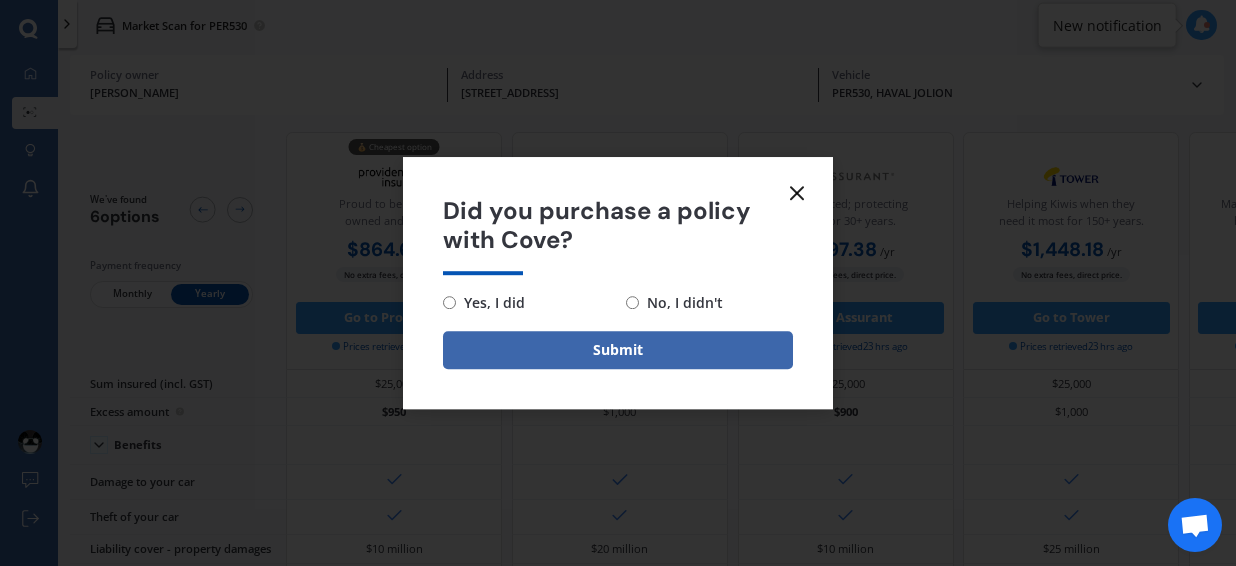 click on "No, I didn't" at bounding box center (681, 303) 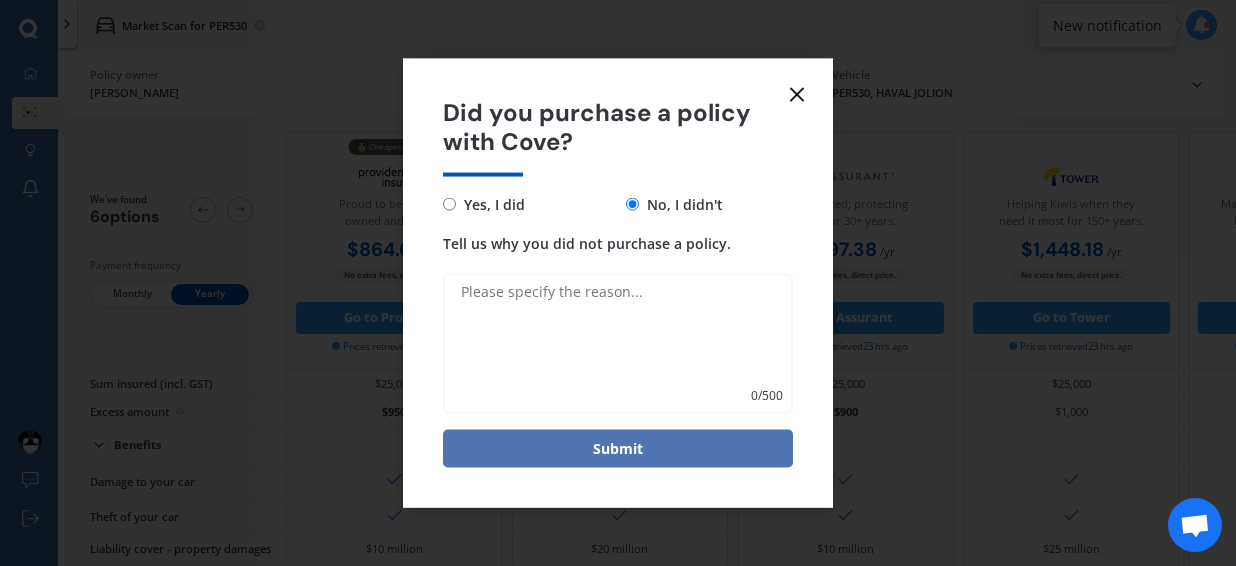 click on "Submit" at bounding box center (618, 448) 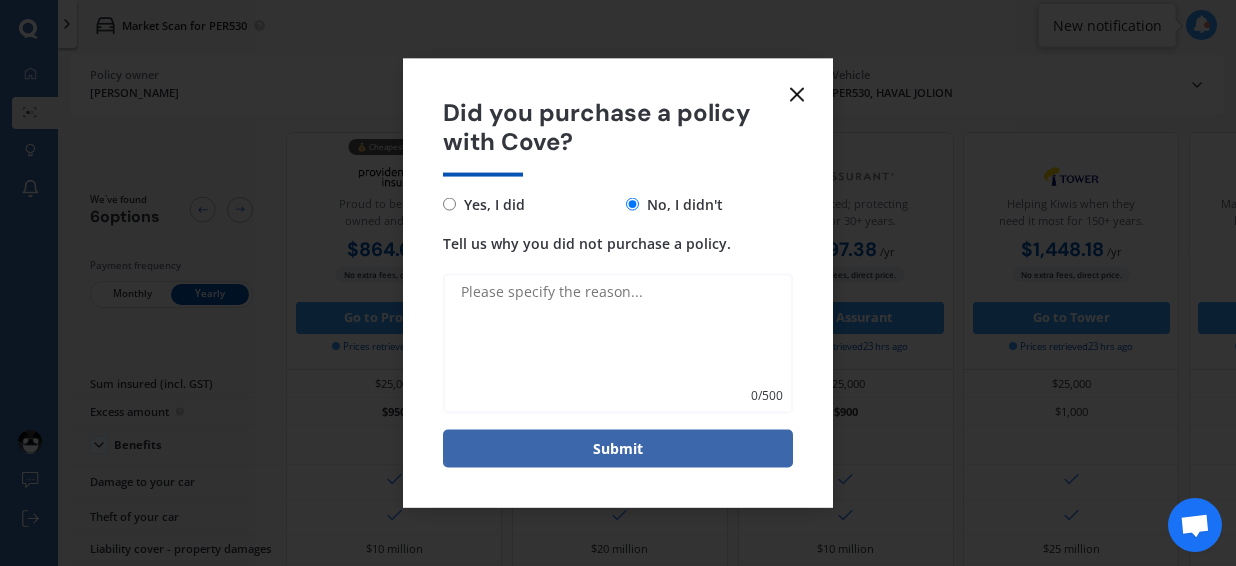 click on "Tell us why you did not purchase a policy." at bounding box center (618, 343) 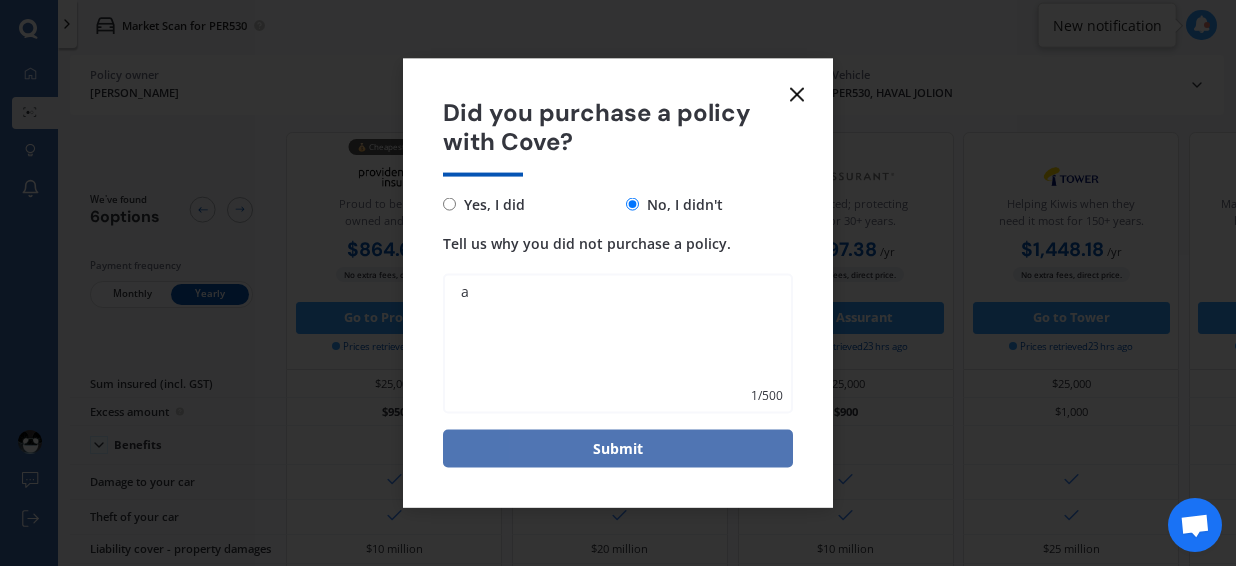 type on "a" 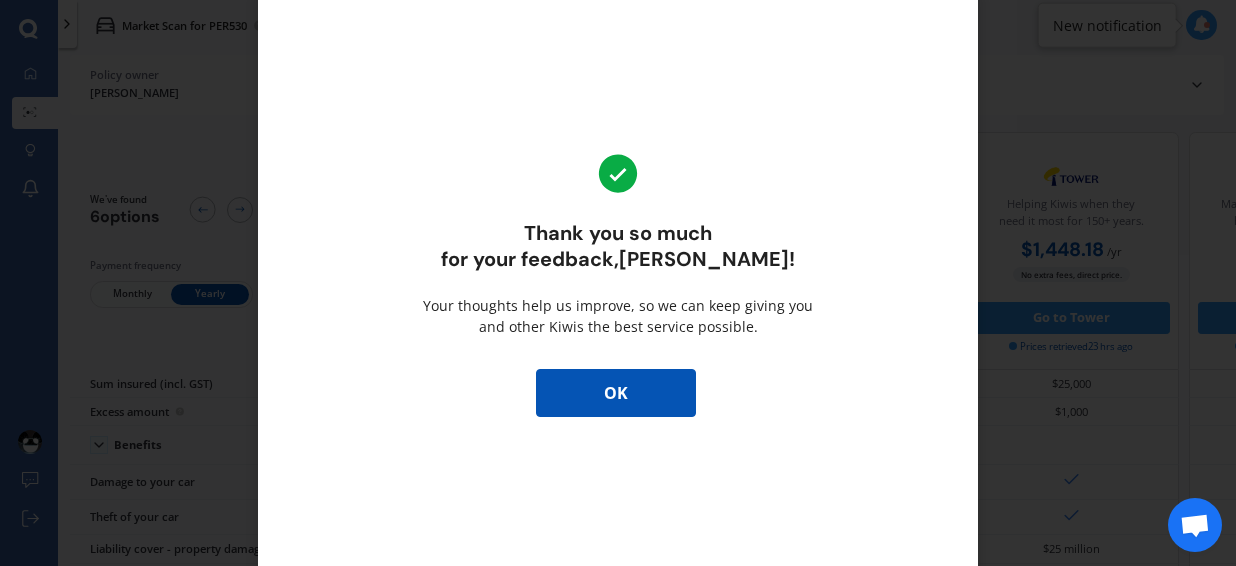 click on "OK" at bounding box center (616, 393) 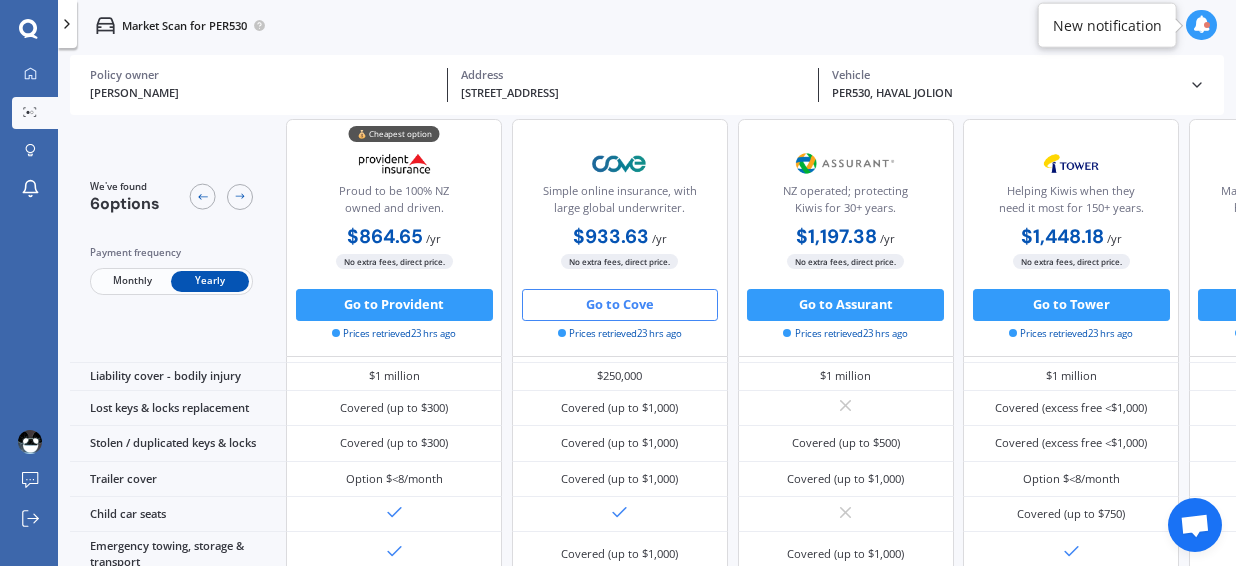 scroll, scrollTop: 252, scrollLeft: 0, axis: vertical 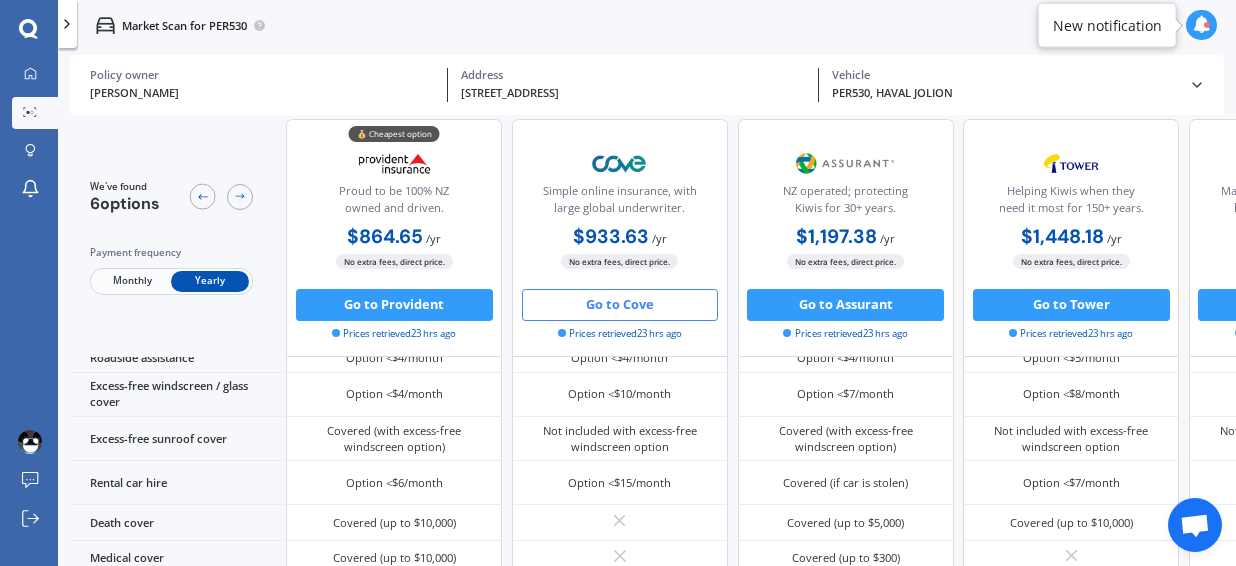 click on "[PERSON_NAME] Policy owner [STREET_ADDRESS] Address [GEOGRAPHIC_DATA] Vehicle" at bounding box center (647, 85) 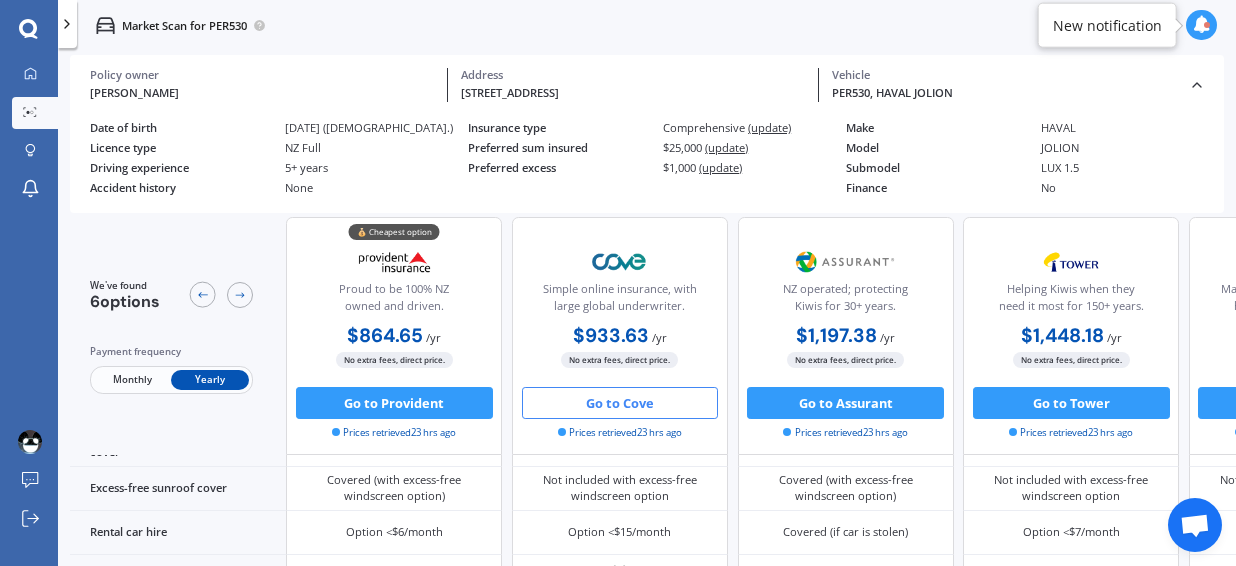 scroll, scrollTop: 777, scrollLeft: 0, axis: vertical 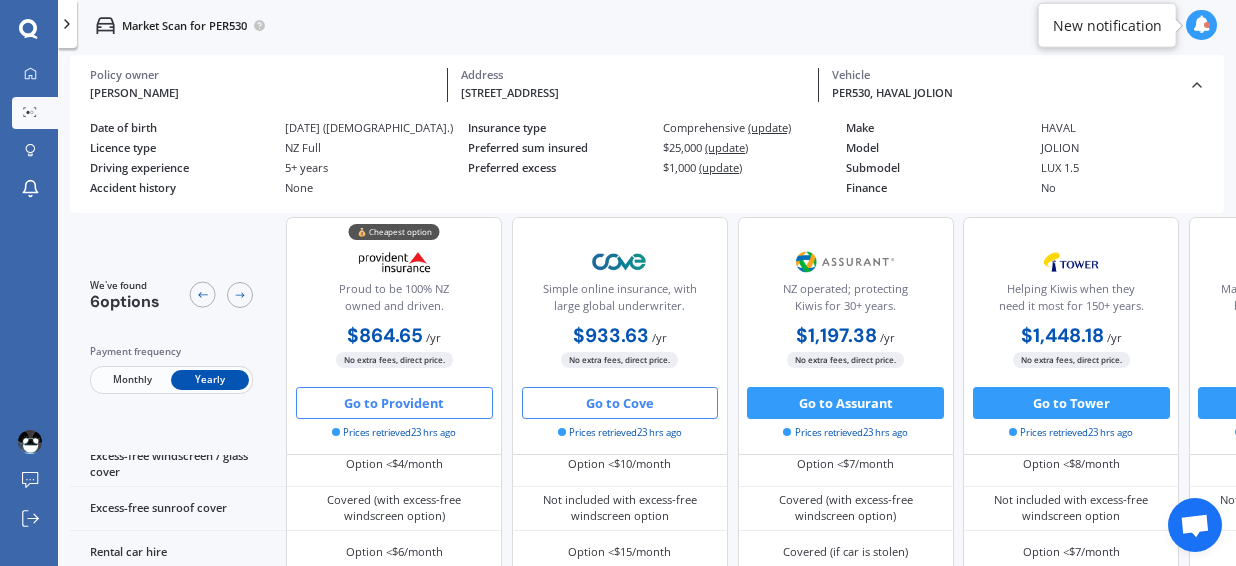 click on "Go to Provident" at bounding box center [394, 403] 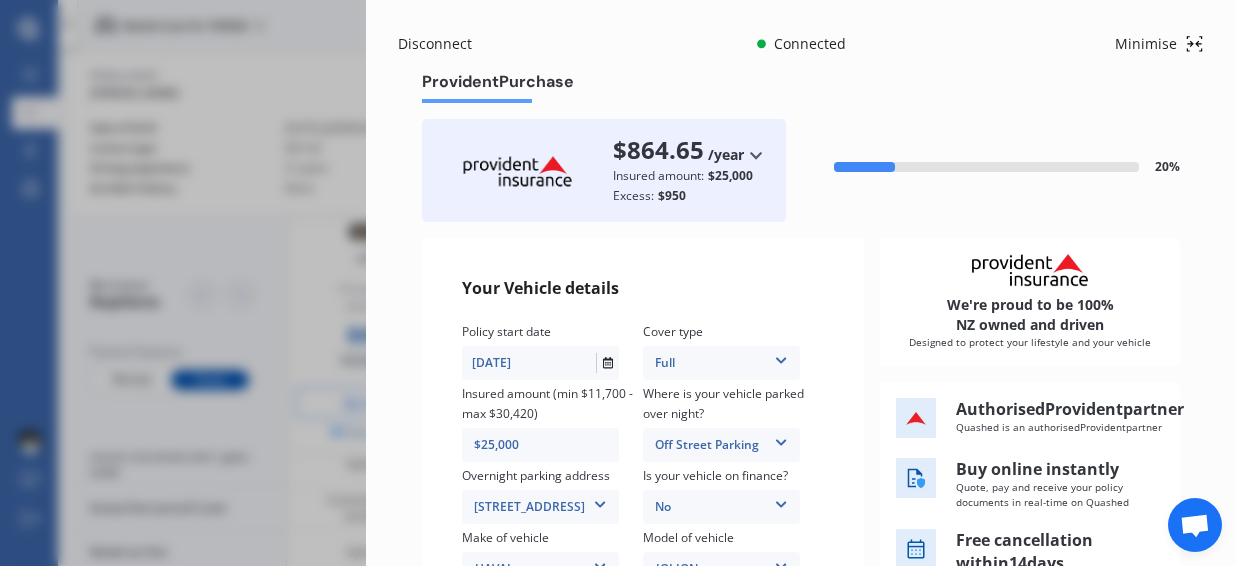click on "Your Vehicle details Policy start date [DATE] Cover type Full Full Insured amount (min $11,700 - max $30,420) $25,000 Where is your vehicle parked over night? Off Street Parking Garage (fully enclosed) Off Street Parking Other Overnight parking address [STREET_ADDRESS][GEOGRAPHIC_DATA][STREET_ADDRESS] Is your vehicle on finance? No No Yes Make of vehicle HAVAL HAVAL Model of vehicle JOLION JOLION Vehicle Sub Model Jolion LUX Wagon 5dr DCT 7sp 2WD 1.5T MY21 Jolion LUX Wagon 5dr DCT 7sp 2WD 1.5T MY21 Modifications value No No Up to $4000 Up to $6000 Greater than $6000 Any non-standard modification or features None None [MEDICAL_DATA] System(NOS) Roll Cage Full Racing Harness Intended use Private Private Private & Business" at bounding box center [643, 506] 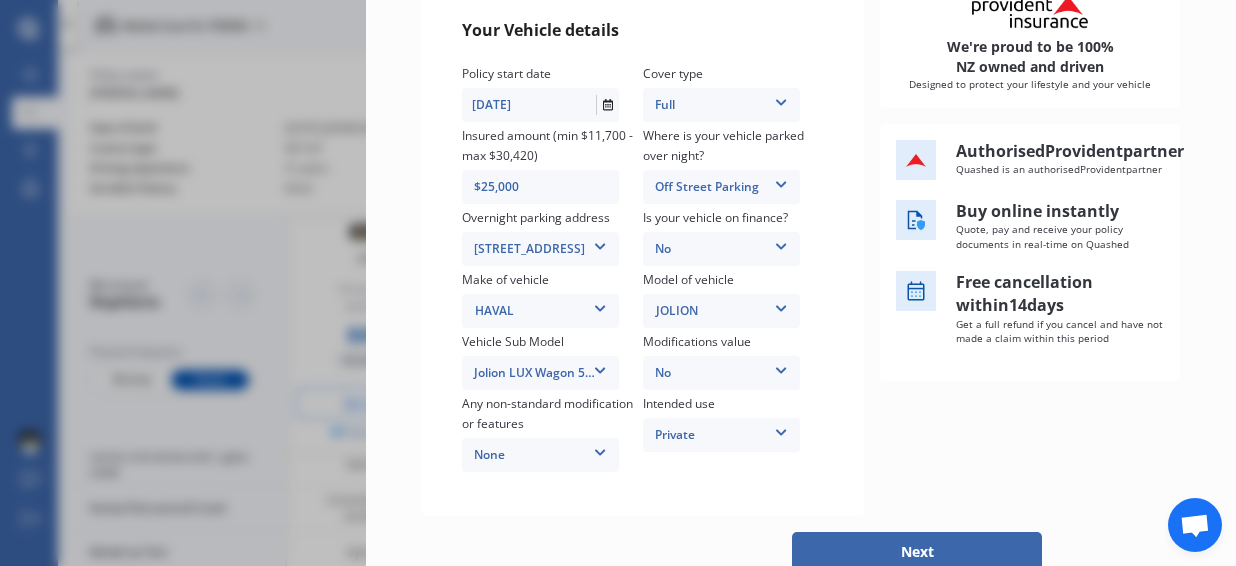 scroll, scrollTop: 259, scrollLeft: 0, axis: vertical 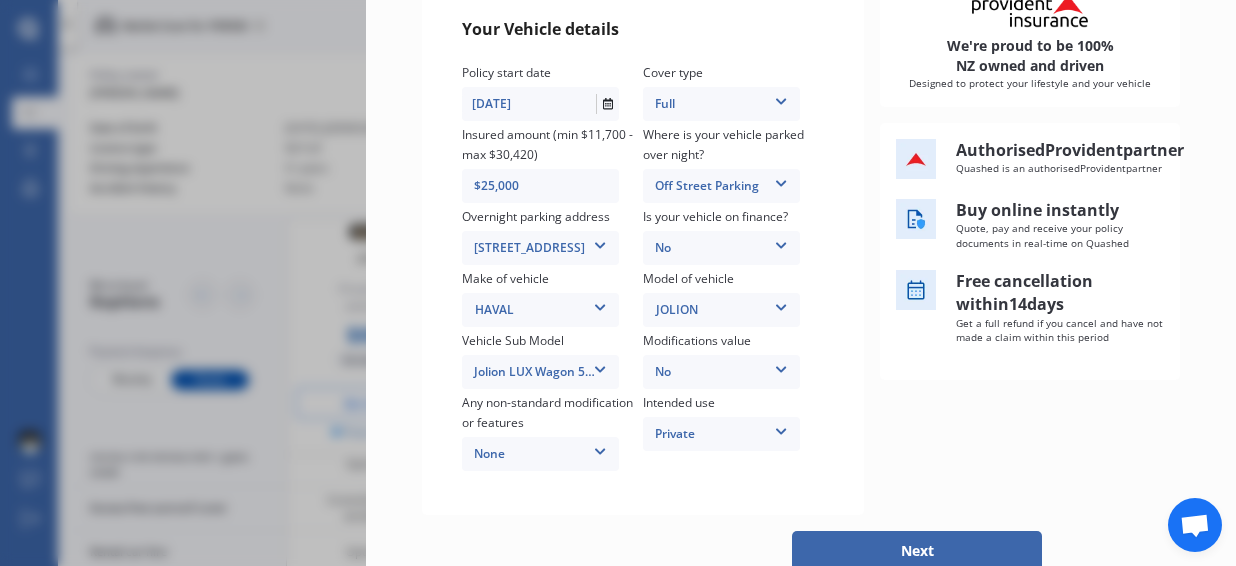 click on "None" at bounding box center (540, 454) 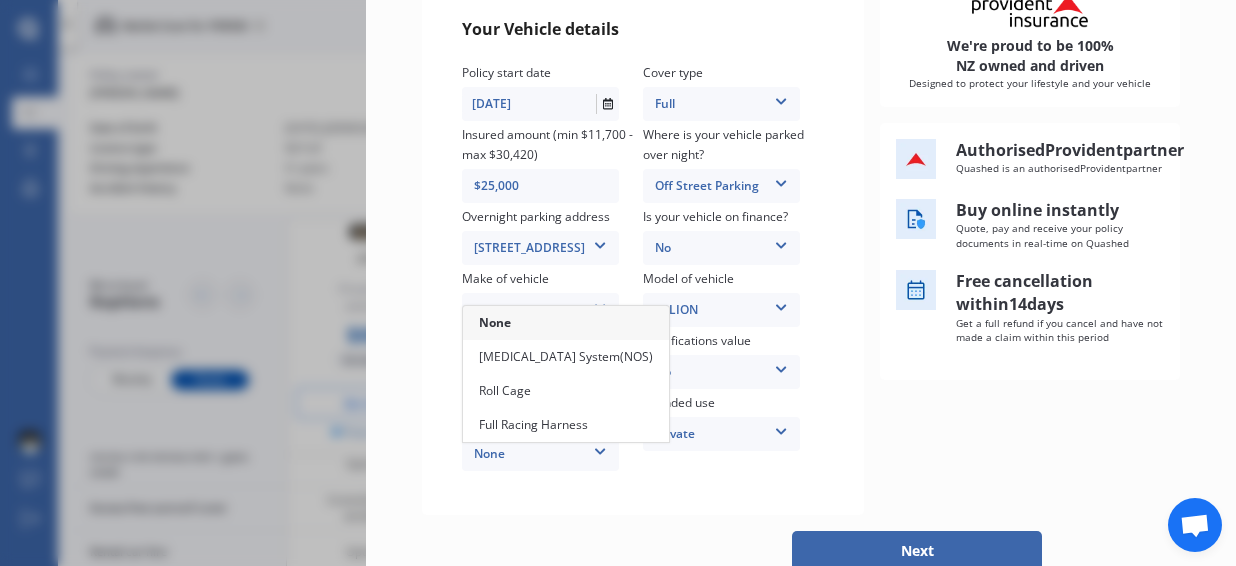 click on "None" at bounding box center (540, 454) 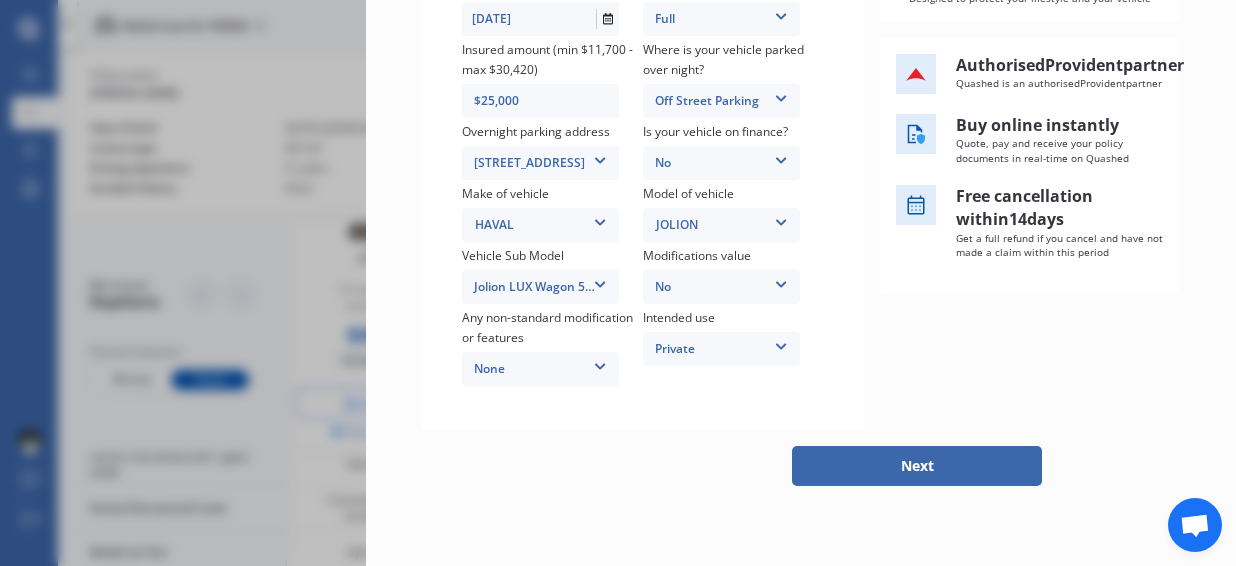 scroll, scrollTop: 418, scrollLeft: 0, axis: vertical 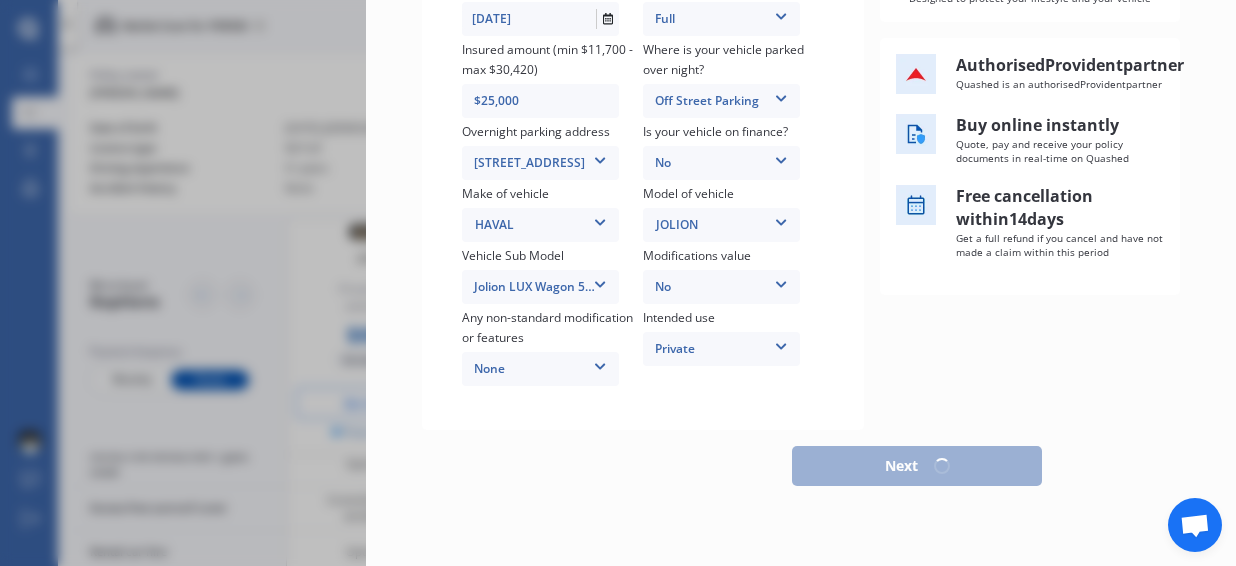 select on "05" 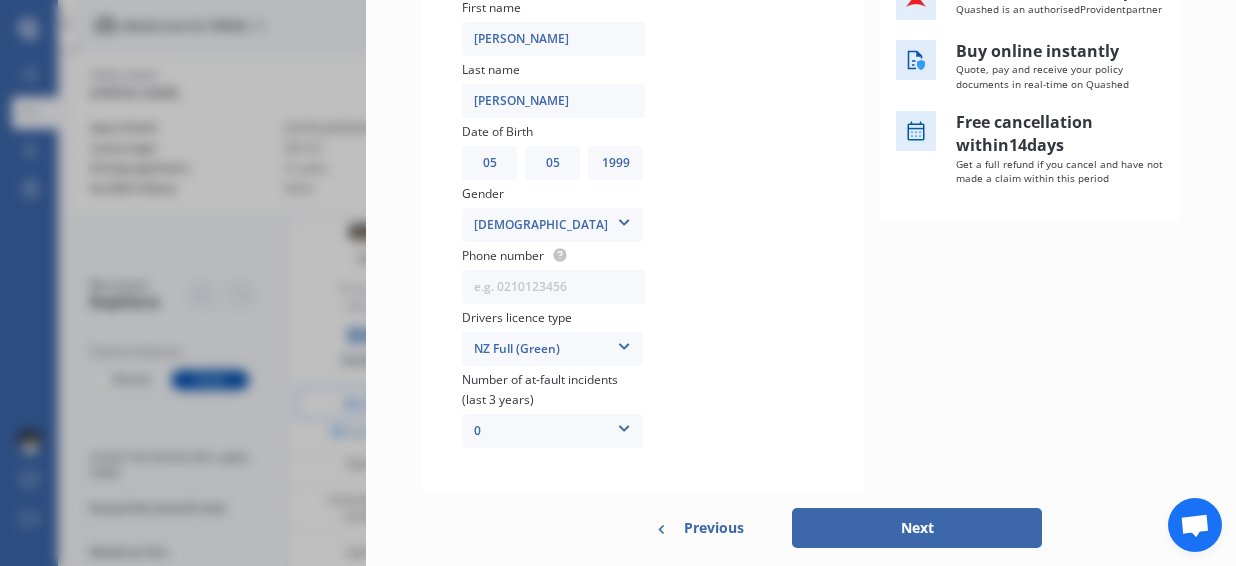 scroll, scrollTop: 0, scrollLeft: 0, axis: both 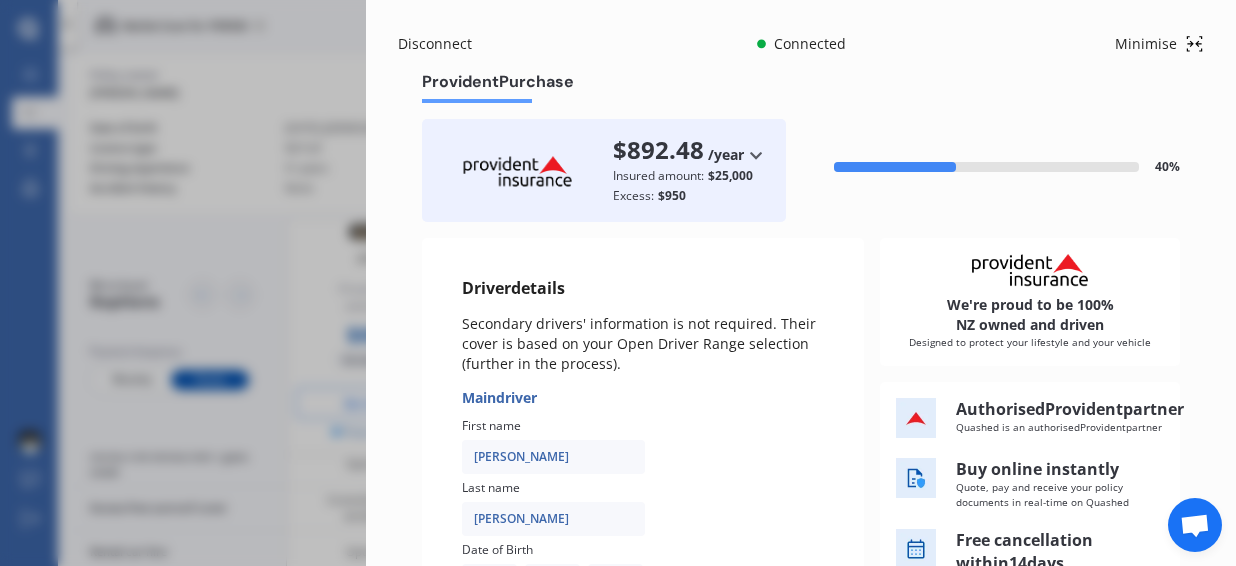 click on "Driver  details" at bounding box center (643, 288) 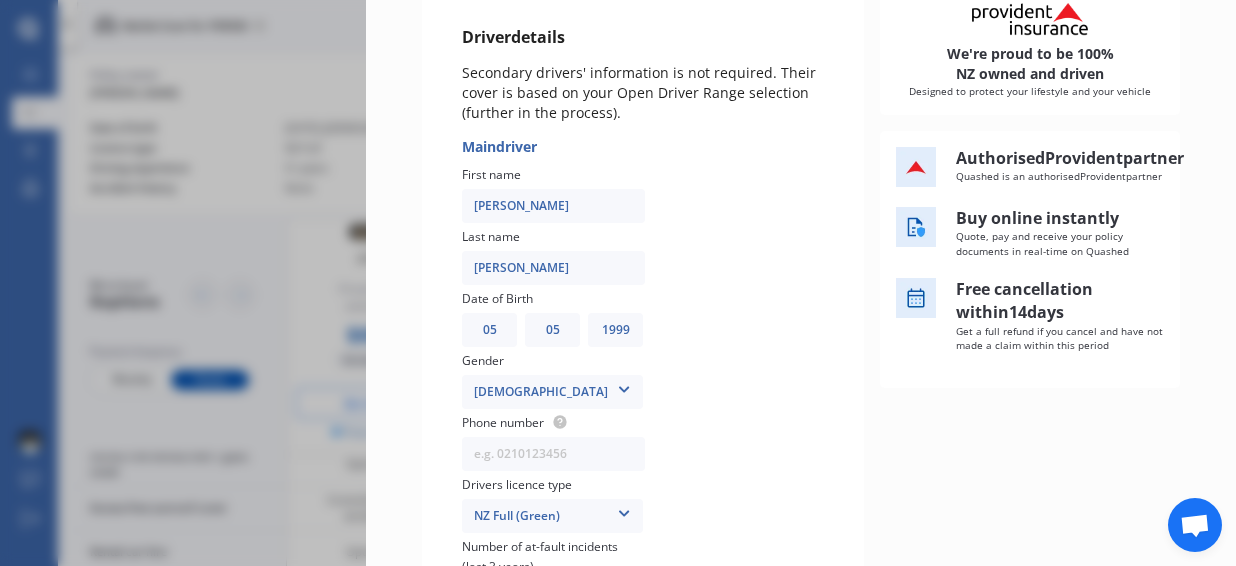 scroll, scrollTop: 250, scrollLeft: 0, axis: vertical 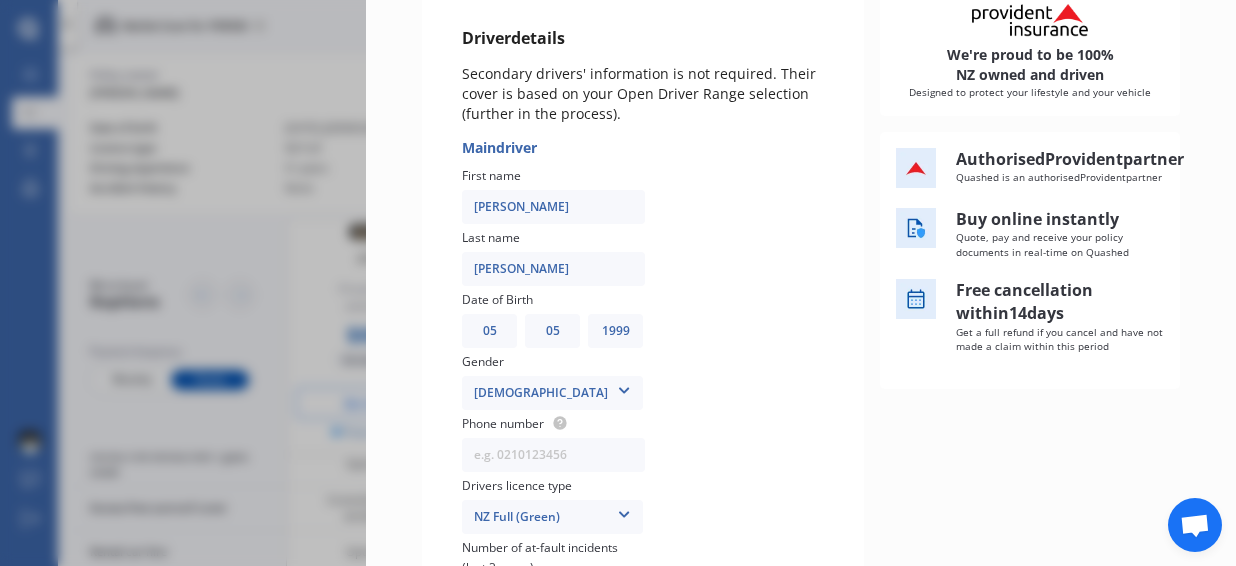 click on "[PERSON_NAME]" at bounding box center [553, 207] 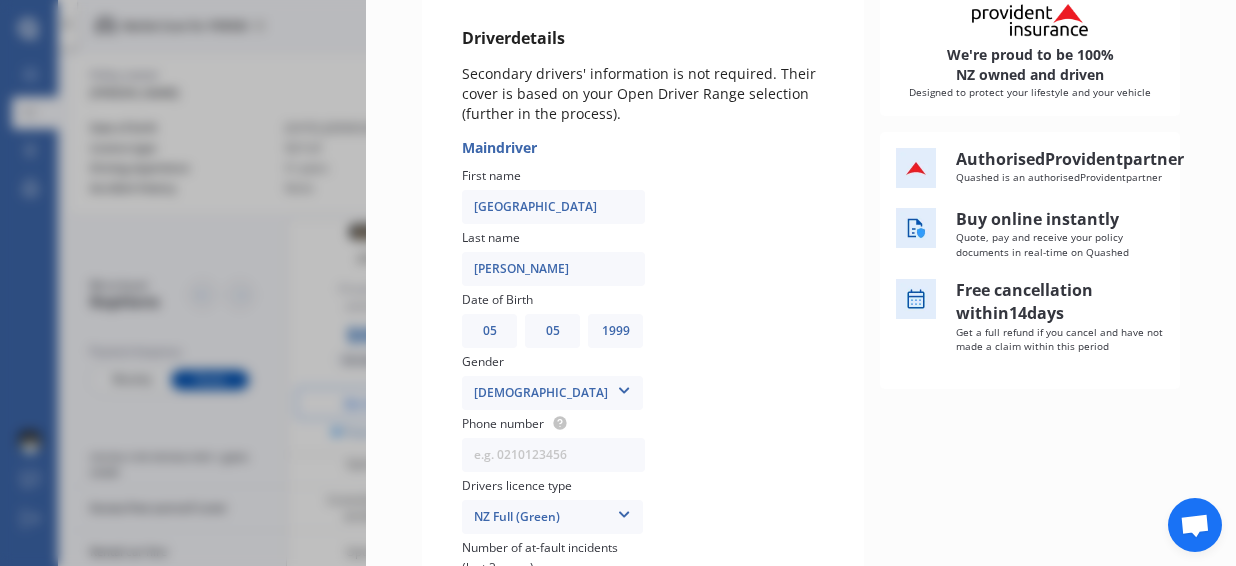 type on "[GEOGRAPHIC_DATA]" 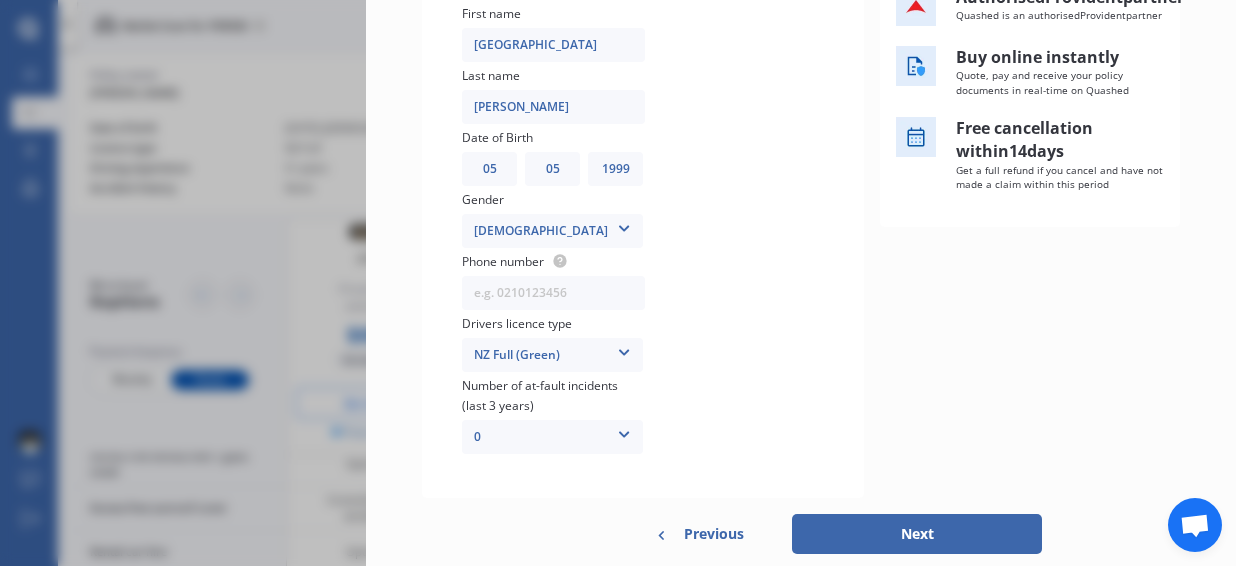 scroll, scrollTop: 412, scrollLeft: 0, axis: vertical 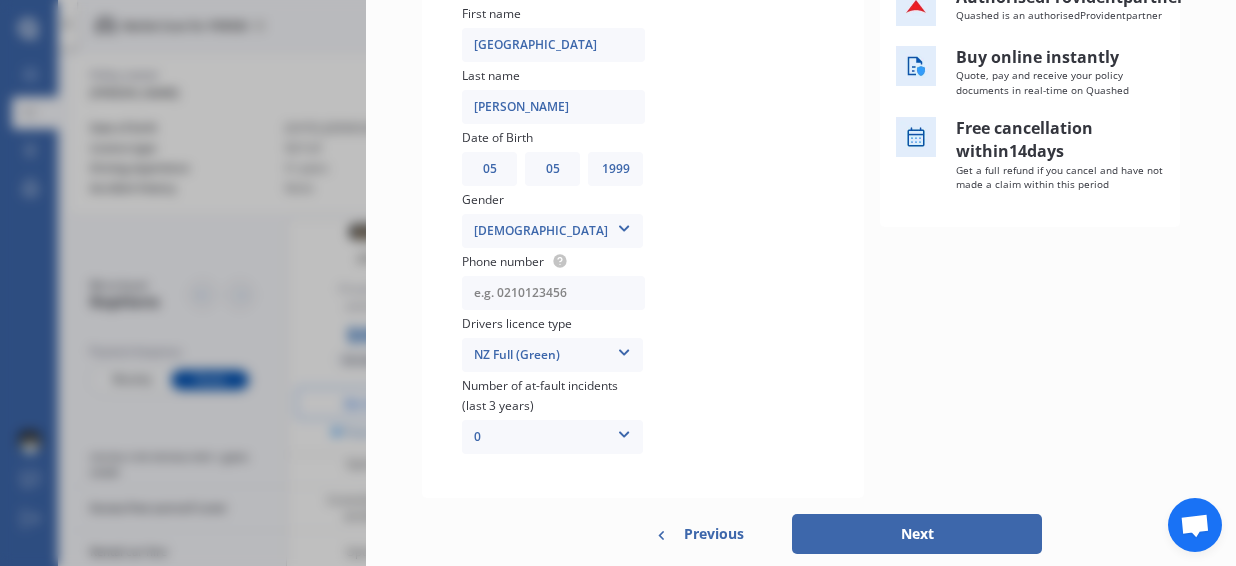 click at bounding box center [553, 293] 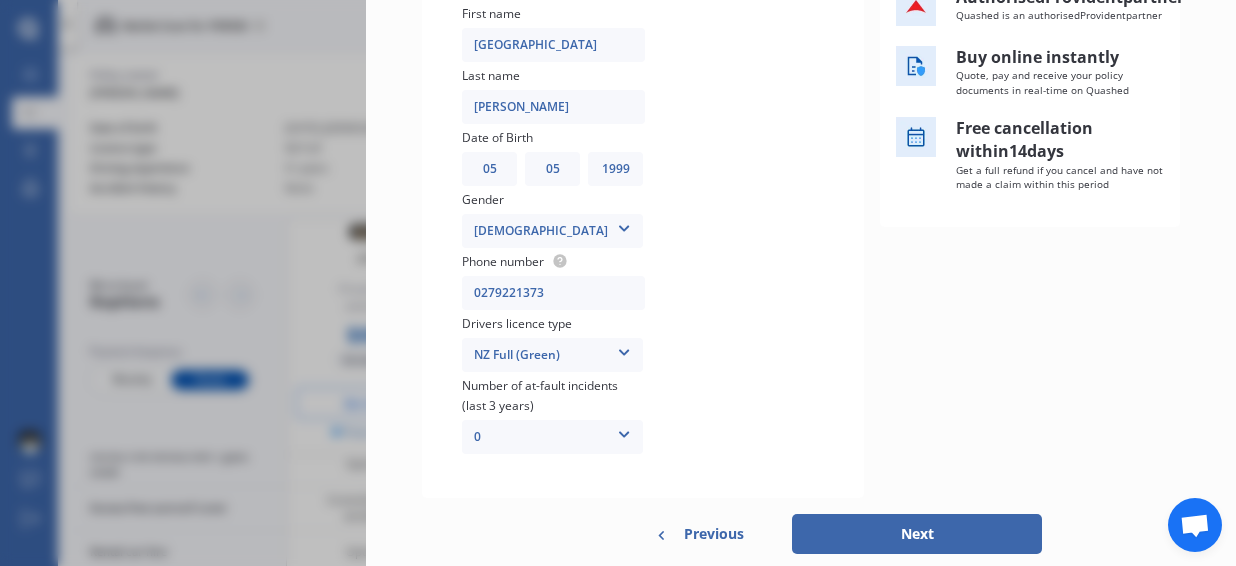 type on "0279221373" 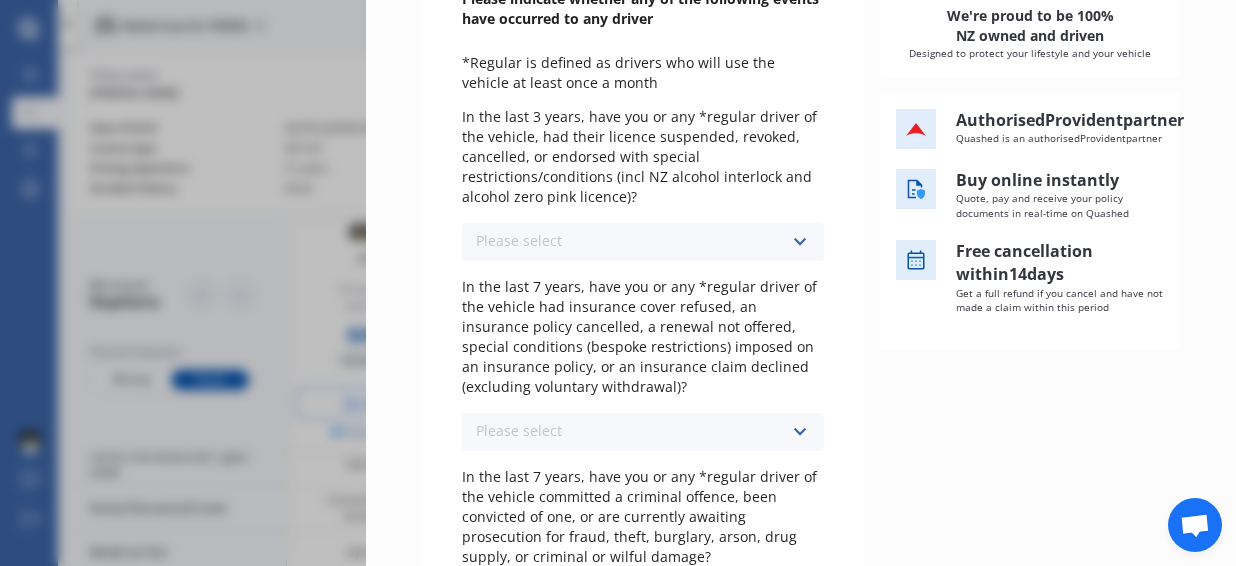 scroll, scrollTop: 293, scrollLeft: 0, axis: vertical 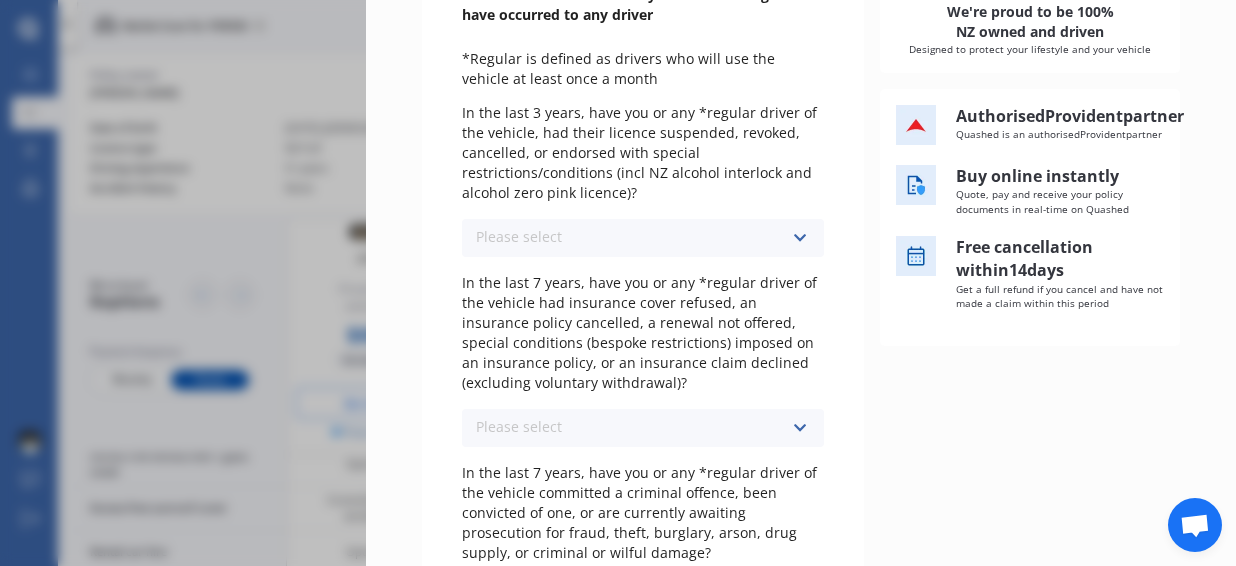 click on "Please select" at bounding box center (519, 237) 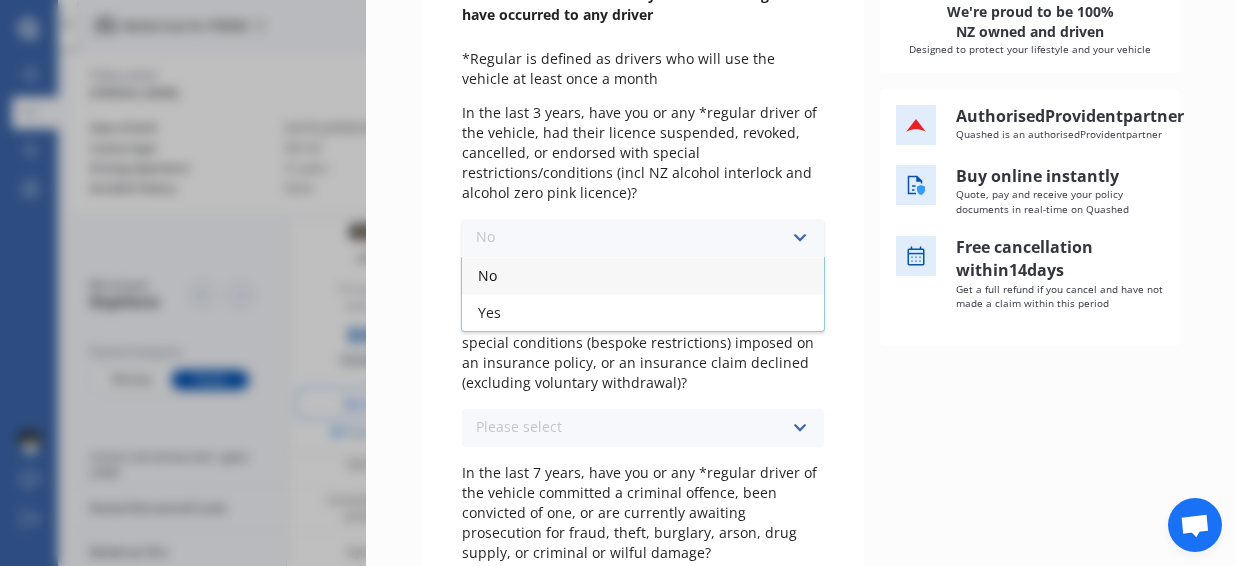click on "No" at bounding box center (643, 275) 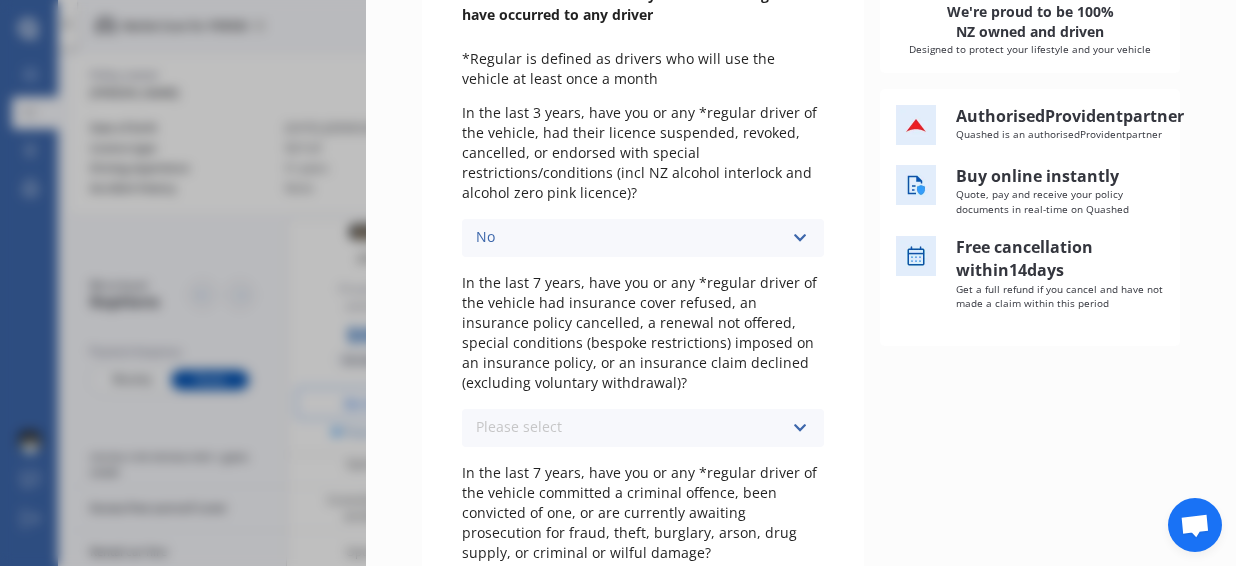 click on "Please select No Yes" at bounding box center [643, 428] 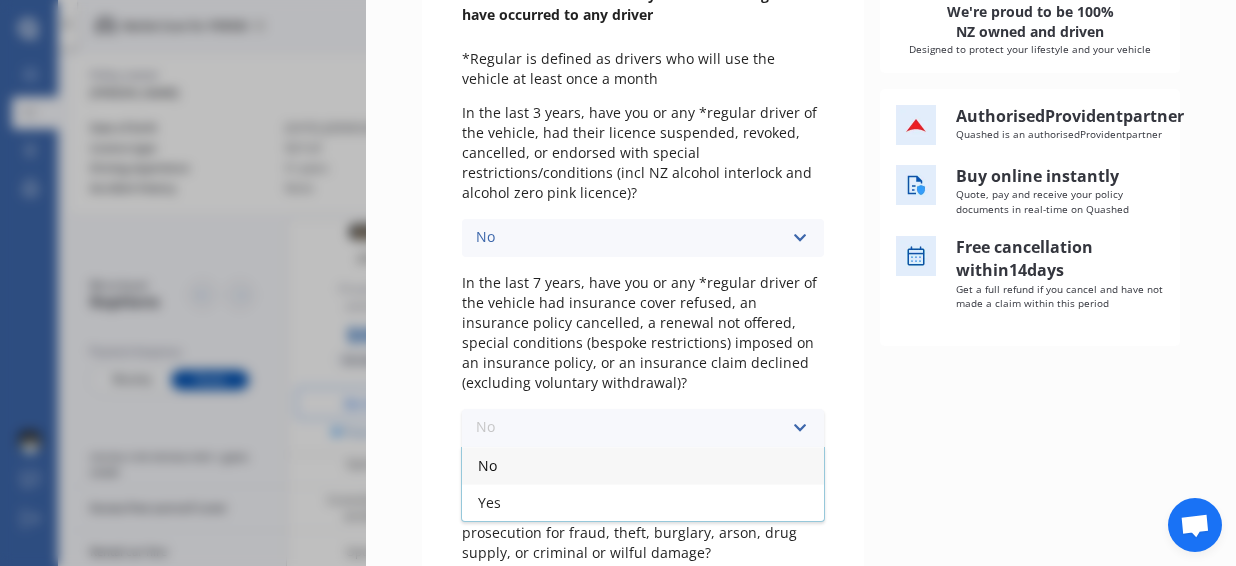 click on "No" at bounding box center (643, 465) 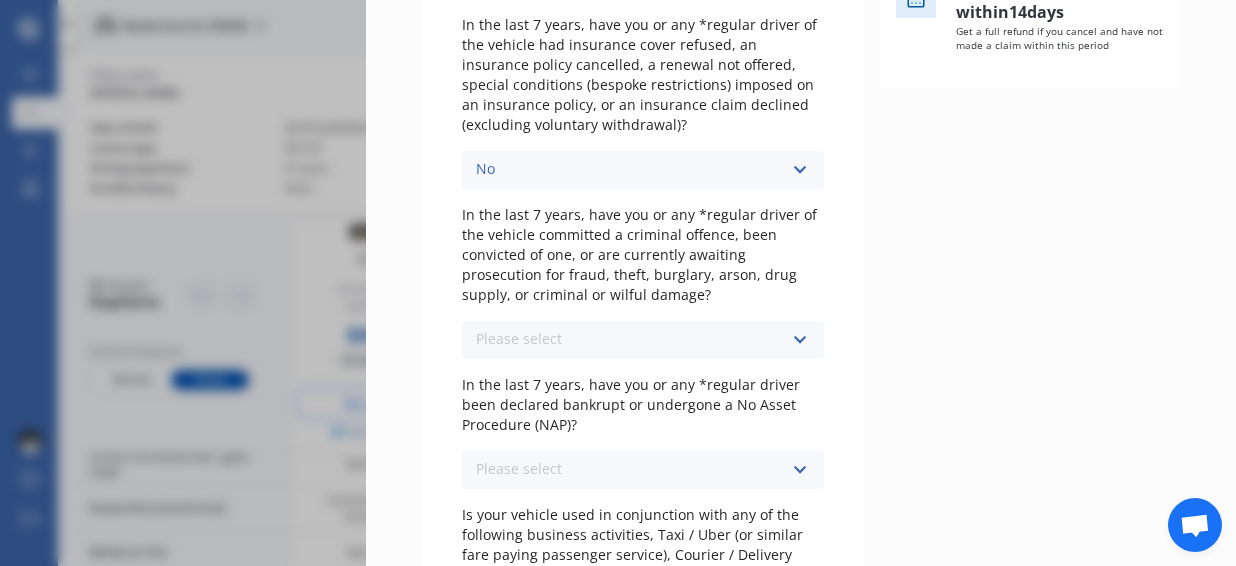 scroll, scrollTop: 553, scrollLeft: 0, axis: vertical 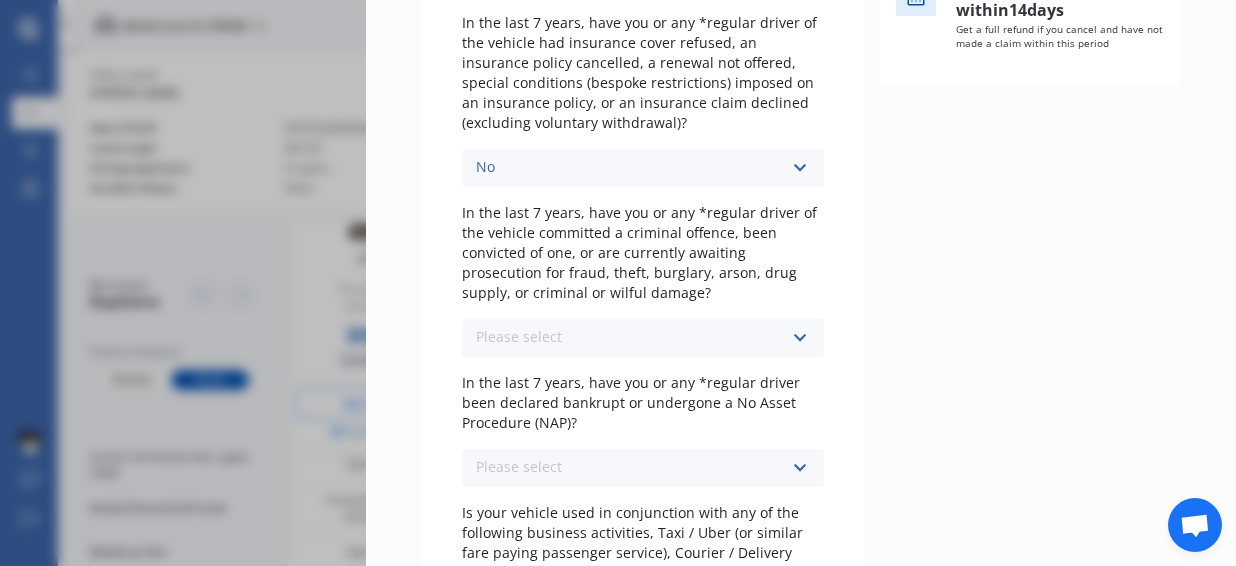 click on "Please select No Yes" at bounding box center [643, 338] 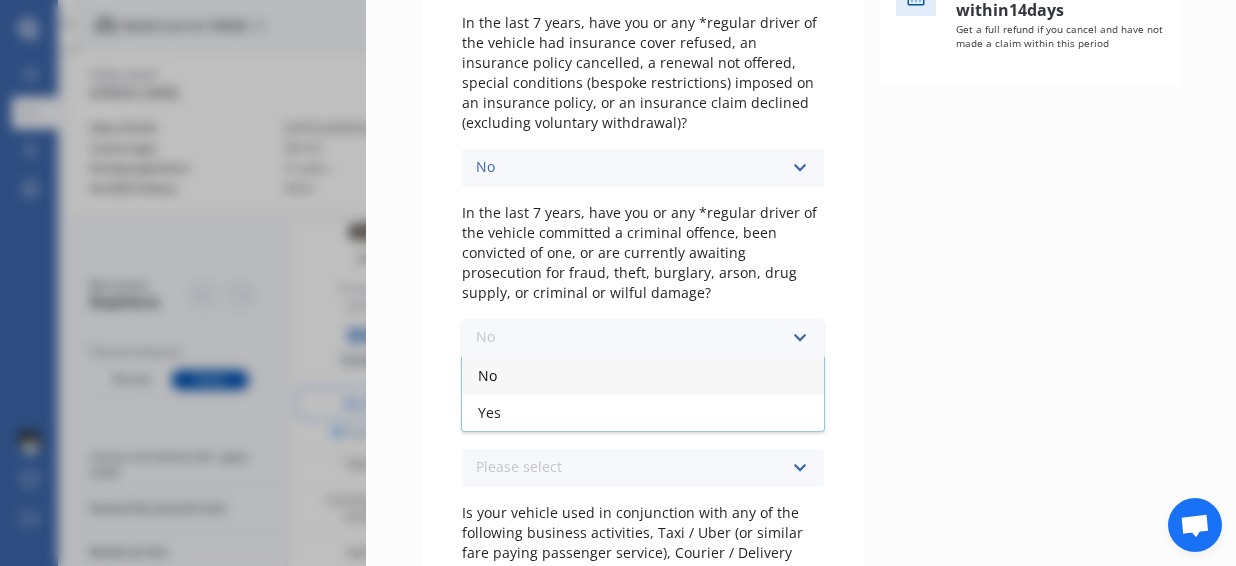 click on "No" at bounding box center [643, 375] 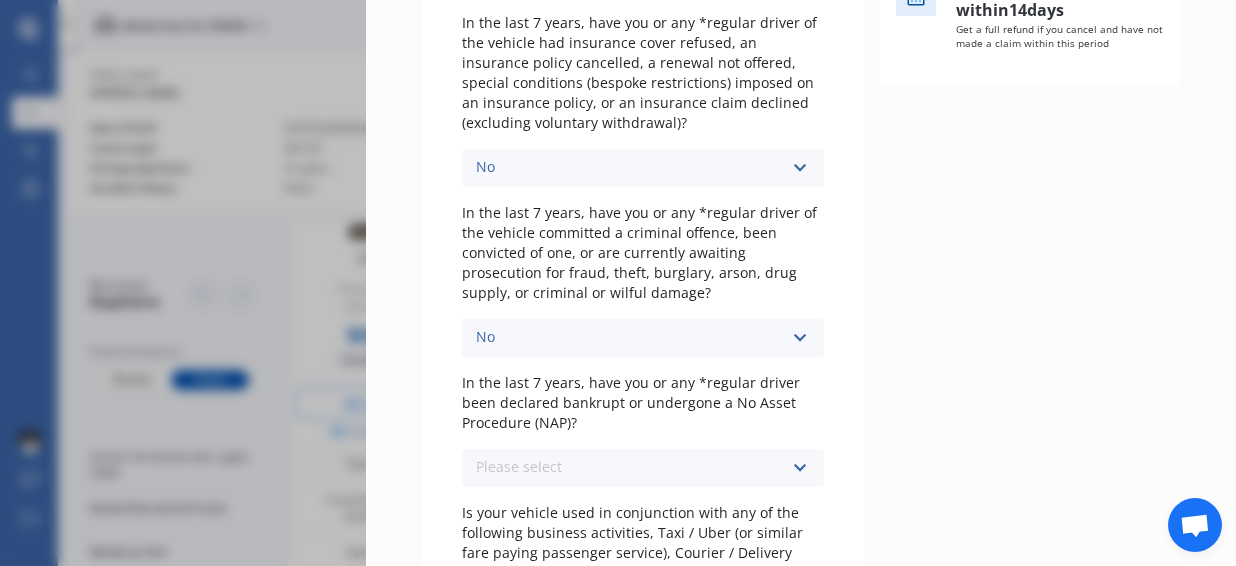 click on "Please select No Yes" at bounding box center (643, 468) 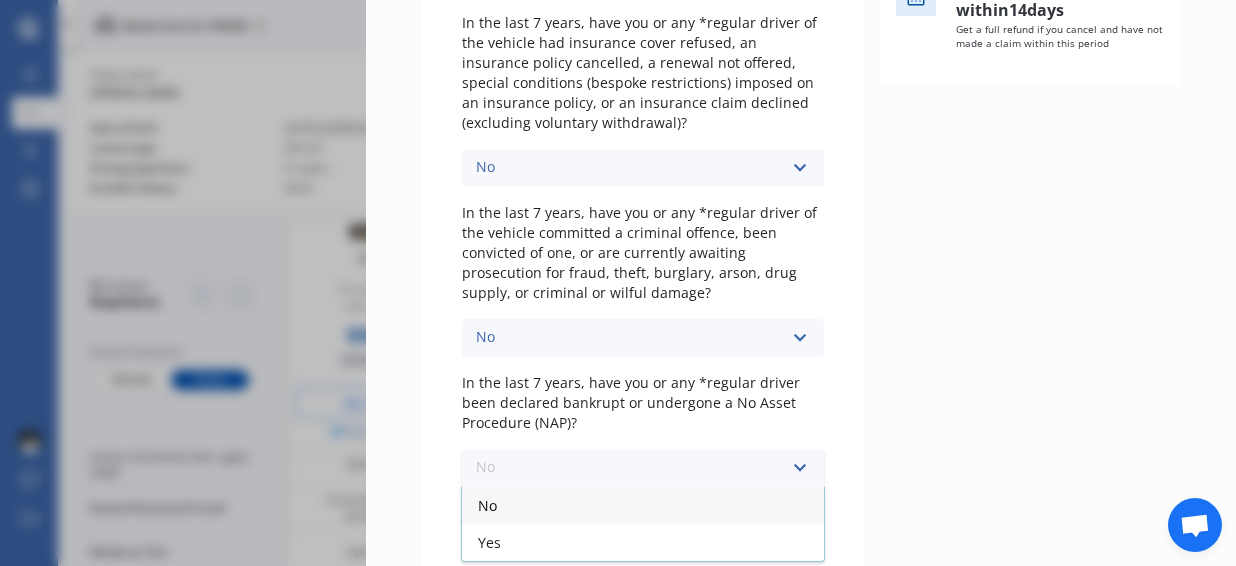 click on "No" at bounding box center [643, 505] 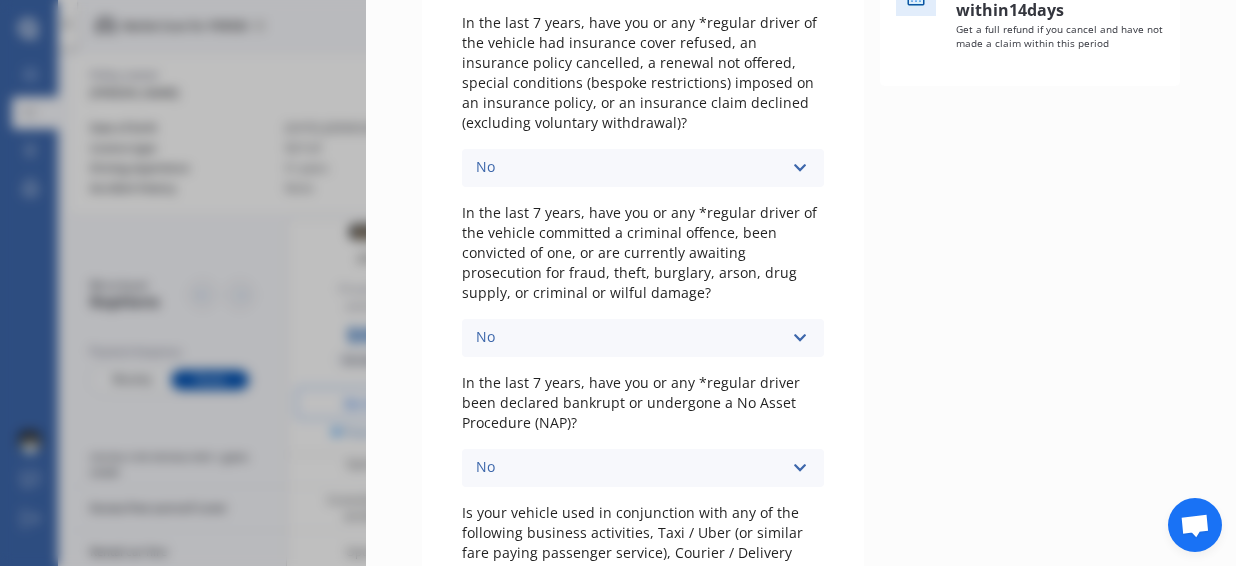 scroll, scrollTop: 720, scrollLeft: 0, axis: vertical 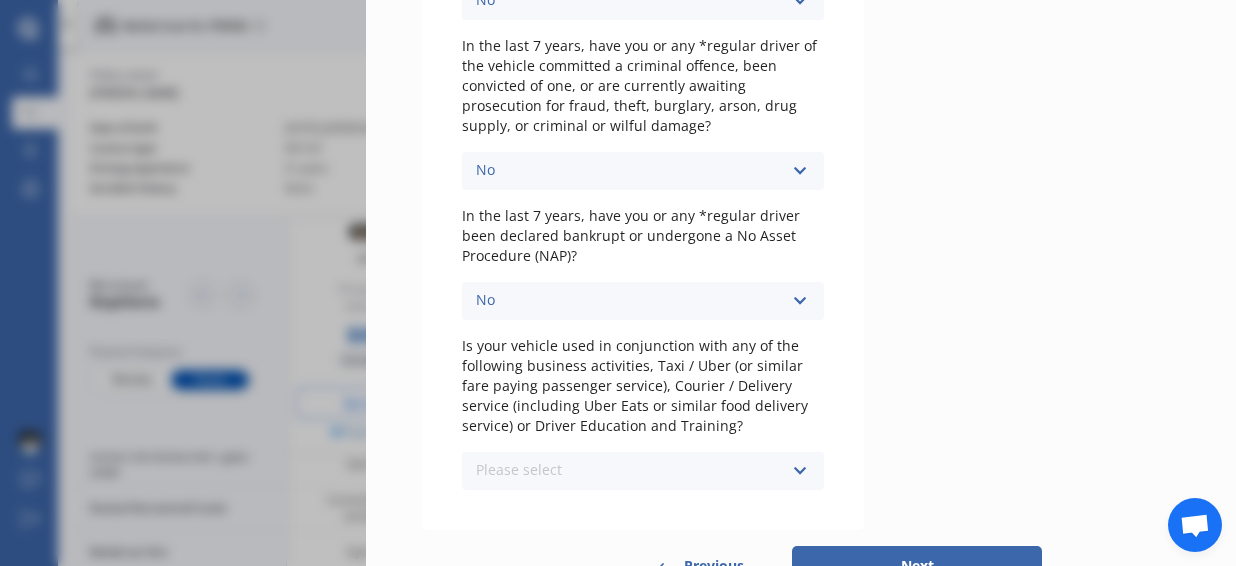 click on "Please select No Yes" at bounding box center [643, 471] 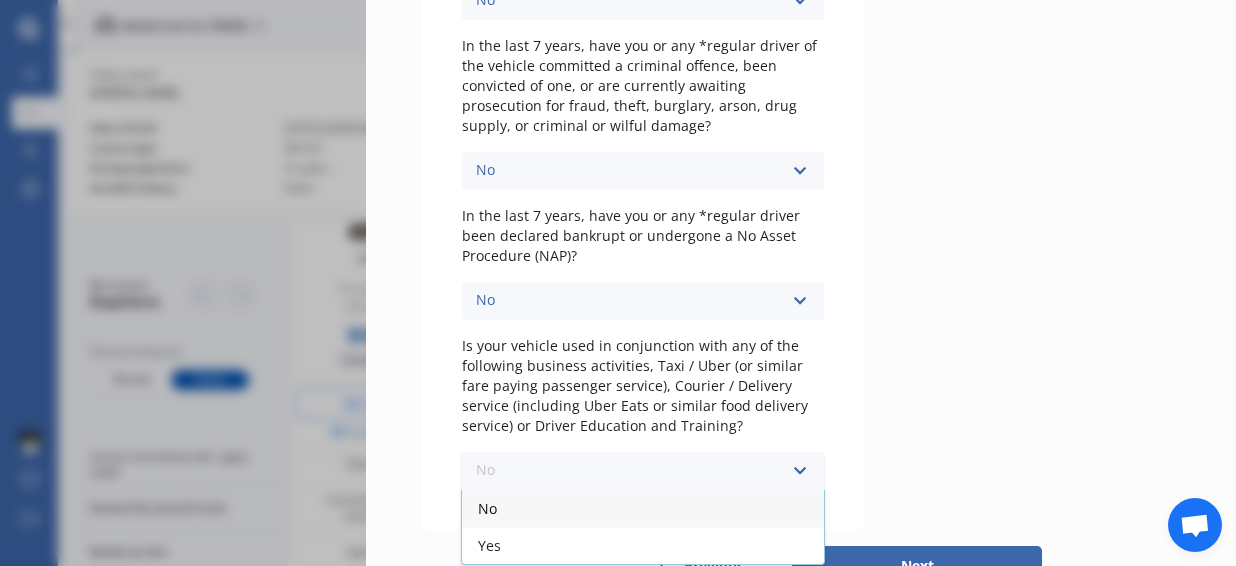click on "No" at bounding box center (643, 508) 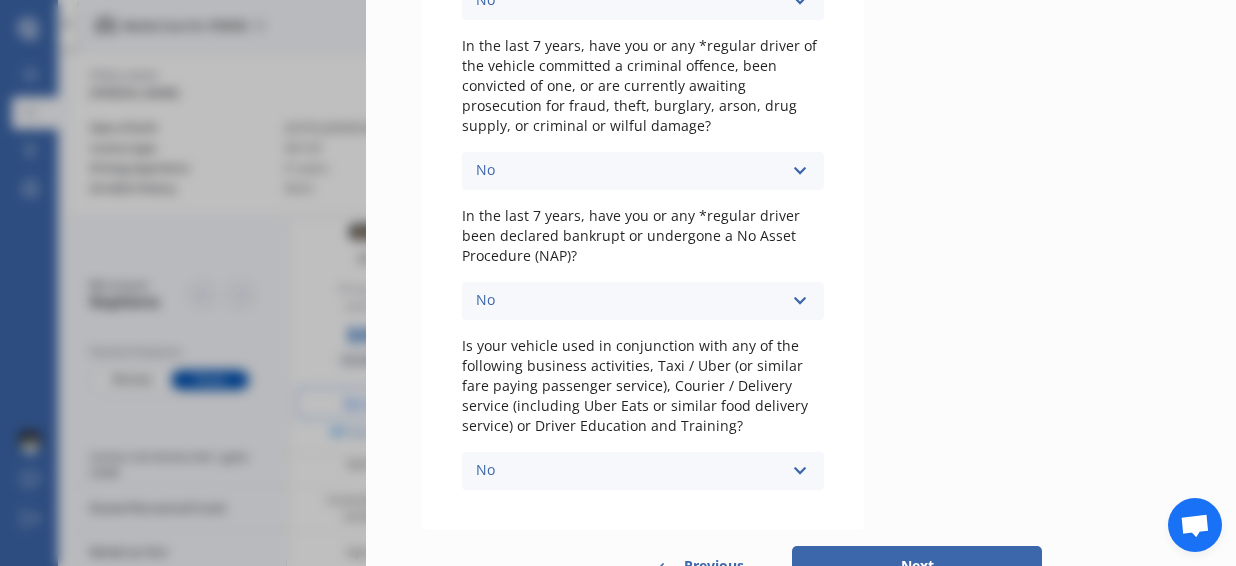 click on "Please indicate whether any of the following events have occurred to any driver *Regular is defined as drivers who will use the vehicle at least once a month In the last 3 years, have you or any *regular driver of the vehicle, had their licence suspended, revoked, cancelled, or endorsed with special restrictions/conditions (incl NZ alcohol interlock and alcohol zero pink licence)? No No Yes In the last 7 years, have you or any *regular driver of the vehicle had insurance cover refused, an insurance policy cancelled, a renewal not offered, special conditions (bespoke restrictions) imposed on an insurance policy, or an insurance claim declined (excluding voluntary withdrawal)? No No Yes In the last 7 years, have you or any *regular driver of the vehicle committed a criminal offence, been convicted of one, or are currently awaiting prosecution for fraud, theft, burglary, arson, drug supply, or criminal or wilful damage? No No Yes No No Yes No No Yes We're proud to be 100% NZ owned and driven Authorised   partner" at bounding box center (801, 52) 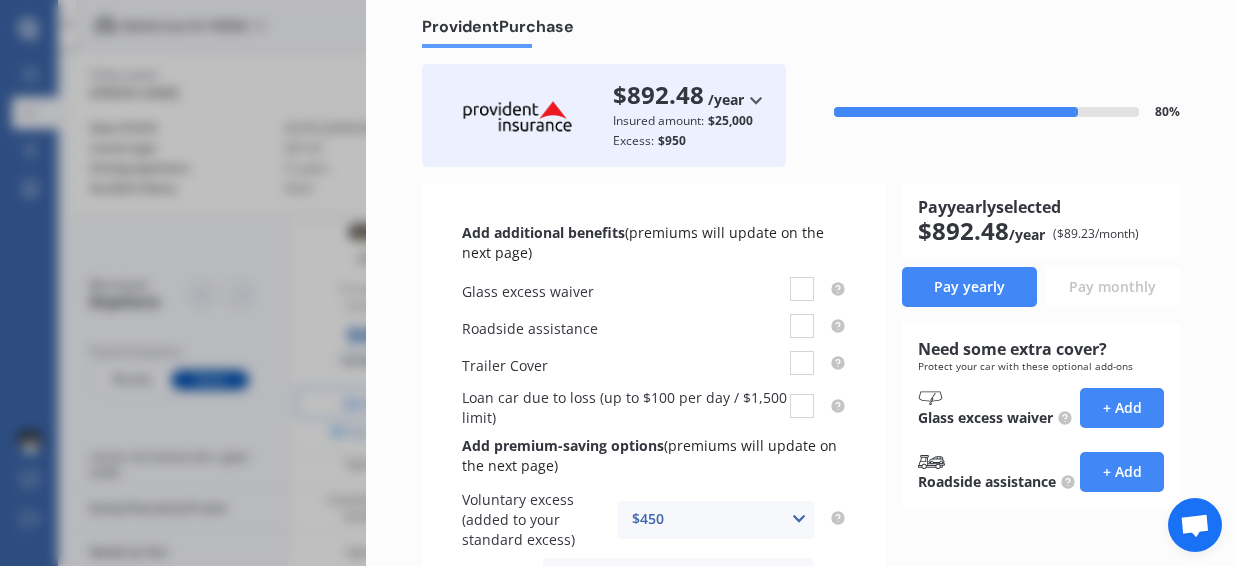 scroll, scrollTop: 54, scrollLeft: 0, axis: vertical 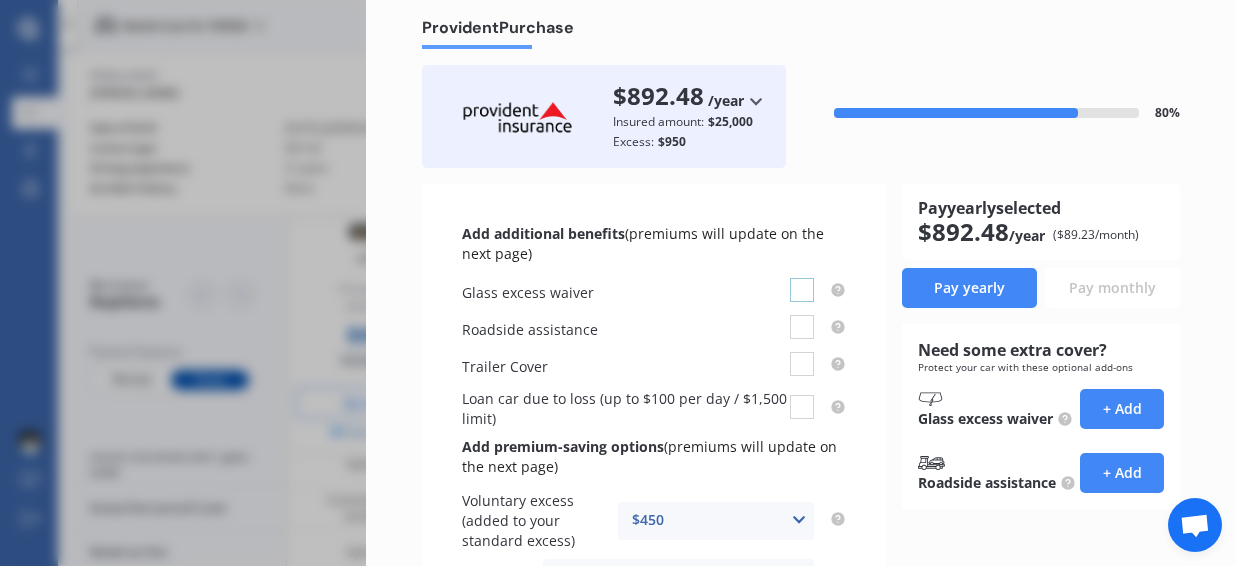 click at bounding box center (802, 278) 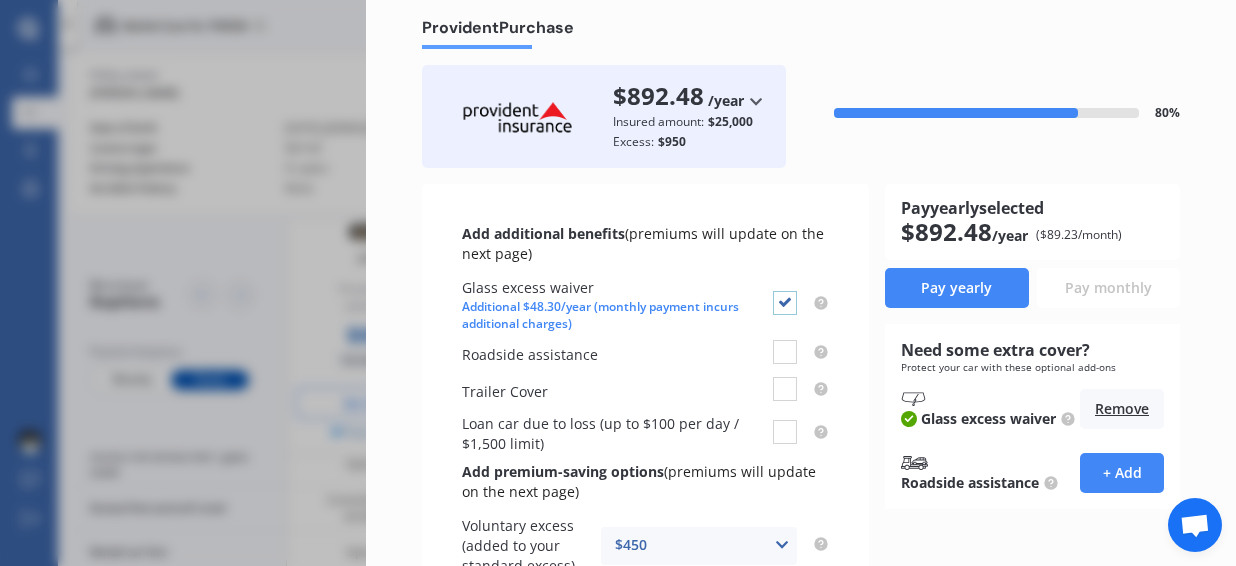 click at bounding box center [785, 291] 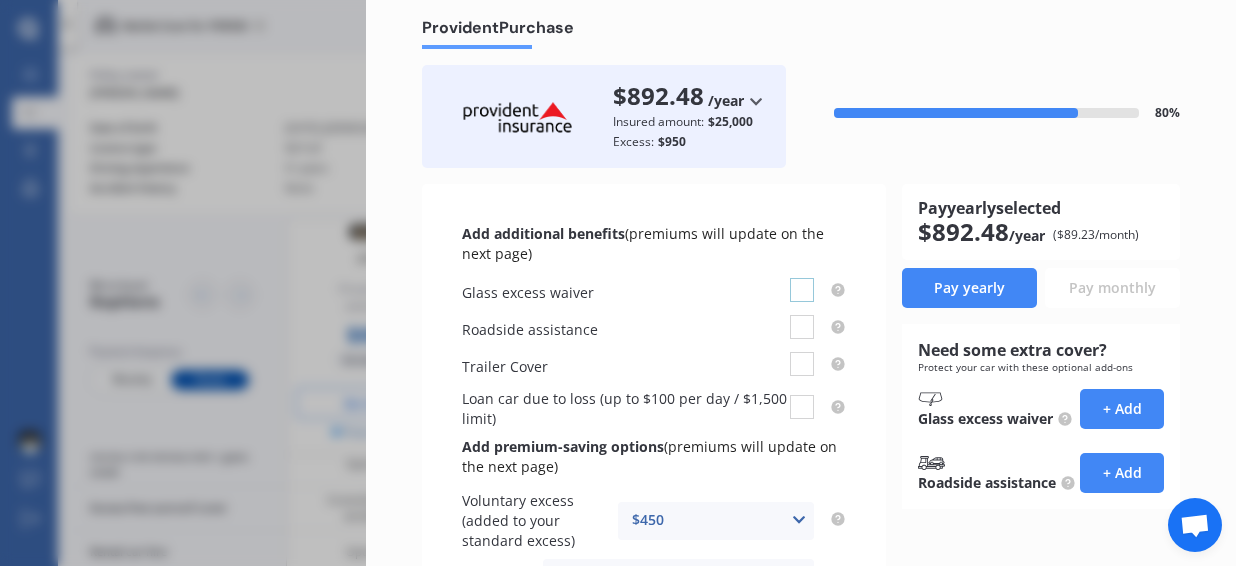 click at bounding box center [802, 278] 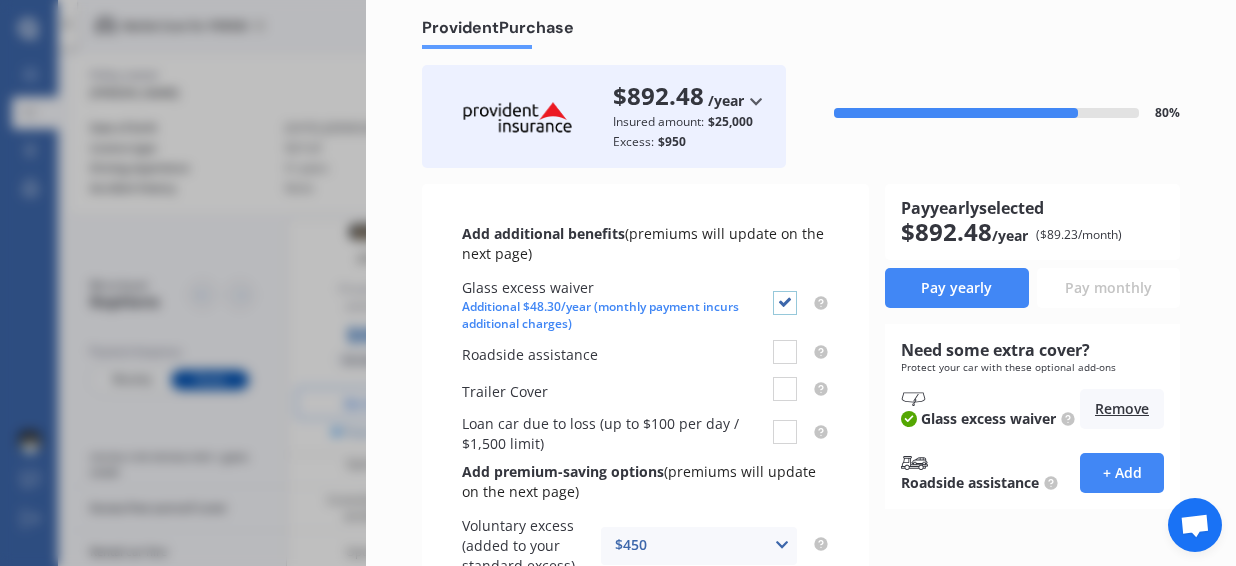 click at bounding box center (785, 291) 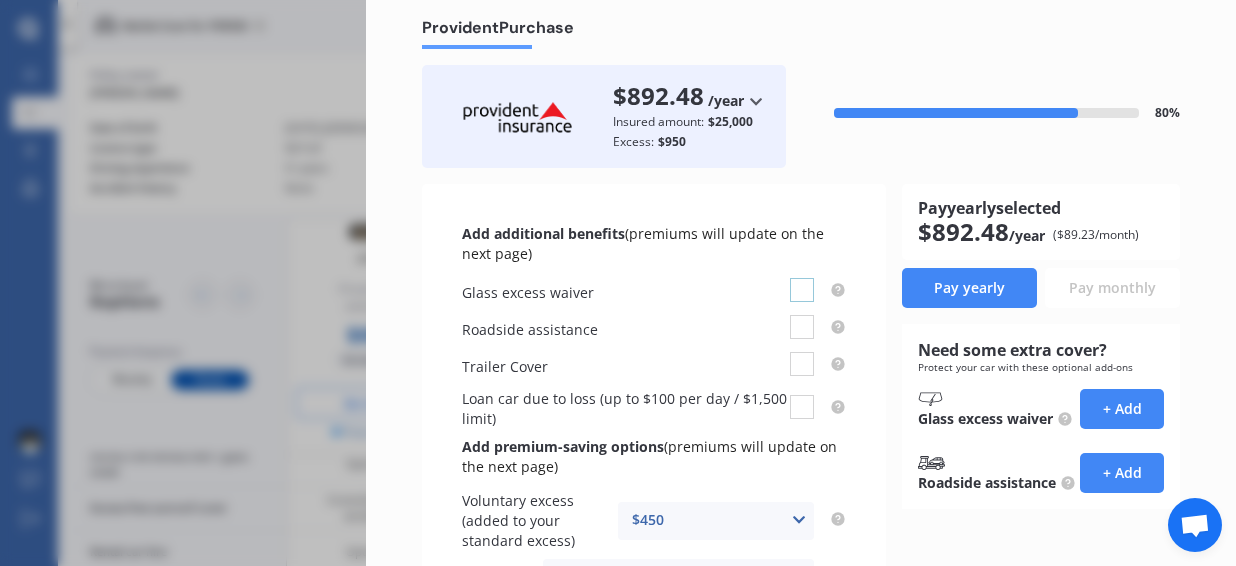 click at bounding box center [802, 278] 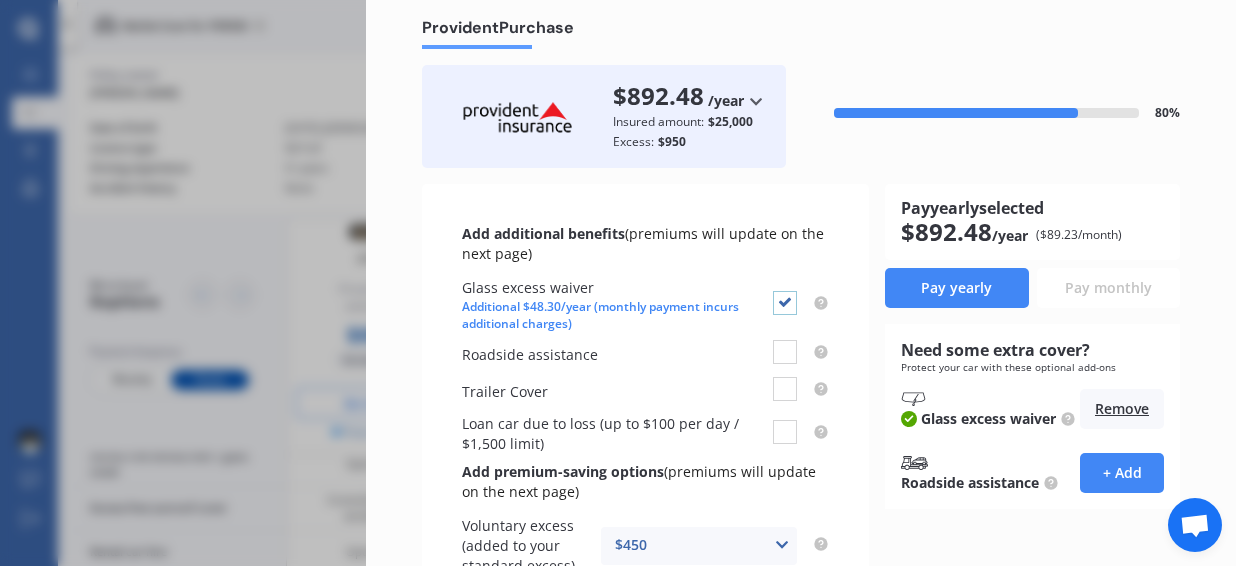 click at bounding box center (785, 291) 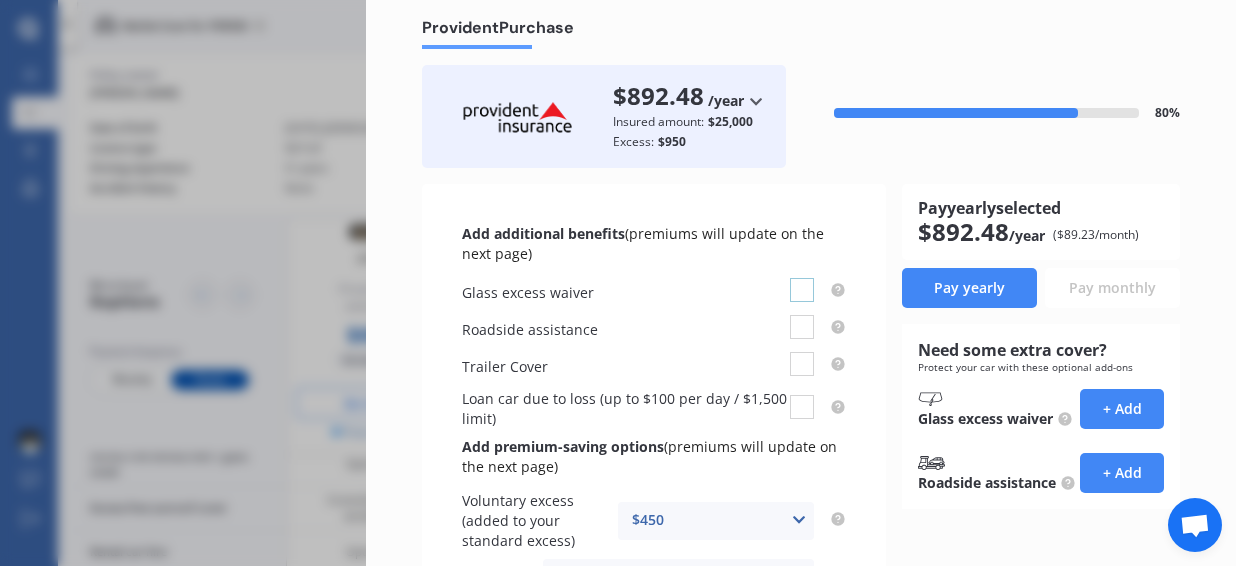 click at bounding box center (802, 278) 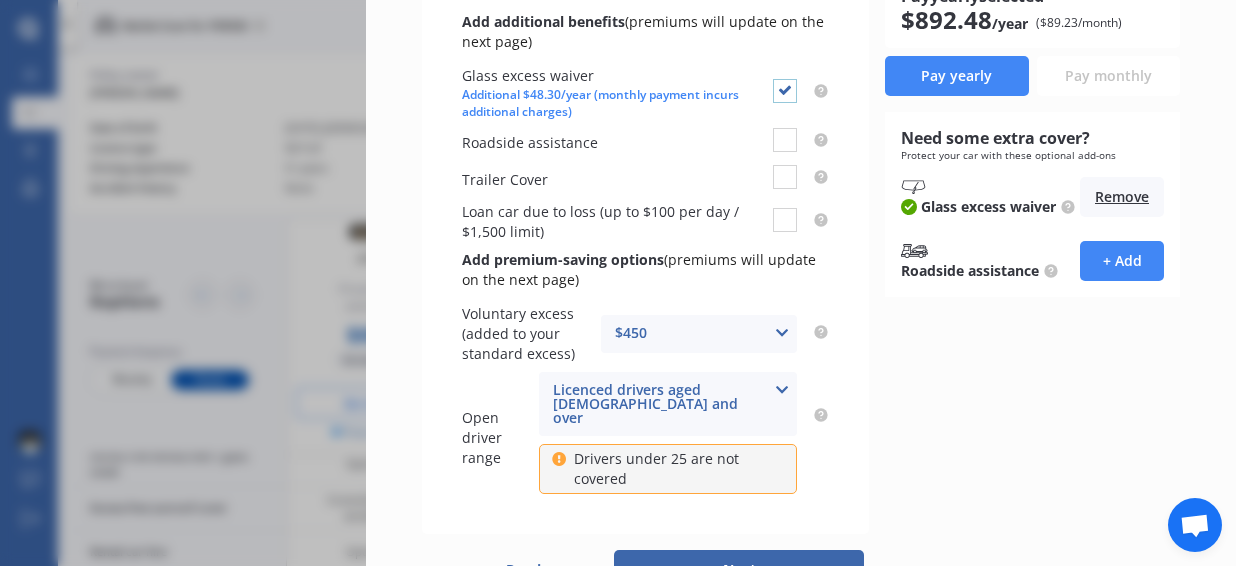 scroll, scrollTop: 267, scrollLeft: 0, axis: vertical 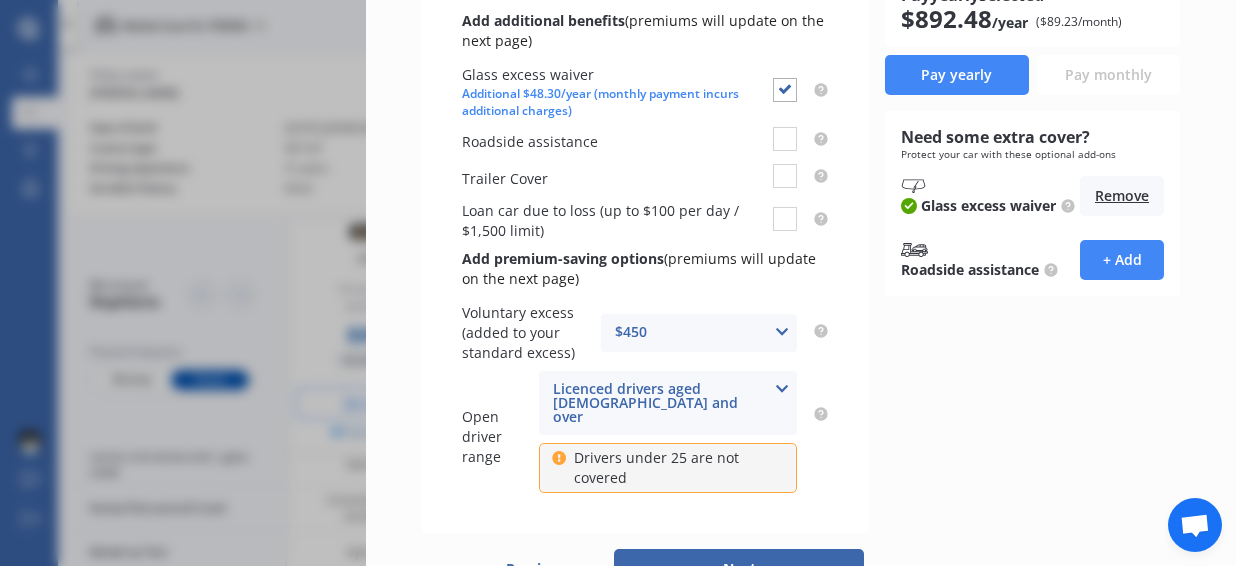 click on "$450 None $200 $450 $700 $950 $1,200 $1,700" at bounding box center (699, 333) 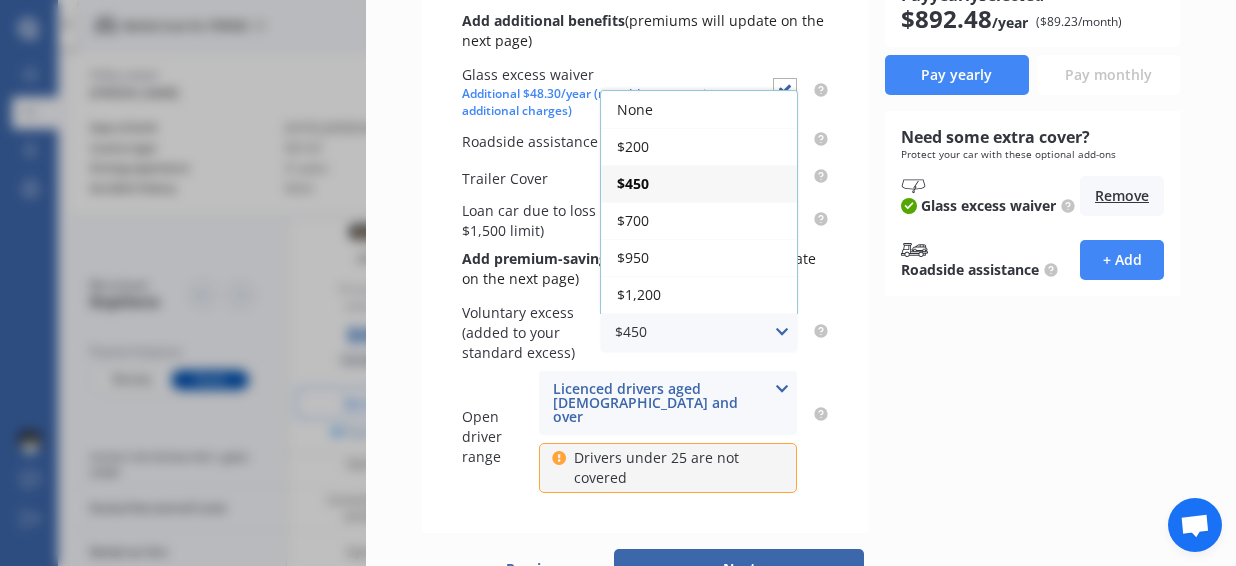 click on "$450 None $200 $450 $700 $950 $1,200 $1,700" at bounding box center [699, 333] 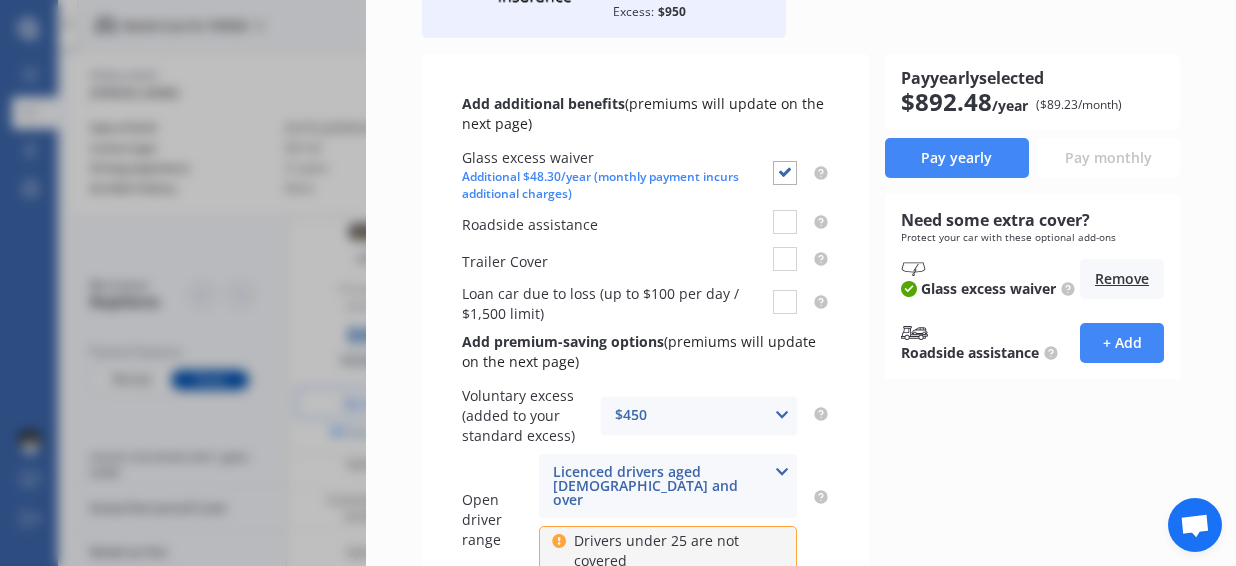 scroll, scrollTop: 187, scrollLeft: 0, axis: vertical 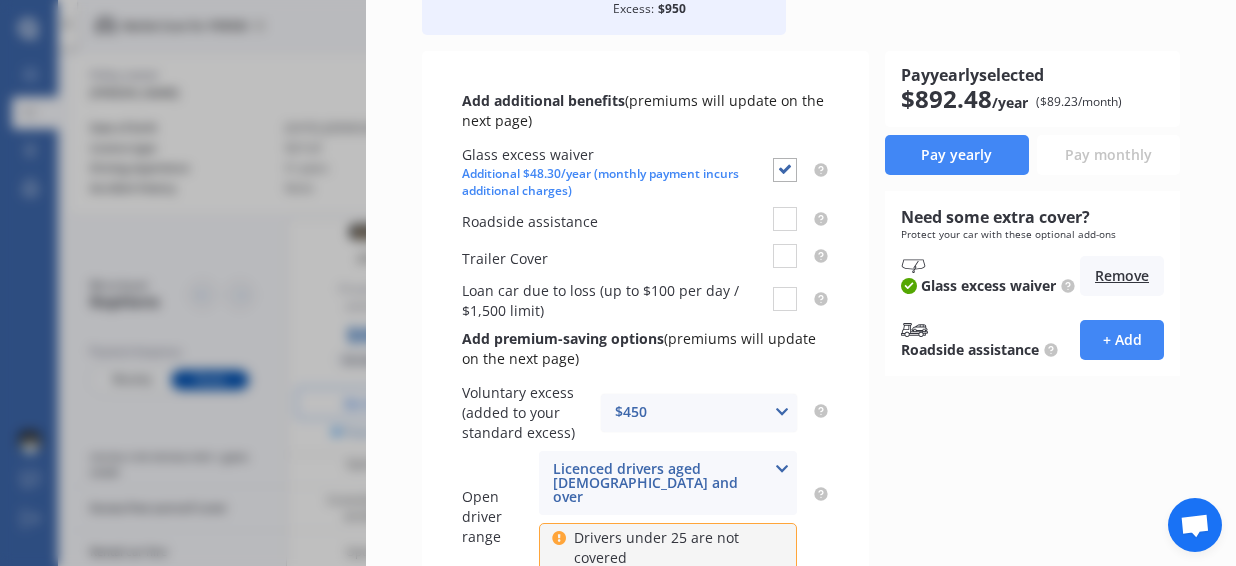 click on "$450 None $200 $450 $700 $950 $1,200 $1,700" at bounding box center (699, 413) 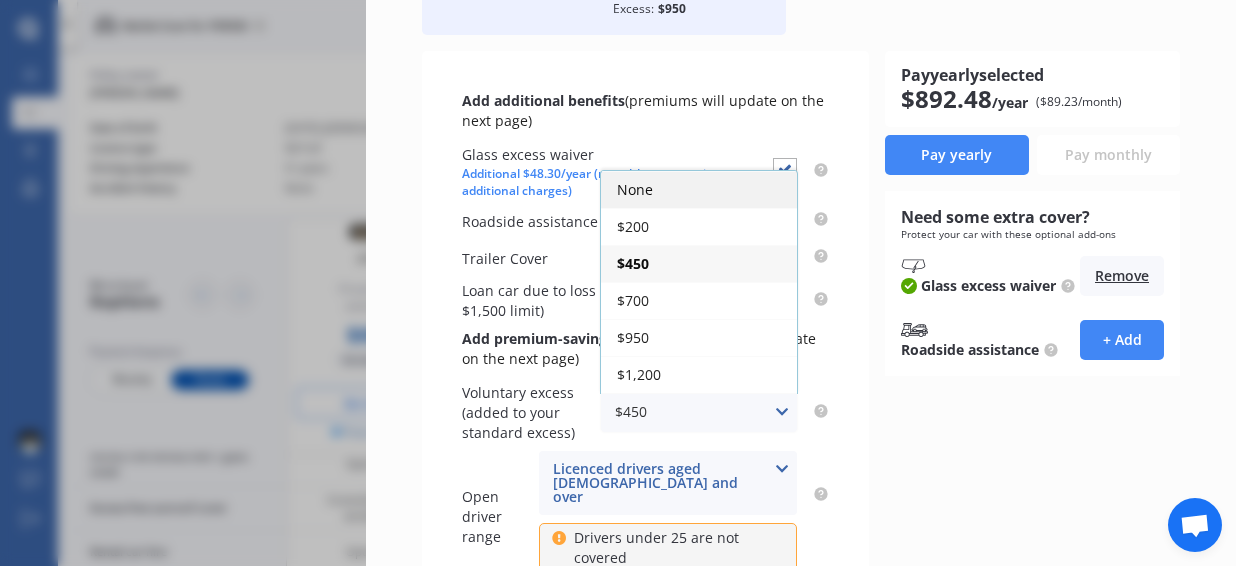 click on "None" at bounding box center [699, 189] 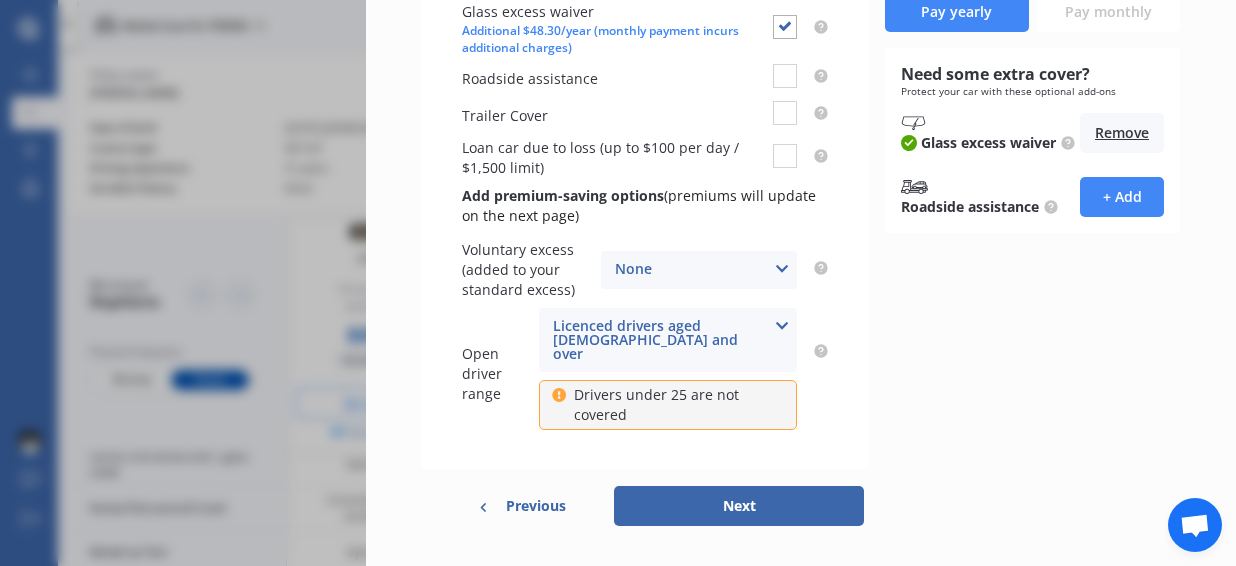 scroll, scrollTop: 329, scrollLeft: 0, axis: vertical 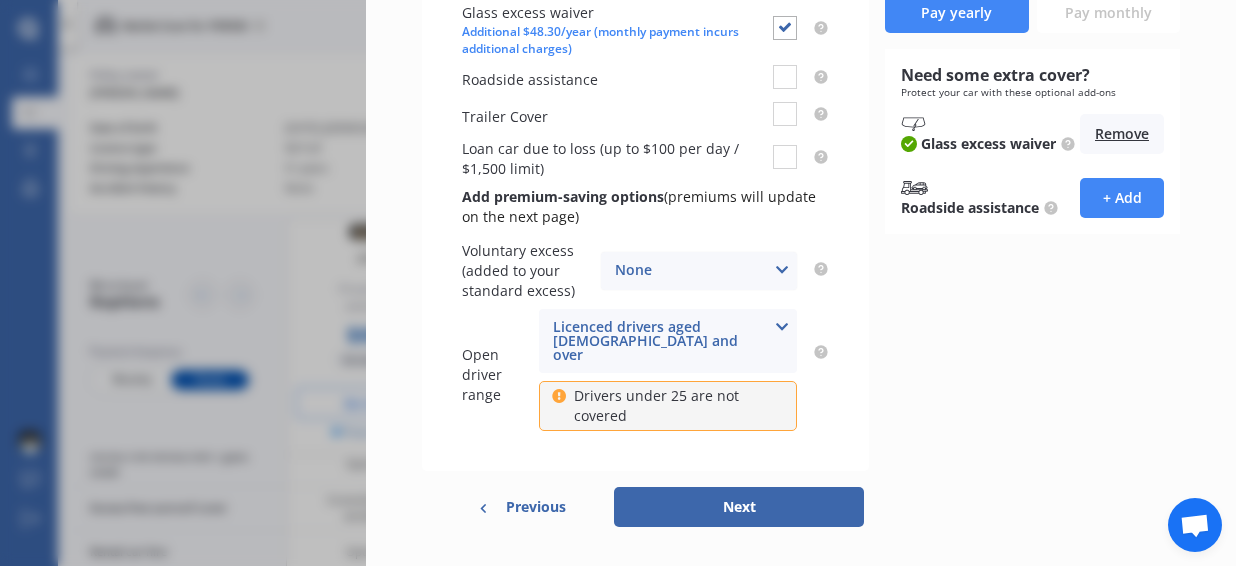 click on "None None $200 $450 $700 $950 $1,200 $1,700" at bounding box center (699, 271) 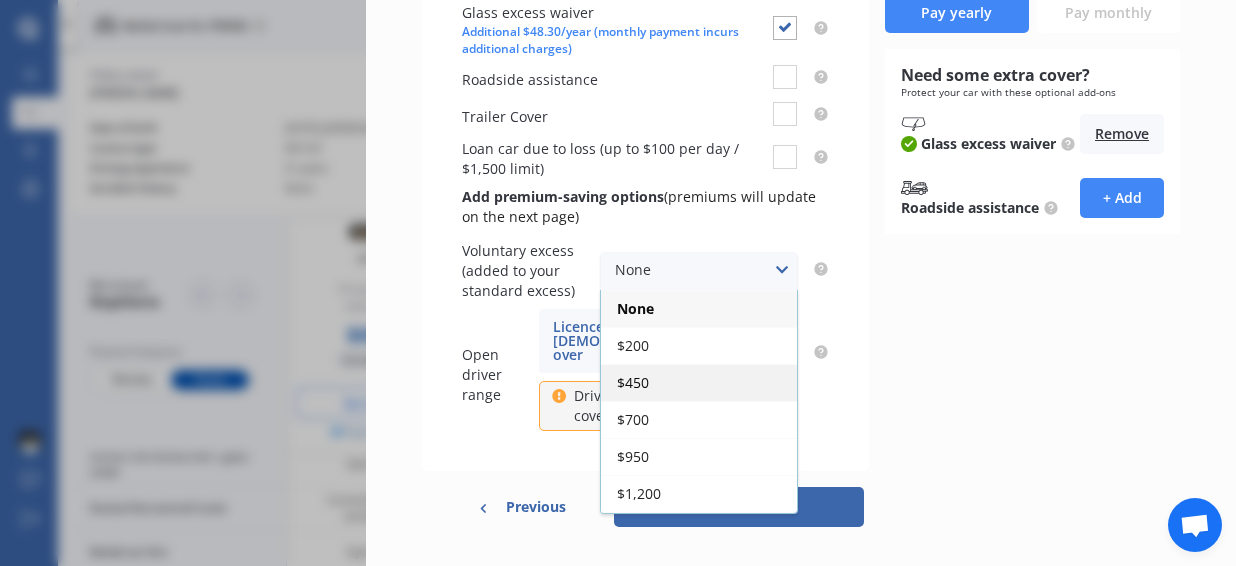 click on "$450" at bounding box center (699, 382) 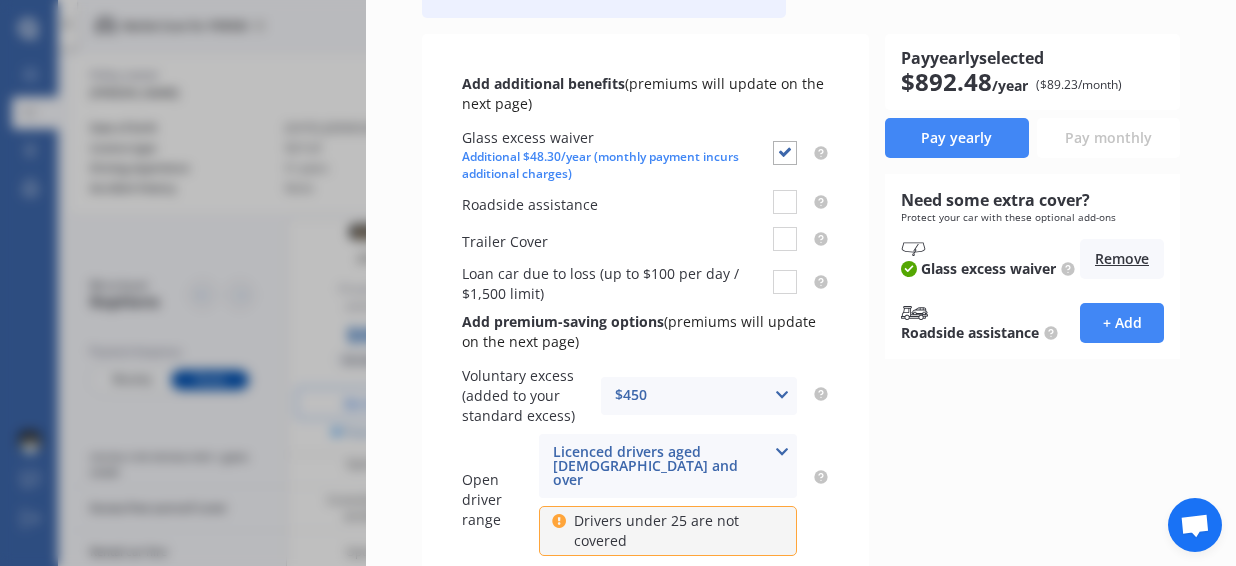 scroll, scrollTop: 205, scrollLeft: 0, axis: vertical 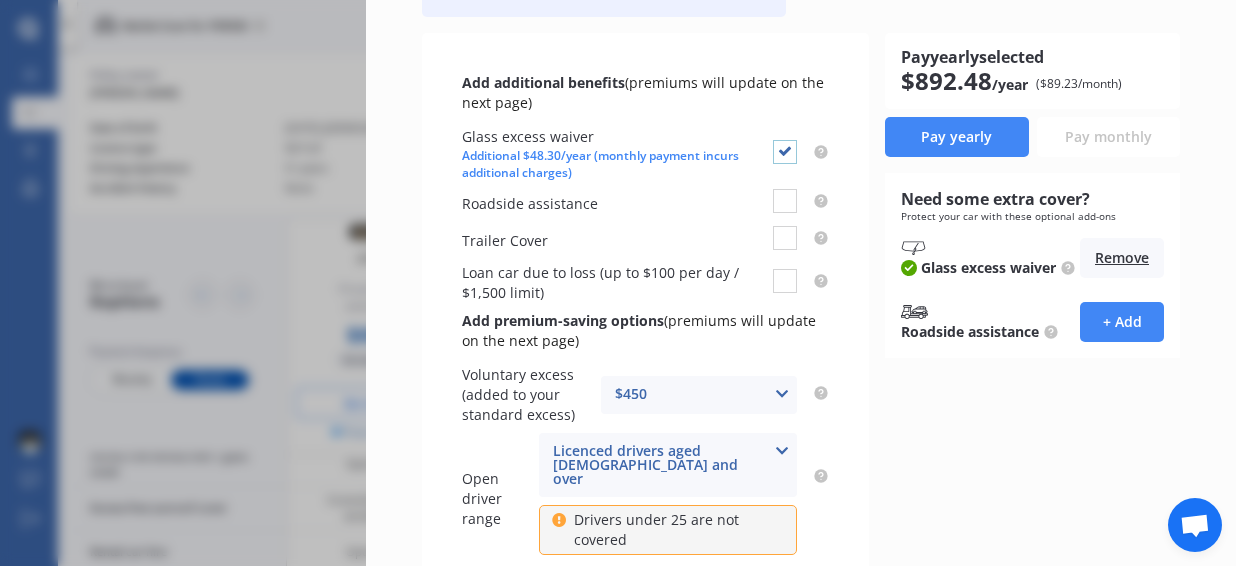 click at bounding box center (785, 140) 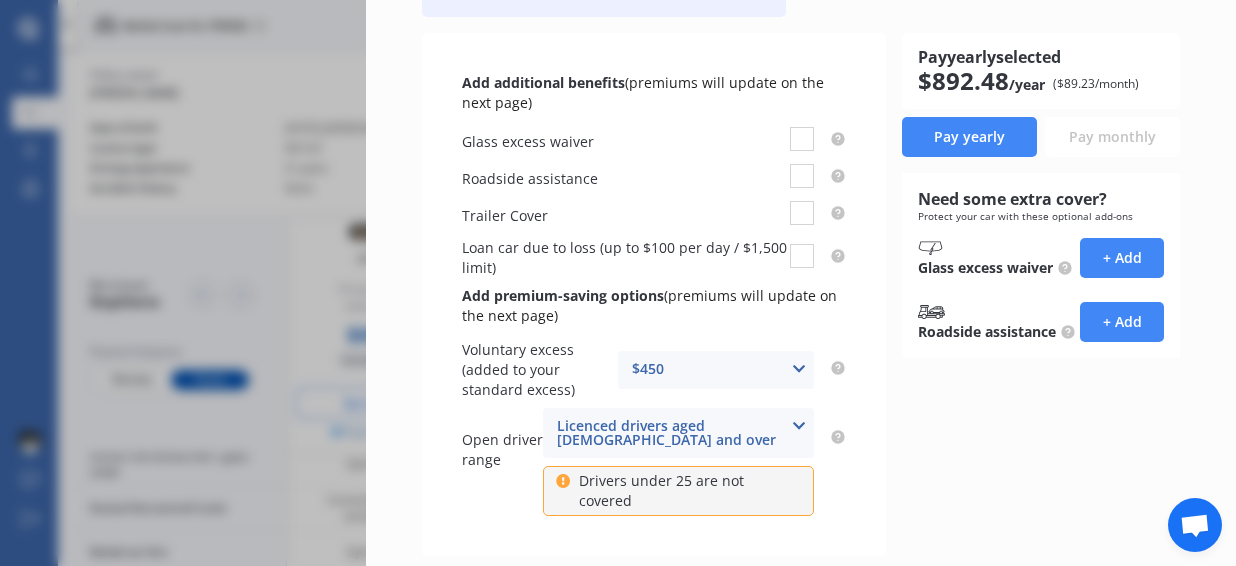 click on "Glass excess waiver" at bounding box center (654, 141) 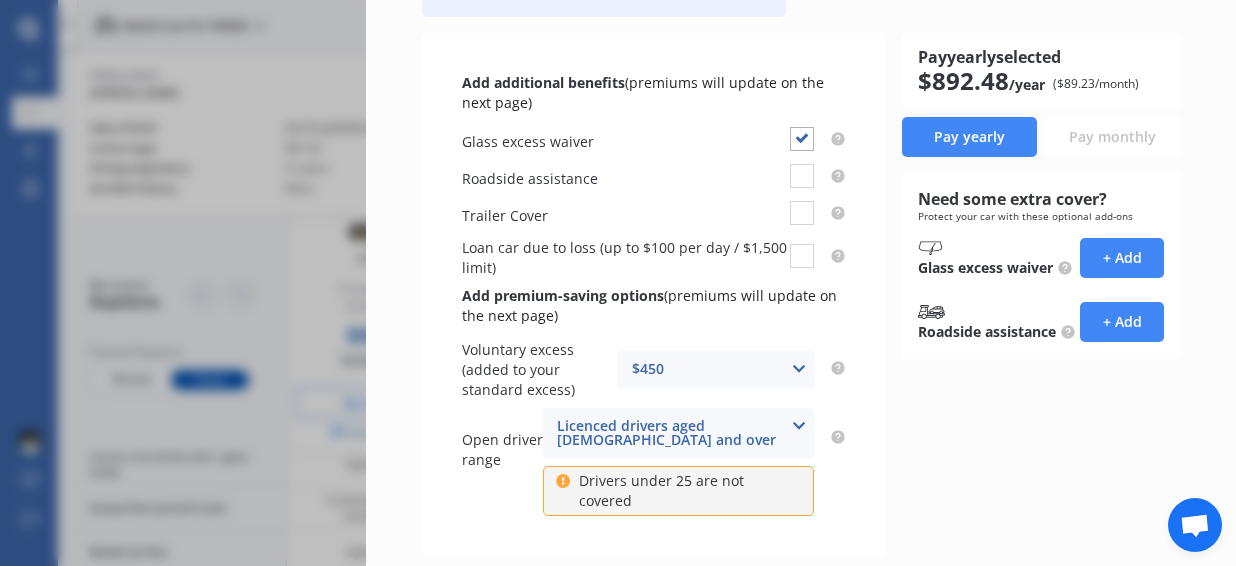checkbox on "true" 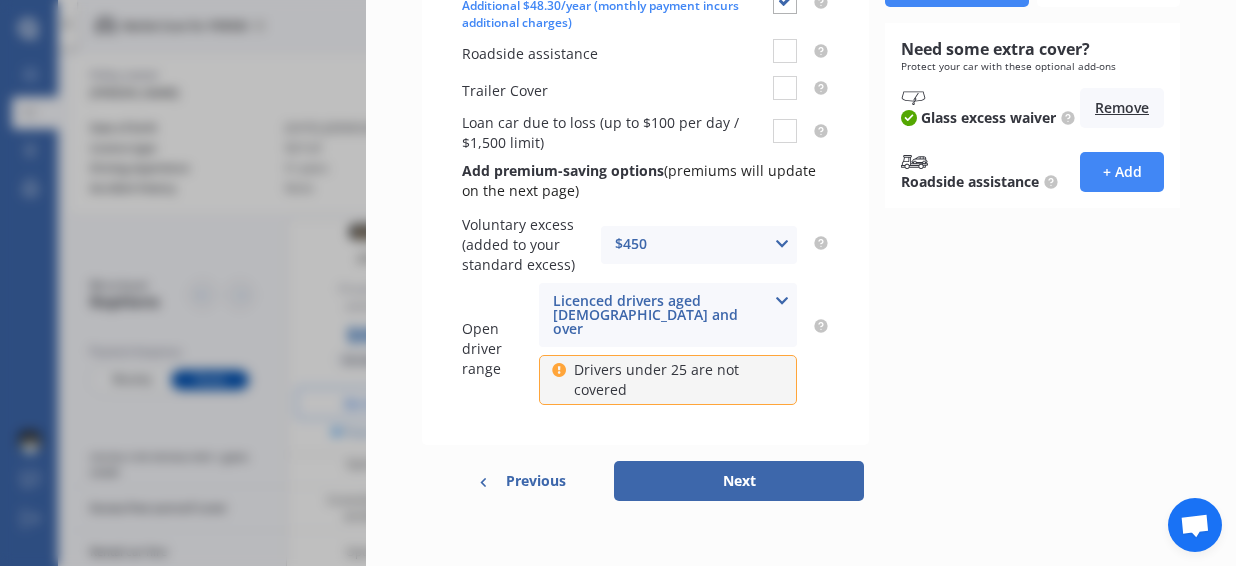 scroll, scrollTop: 354, scrollLeft: 0, axis: vertical 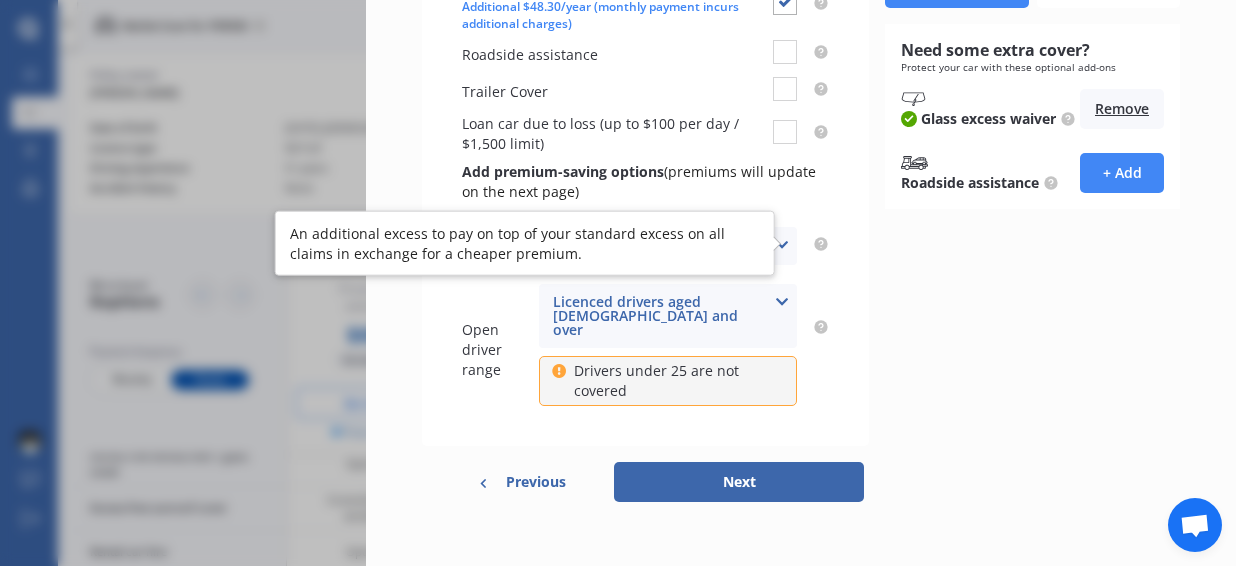 click 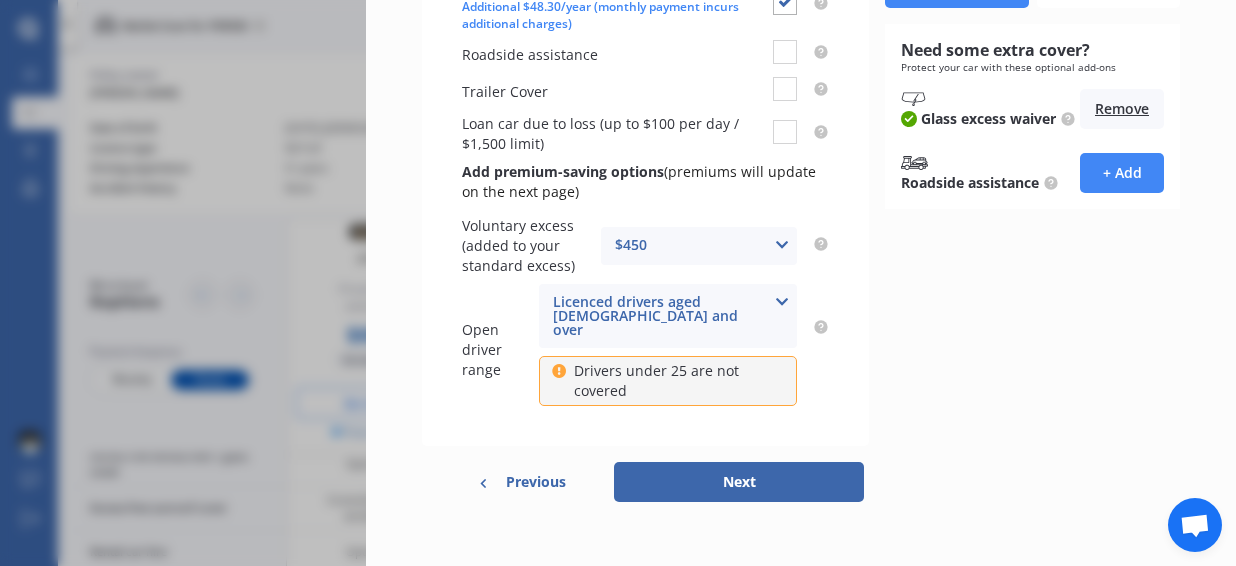 scroll, scrollTop: 0, scrollLeft: 0, axis: both 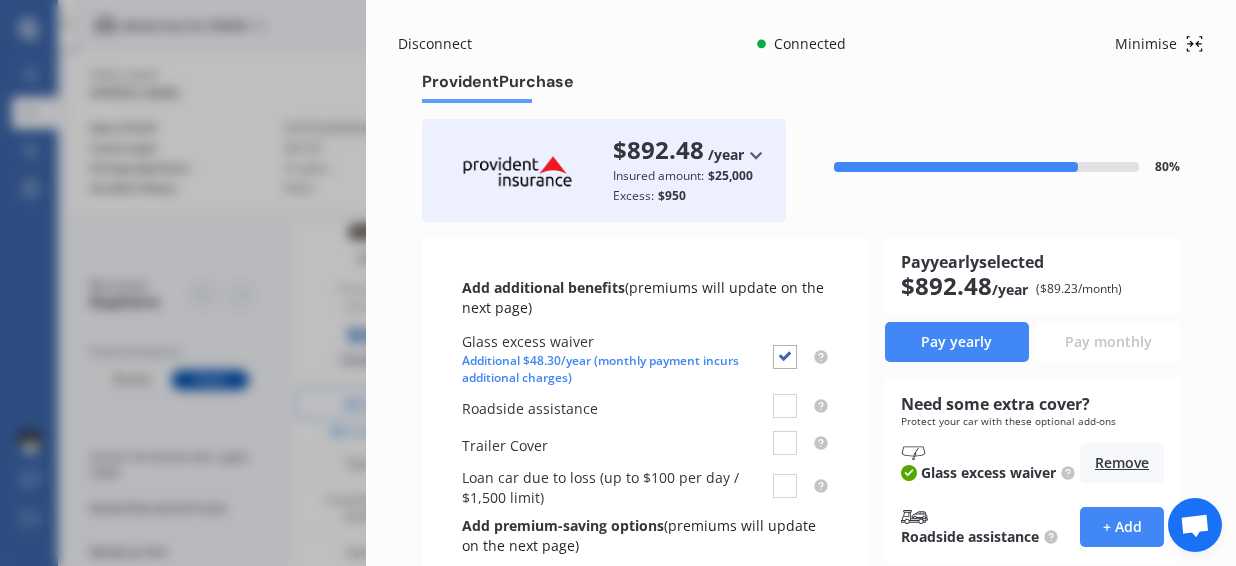 click on "Disconnect Connected Minimise Yearly Monthly $892.48 / yr Provident  Purchase $892.48 /year /year /month Insured amount: $25,000 Excess: $950 80 % Add additional benefits  (premiums will update on the next page) Glass excess waiver  Additional $48.30/year (monthly payment incurs additional charges) Roadside assistance  Trailer Cover  Loan car due to loss (up to $100 per day / $1,500 limit)  Add premium-saving options  (premiums will update on the next page) Voluntary excess (added to your standard excess)  $450 None $200 $450 $700 $950 $1,200 $1,700 Open driver range  Licenced drivers aged [DEMOGRAPHIC_DATA] and over Licenced drivers aged [DEMOGRAPHIC_DATA] and over Licenced drivers aged [DEMOGRAPHIC_DATA] and over Licenced drivers aged [DEMOGRAPHIC_DATA] and over Drivers under 25 are not covered Pay  yearly  selected $ 892.48 /year ($ 89.23 /month) Pay yearly Pay monthly Need some extra cover? Protect your car with these optional add-ons Glass excess waiver Remove Roadside assistance + Add Previous Next Connecting you in real-time to complete your purchase with... Go to" at bounding box center (801, 283) 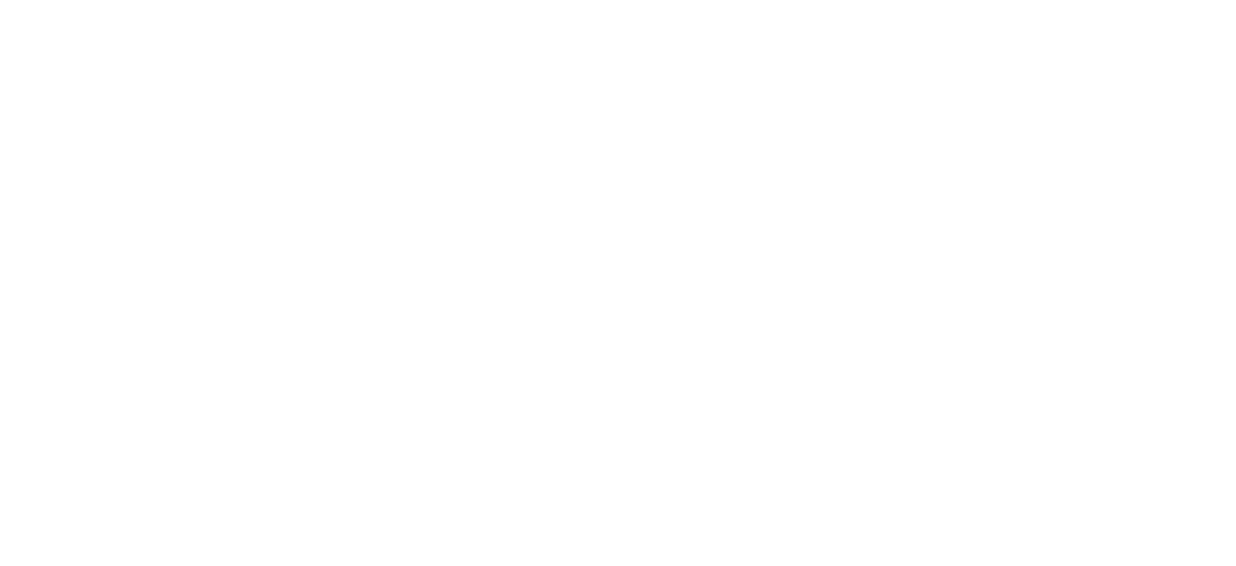 scroll, scrollTop: 0, scrollLeft: 0, axis: both 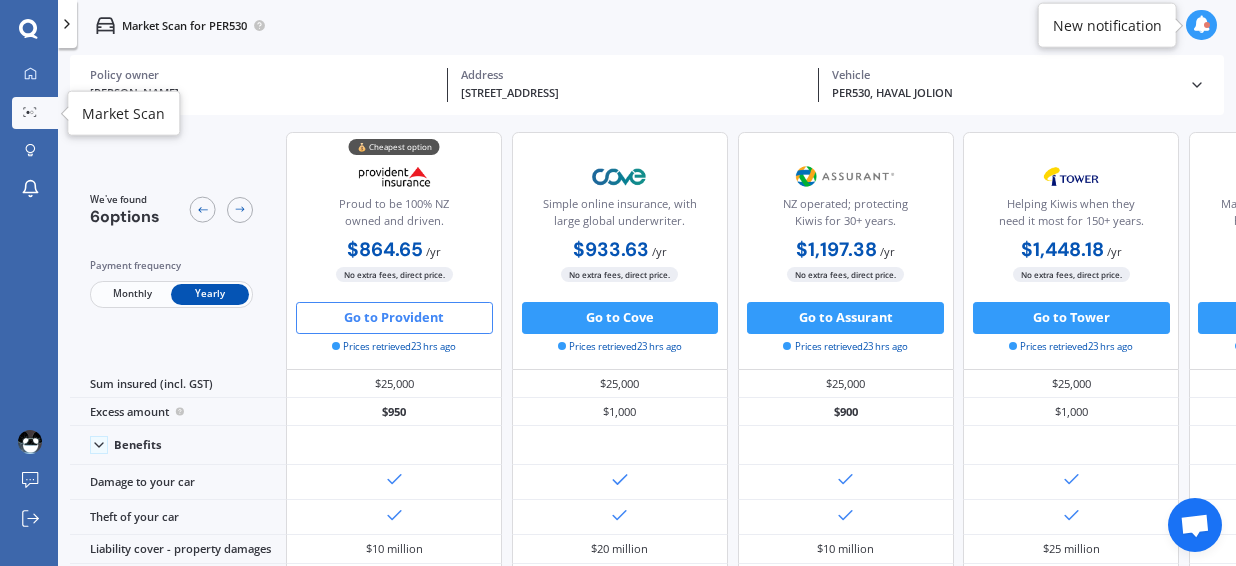 click on "Market Scan" at bounding box center [35, 113] 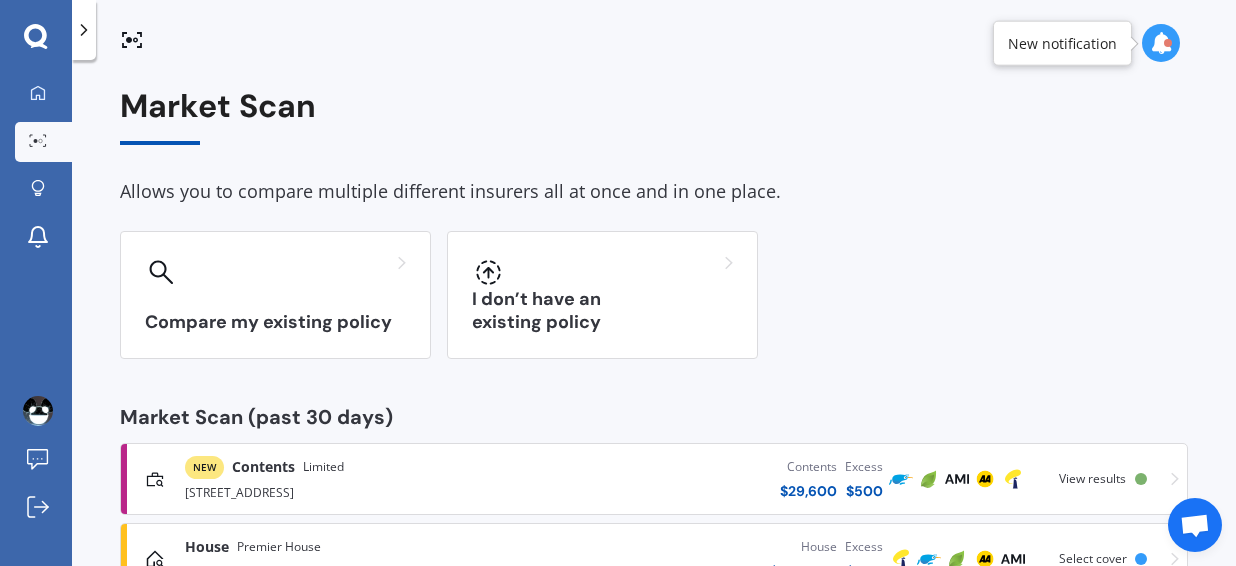 click on "Compare my existing policy I don’t have an existing policy" at bounding box center (654, 295) 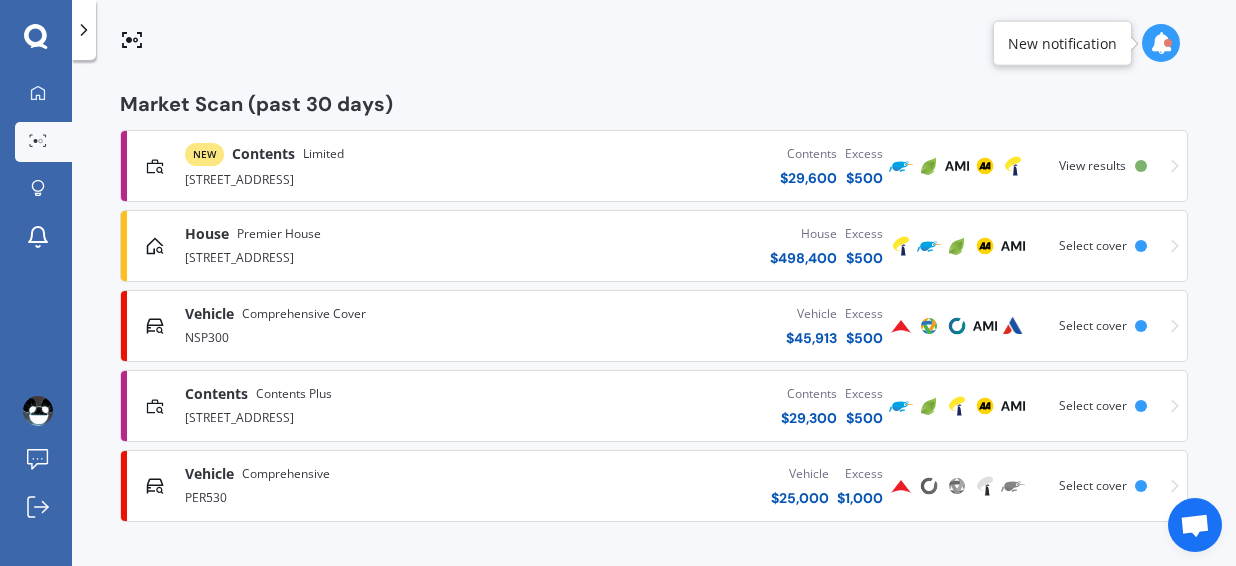 scroll, scrollTop: 0, scrollLeft: 0, axis: both 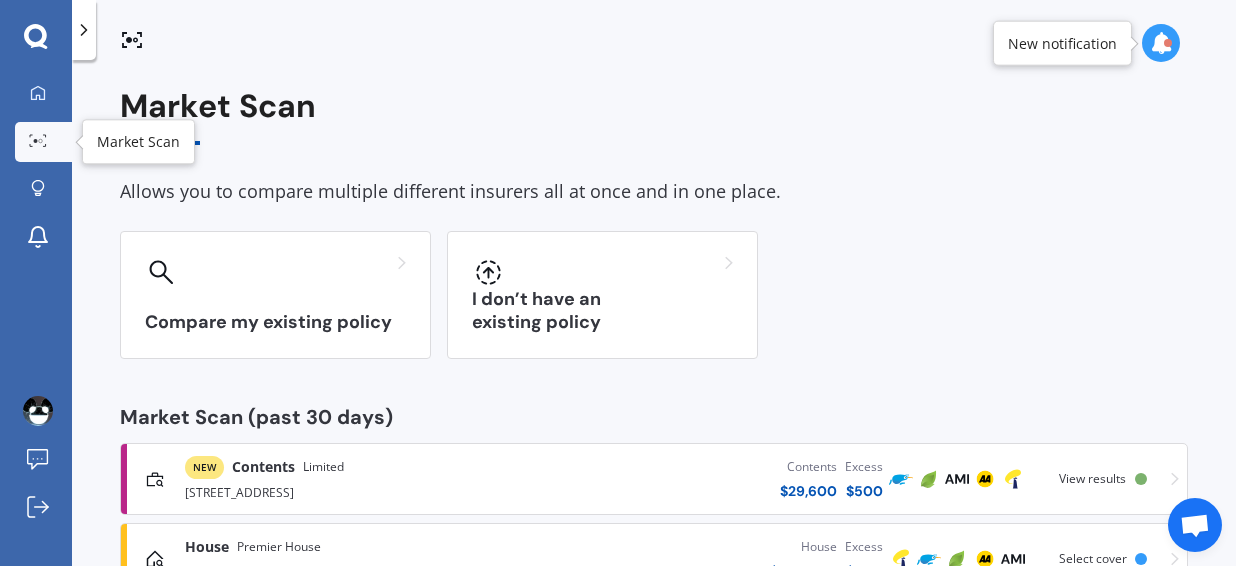 click on "Market Scan" at bounding box center [43, 142] 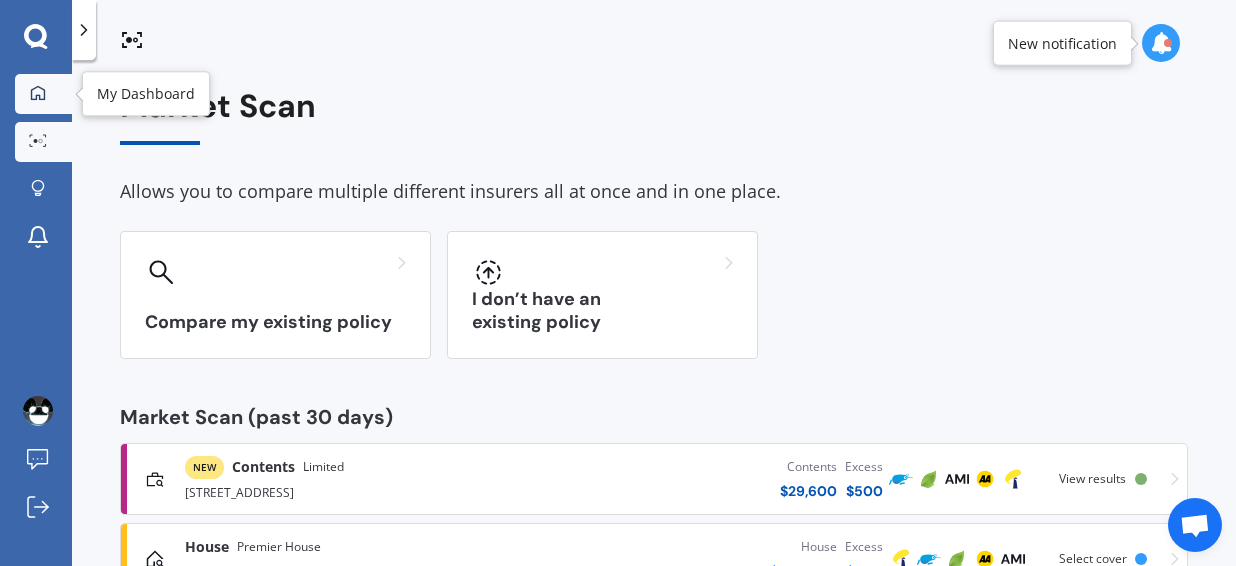 click on "My Dashboard" at bounding box center [43, 94] 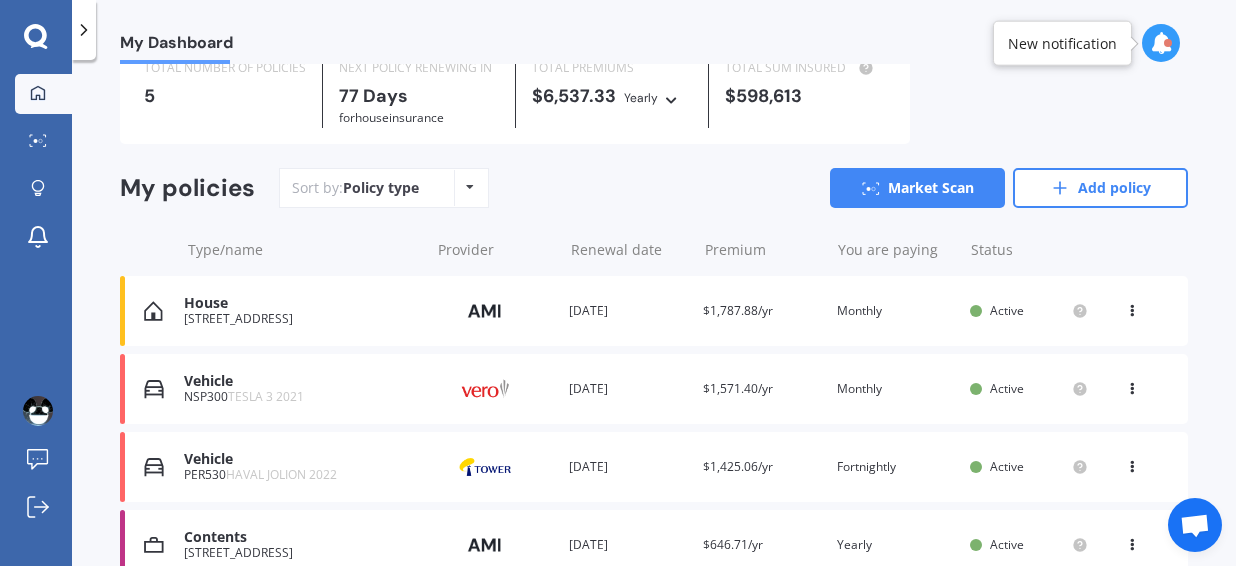scroll, scrollTop: 132, scrollLeft: 0, axis: vertical 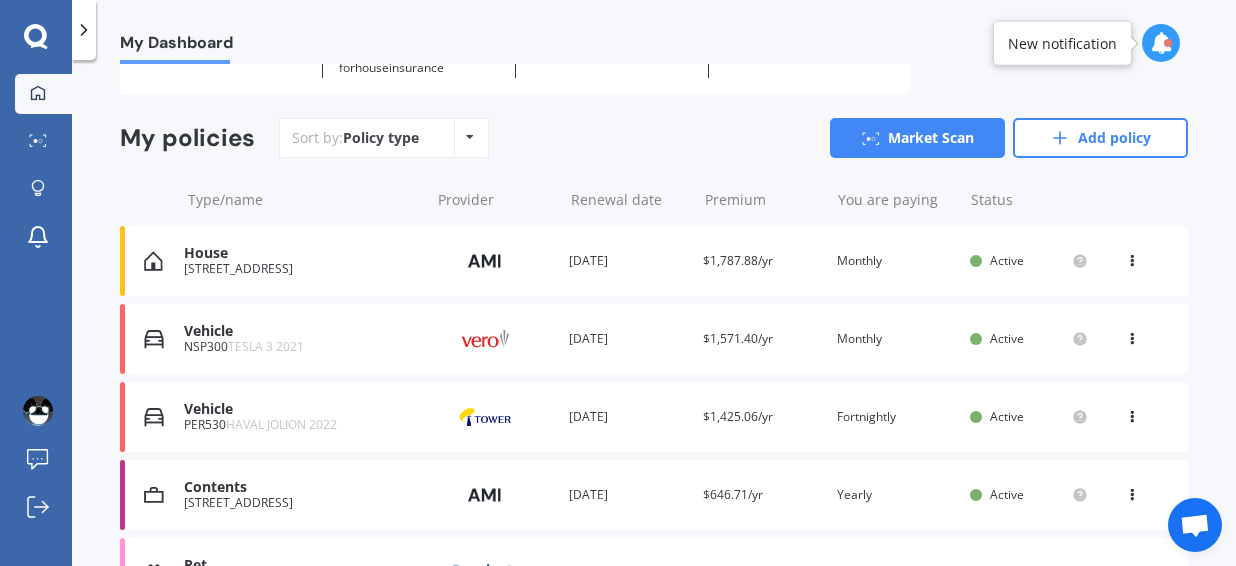 click on "My policies Sort by:  Policy type Policy type Alphabetical Date added Renewing next Market Scan Add policy" at bounding box center (654, 146) 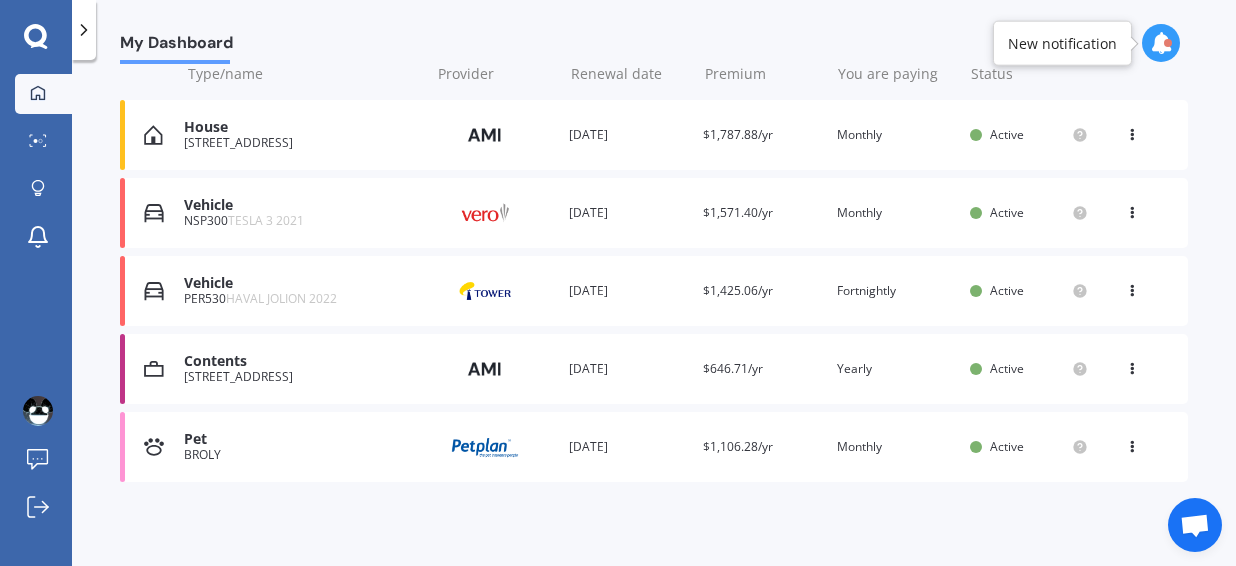 scroll, scrollTop: 168, scrollLeft: 0, axis: vertical 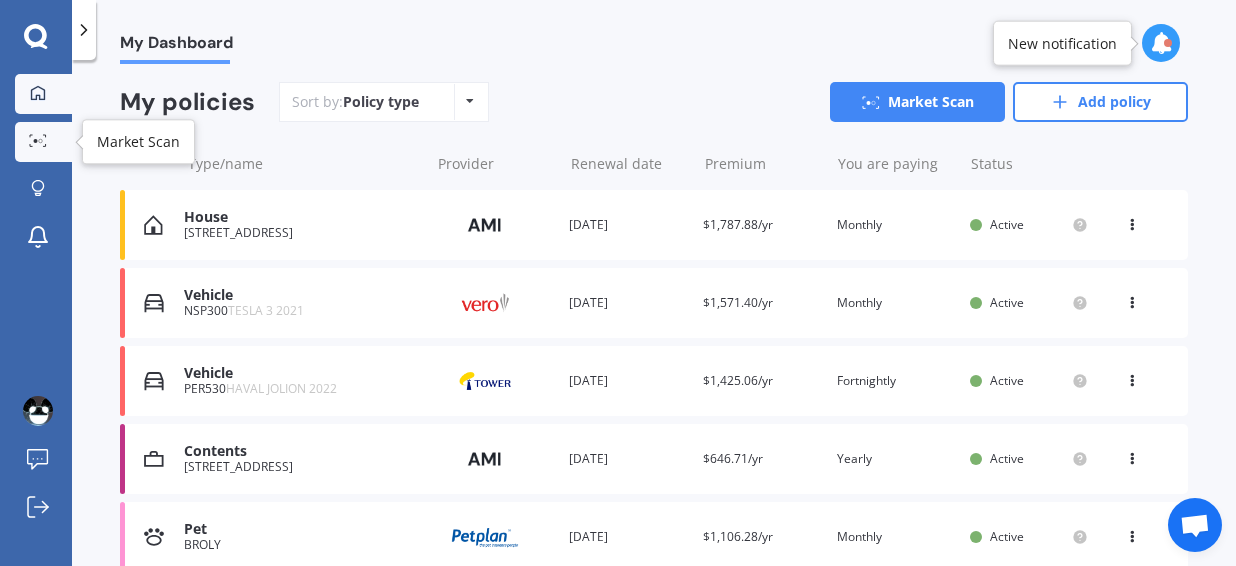 click on "Market Scan" at bounding box center [43, 142] 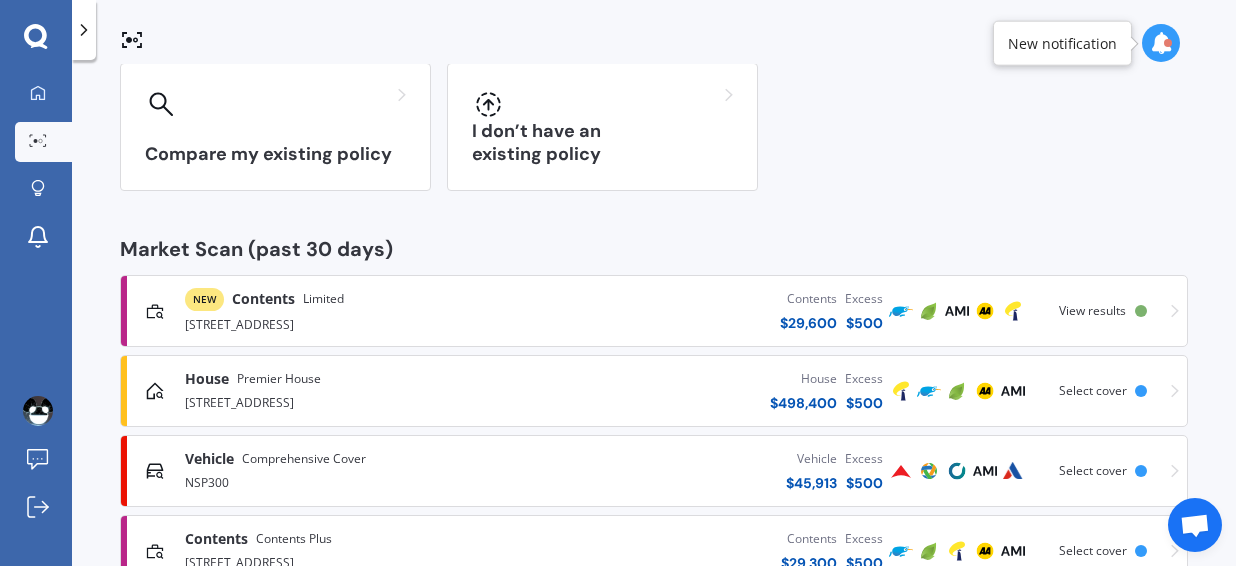 scroll, scrollTop: 0, scrollLeft: 0, axis: both 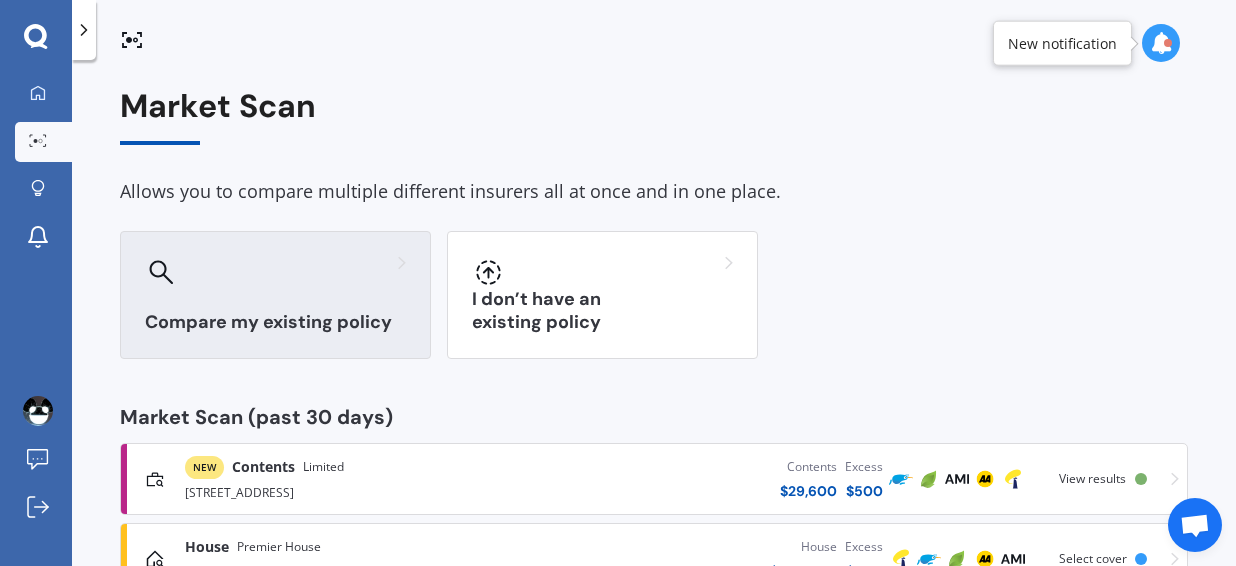 click at bounding box center [275, 272] 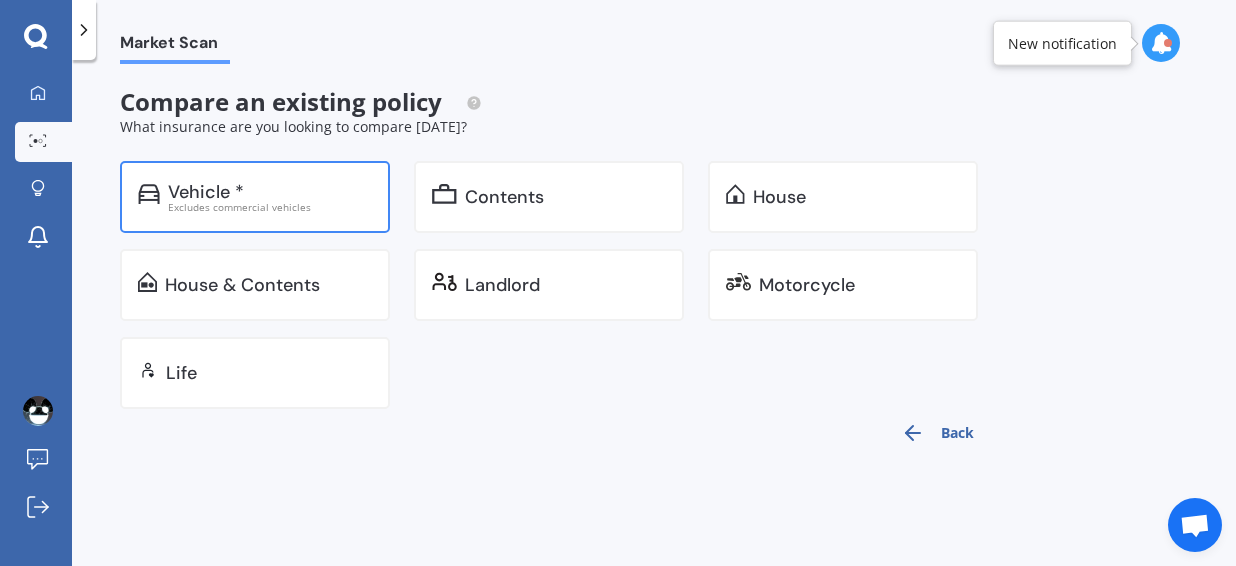 click on "Vehicle *" at bounding box center (270, 192) 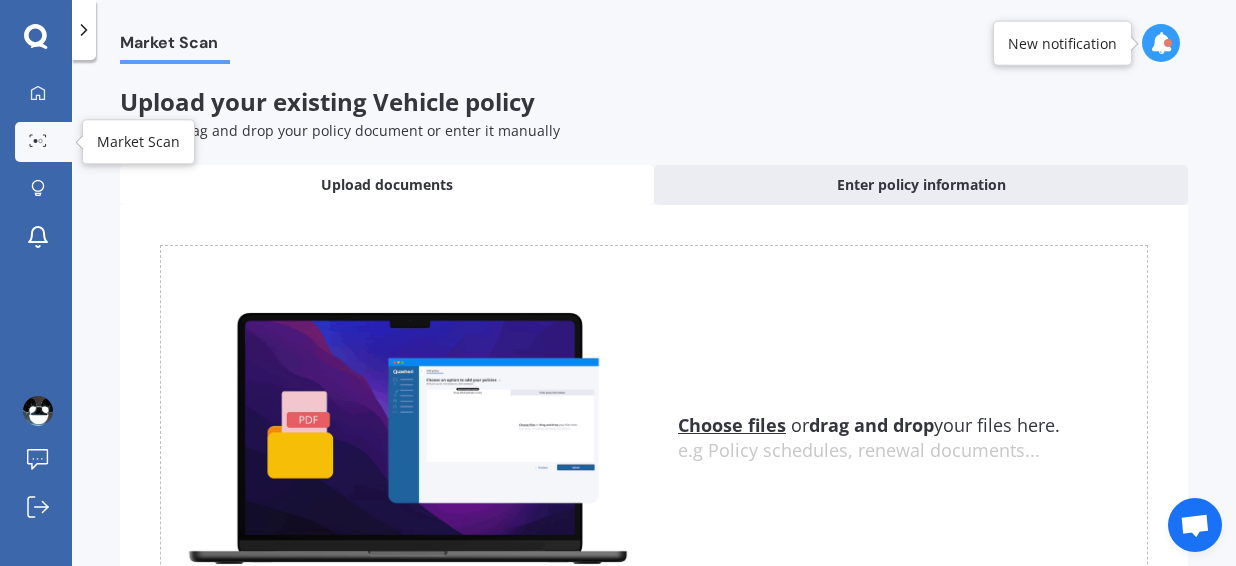 click on "Market Scan" at bounding box center [43, 142] 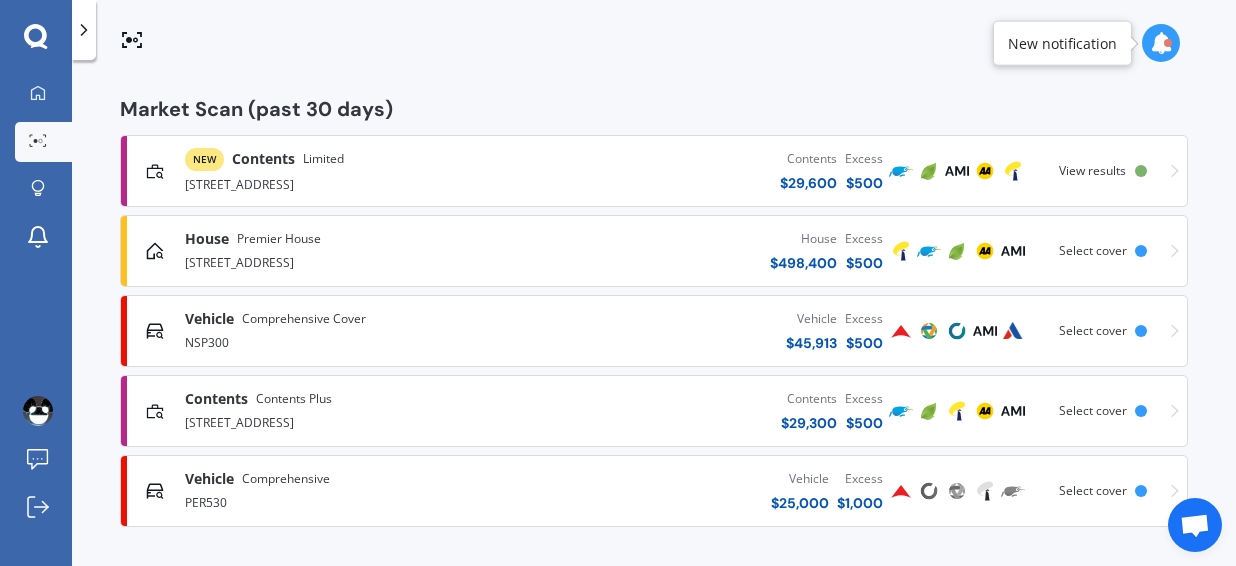 scroll, scrollTop: 313, scrollLeft: 0, axis: vertical 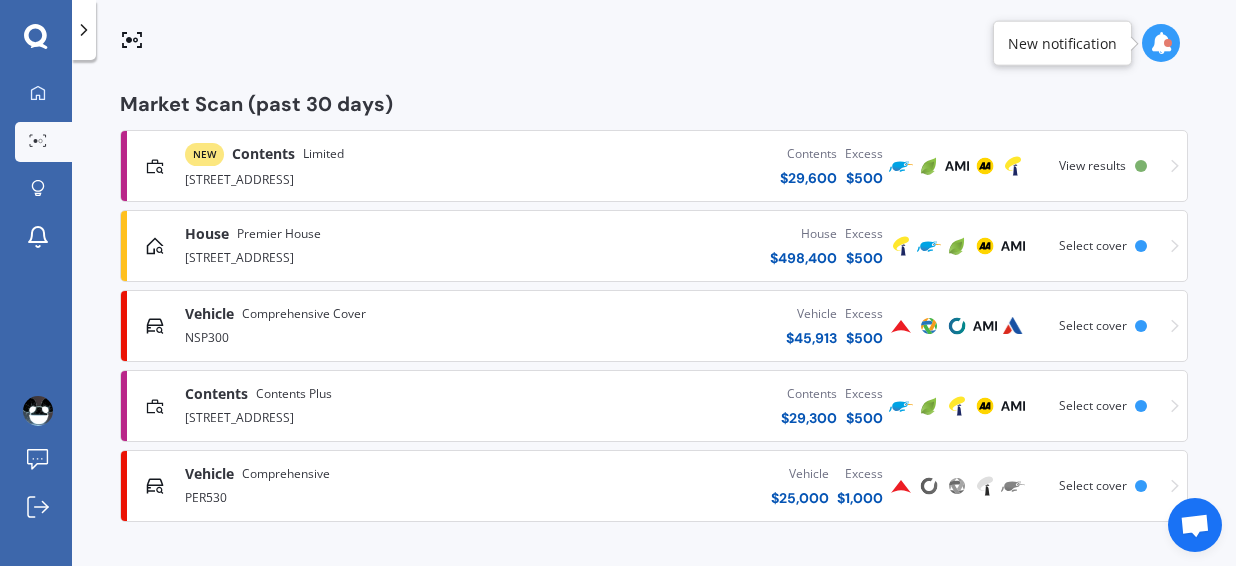 click on "[STREET_ADDRESS]" at bounding box center [350, 178] 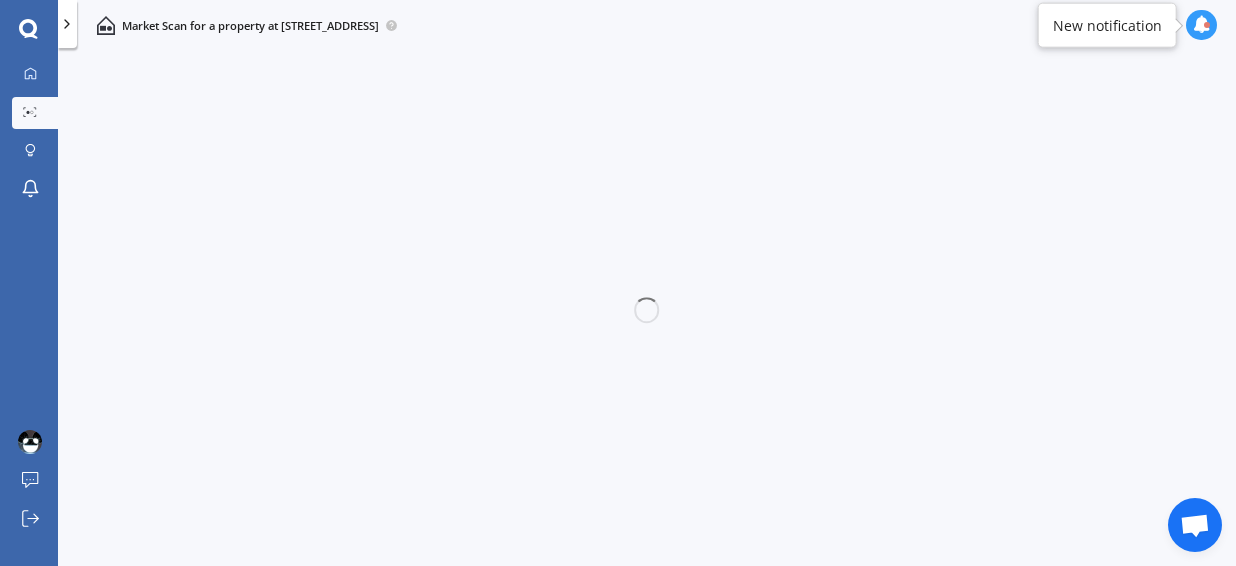 click at bounding box center (647, 310) 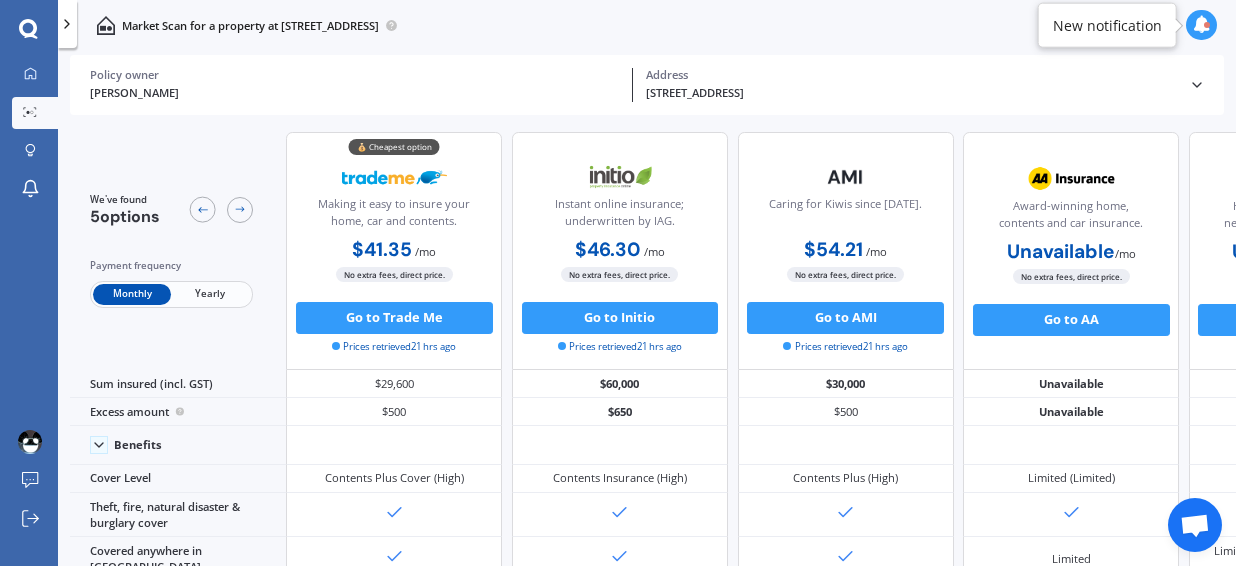 click on "Policy owner" at bounding box center [355, 75] 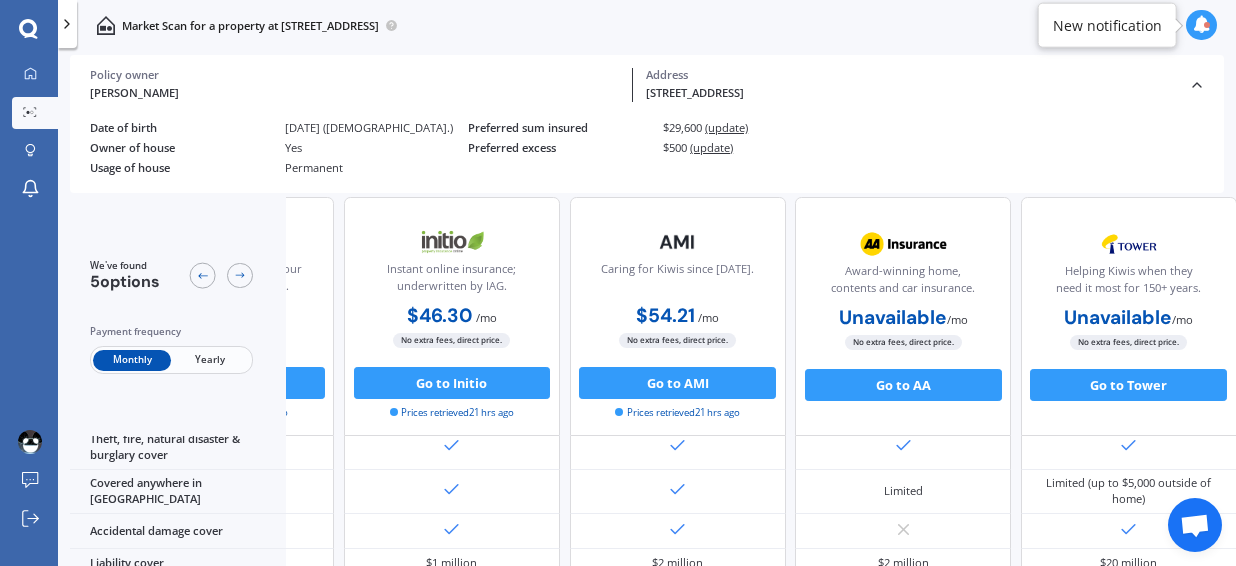 scroll, scrollTop: 182, scrollLeft: 0, axis: vertical 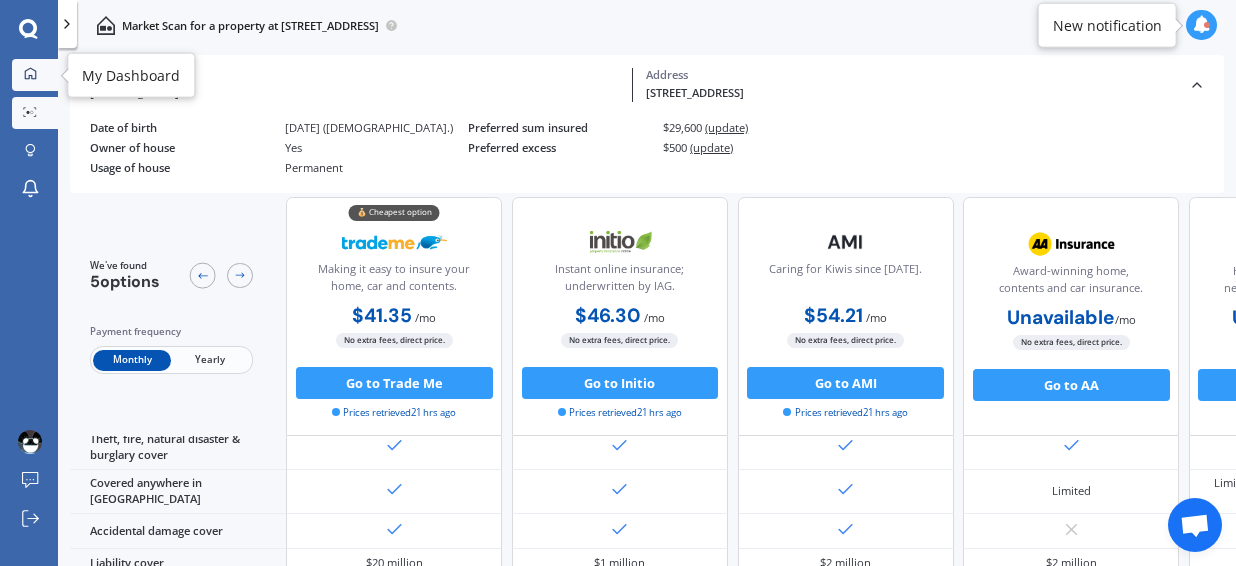 click 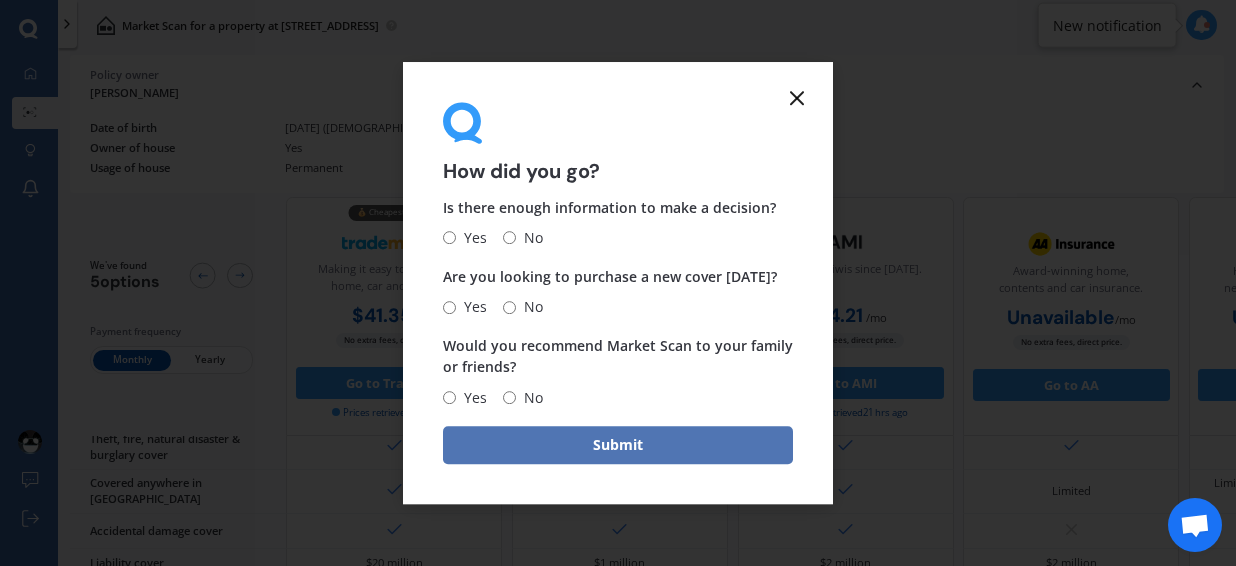 click on "Submit" at bounding box center (618, 445) 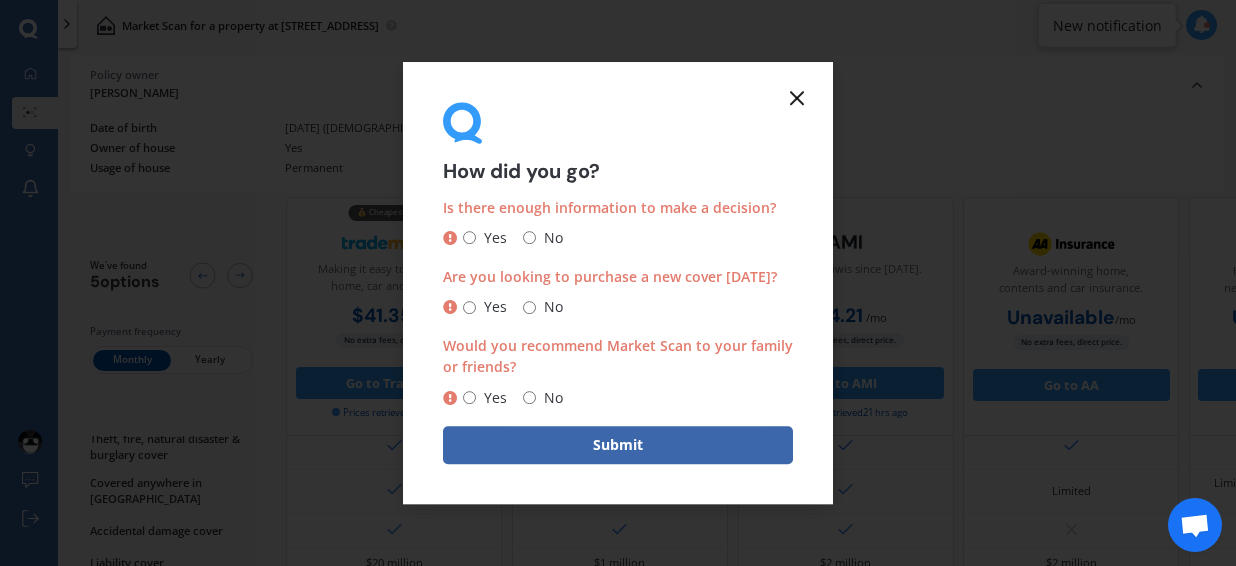 click 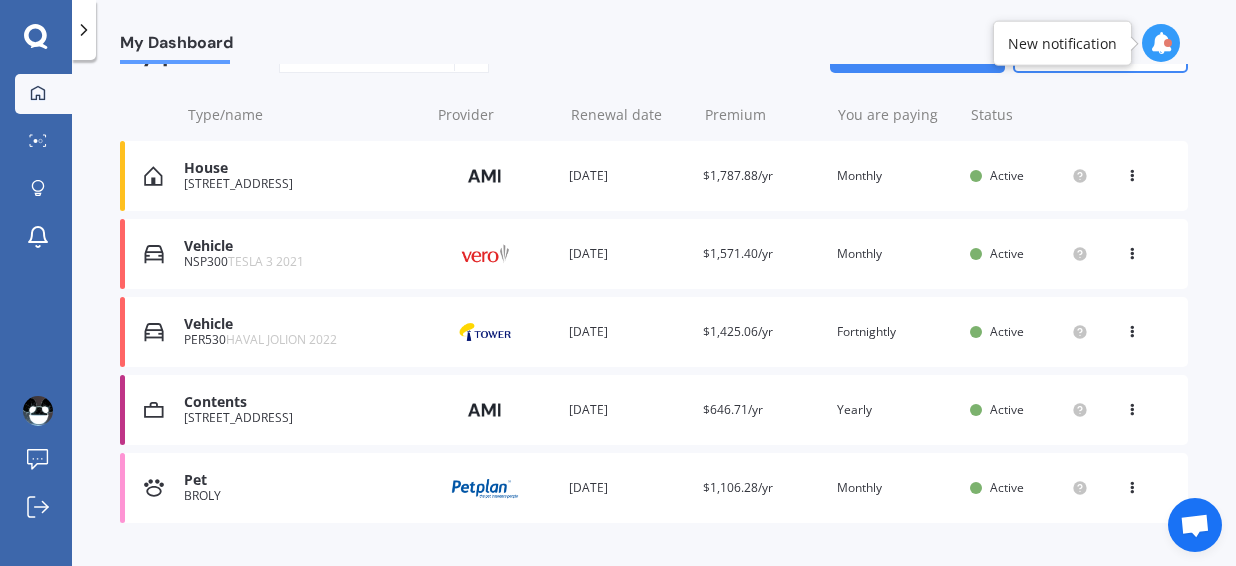 scroll, scrollTop: 218, scrollLeft: 0, axis: vertical 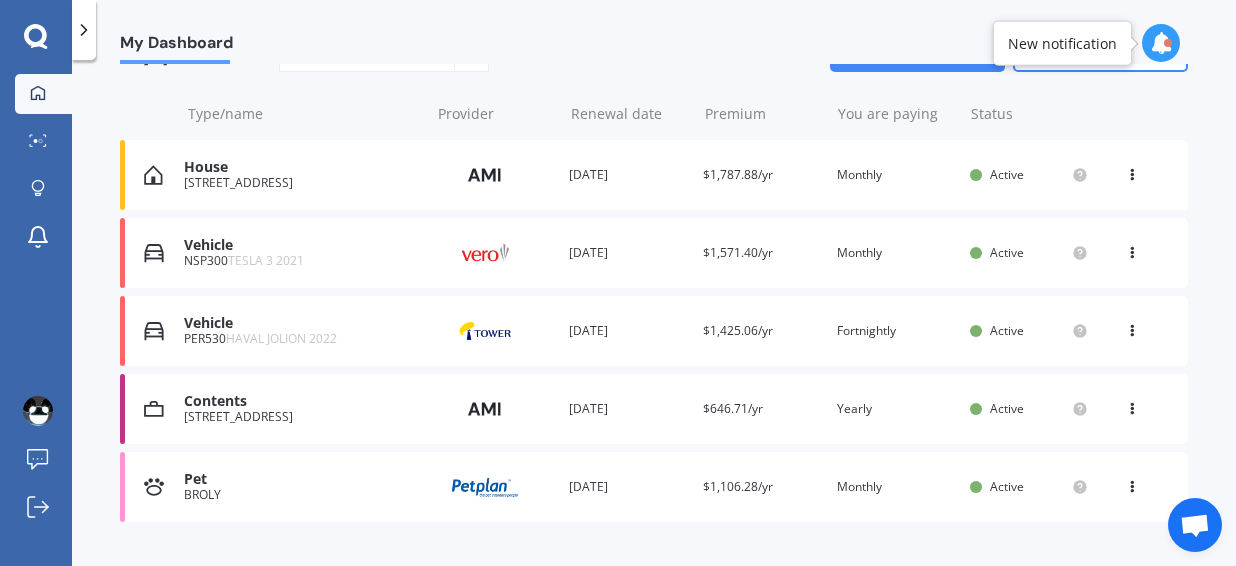 click on "My Dashboard" at bounding box center (654, 32) 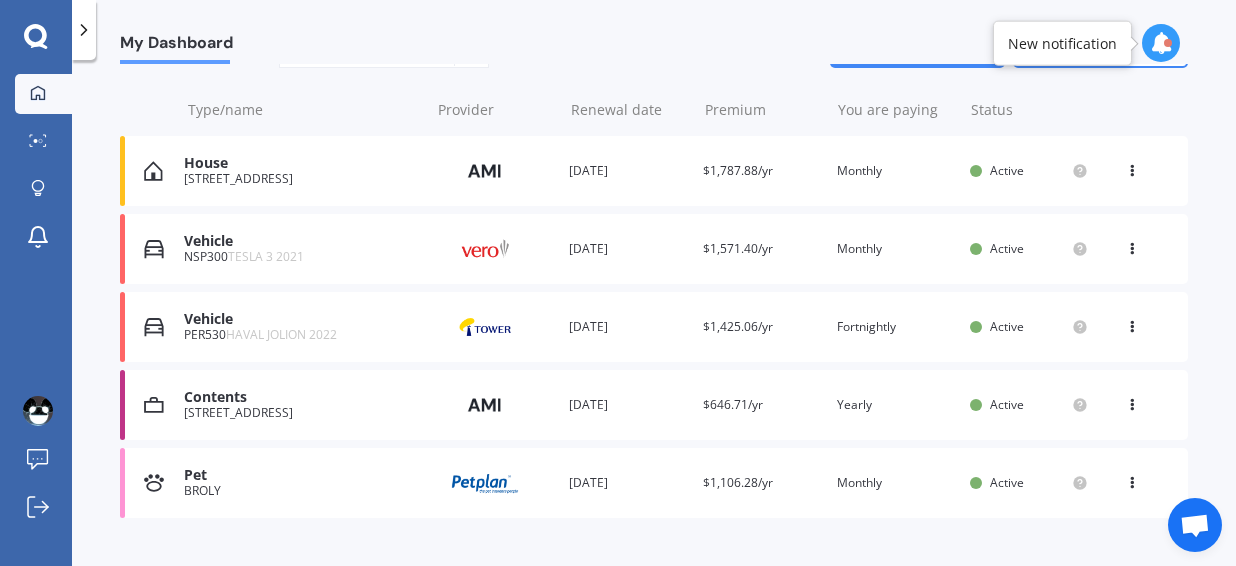 click at bounding box center (485, 171) 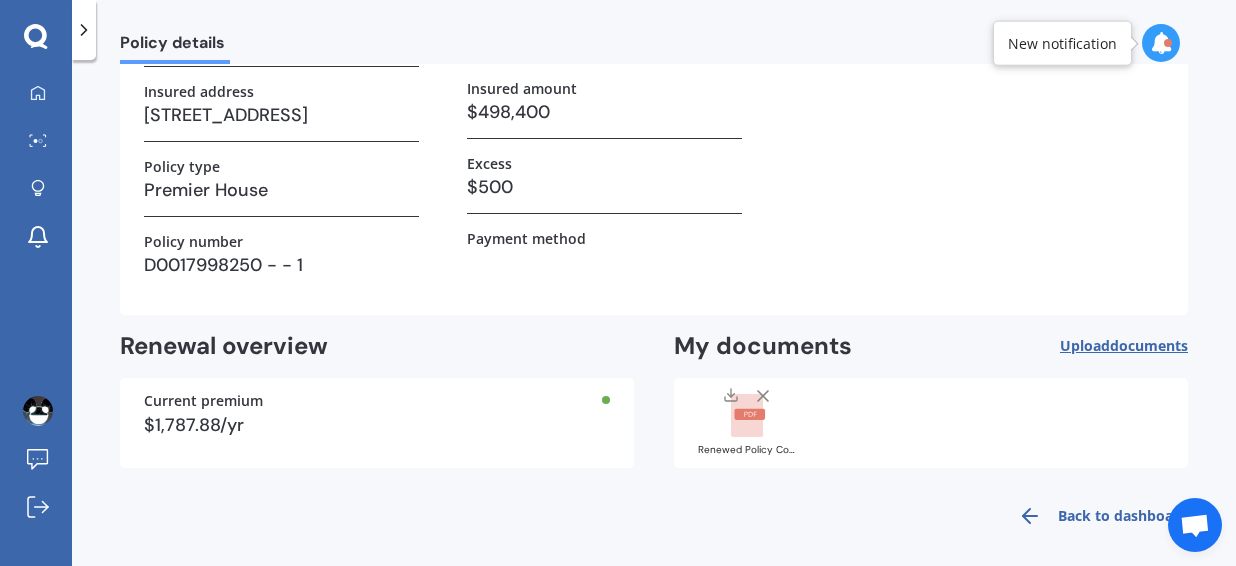 scroll, scrollTop: 200, scrollLeft: 0, axis: vertical 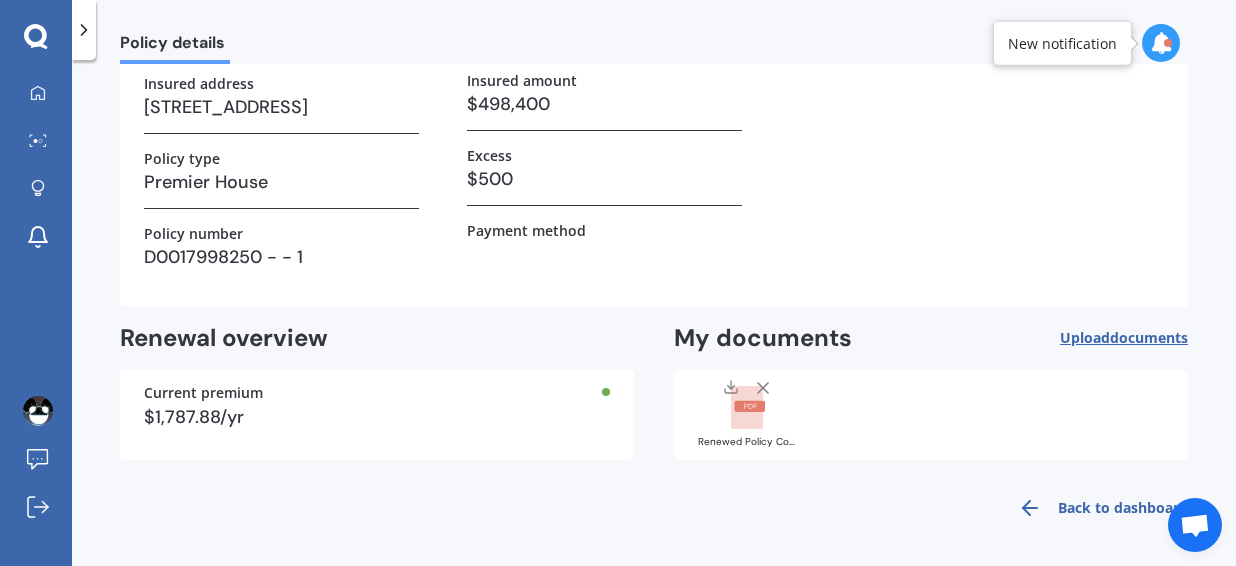 click at bounding box center (604, 254) 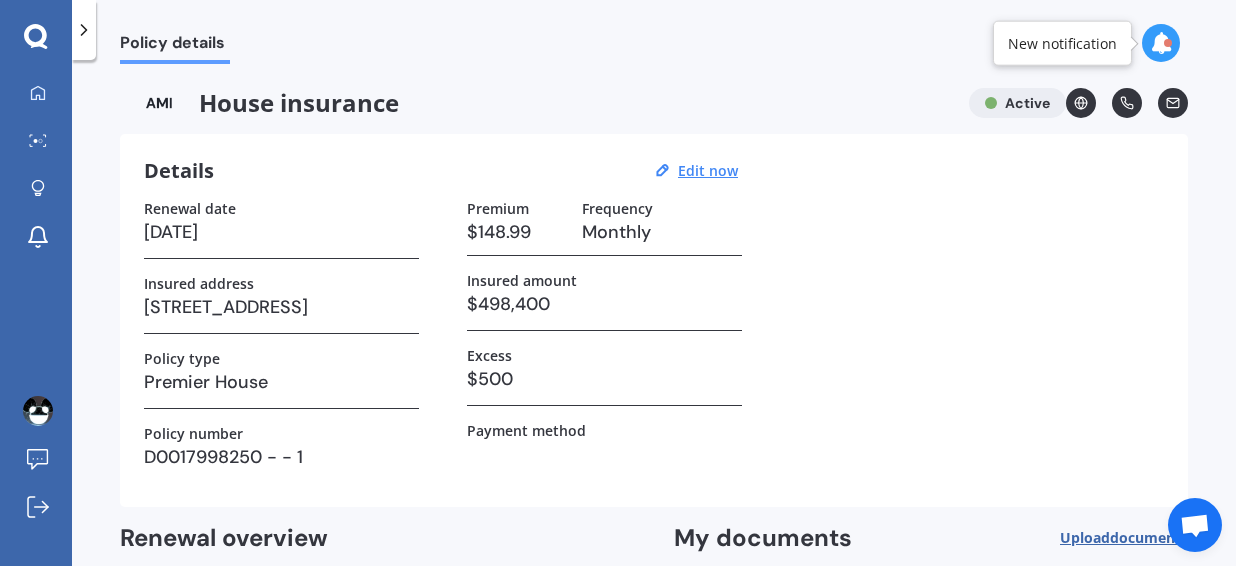 scroll, scrollTop: 1, scrollLeft: 0, axis: vertical 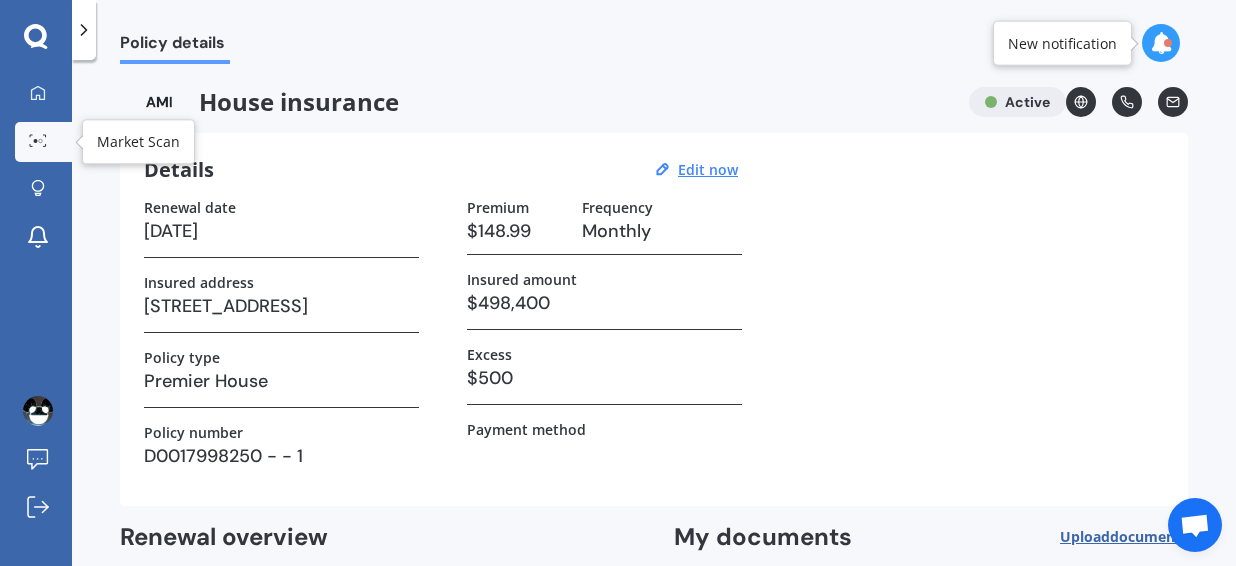 click on "Market Scan" at bounding box center (43, 142) 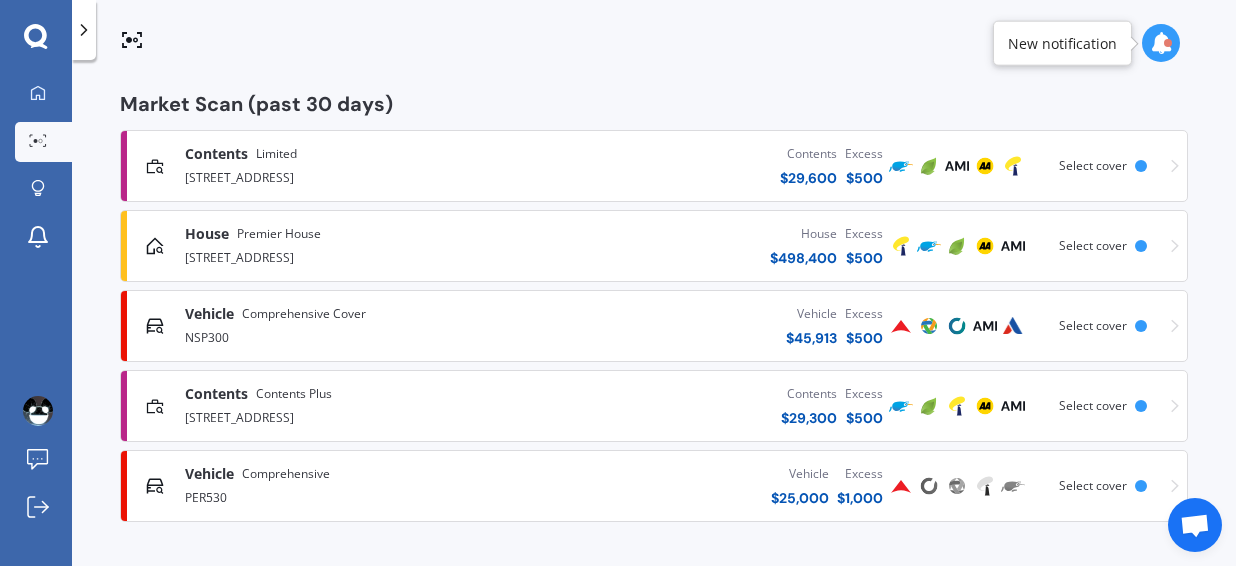 scroll, scrollTop: 312, scrollLeft: 0, axis: vertical 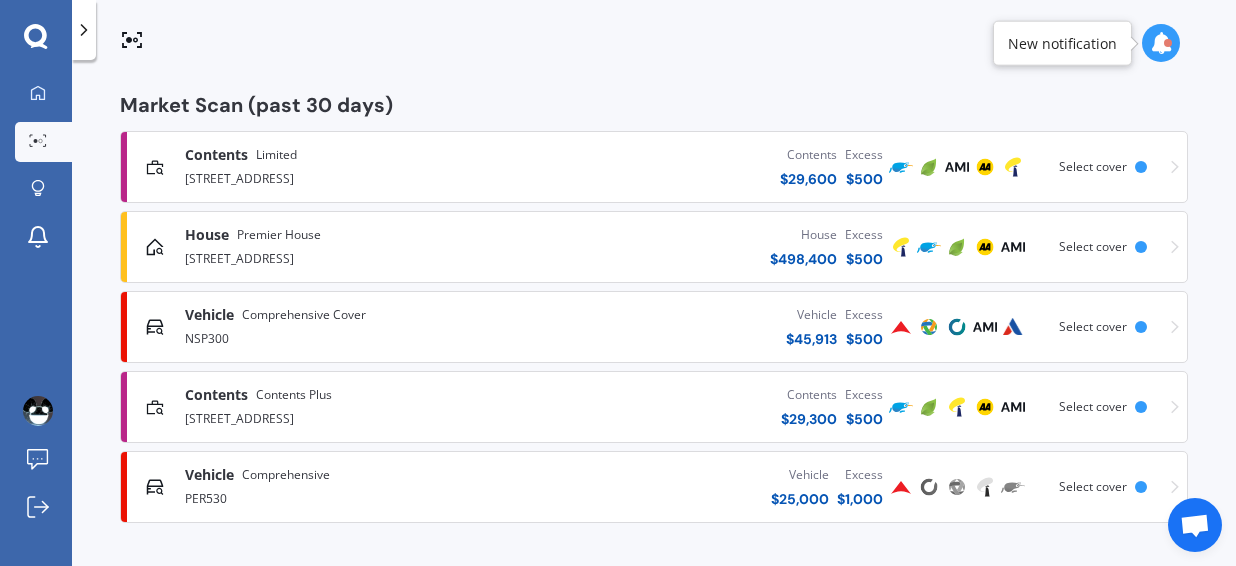 click on "House $ 498,400 Excess $ 500" at bounding box center (701, 247) 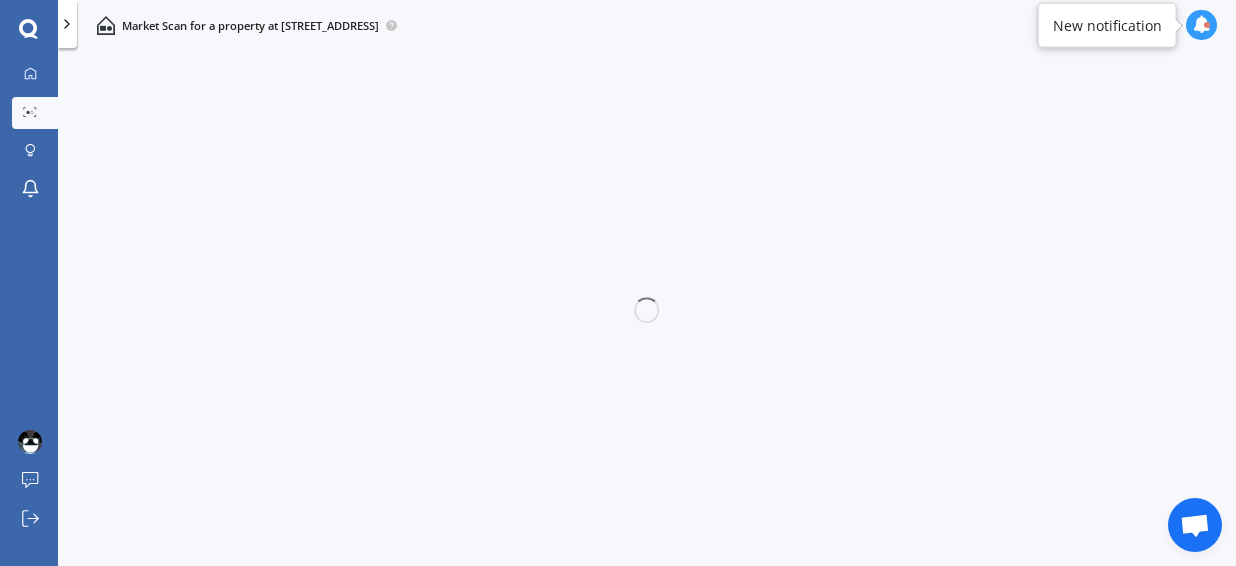 scroll, scrollTop: 0, scrollLeft: 0, axis: both 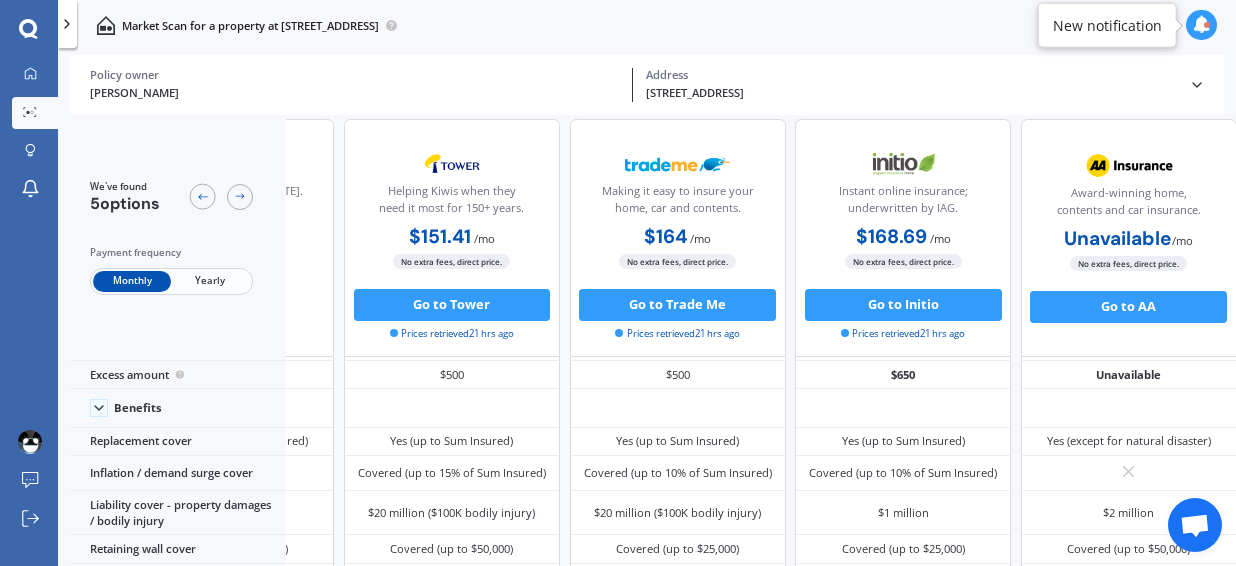 click on "[STREET_ADDRESS]" at bounding box center (911, 93) 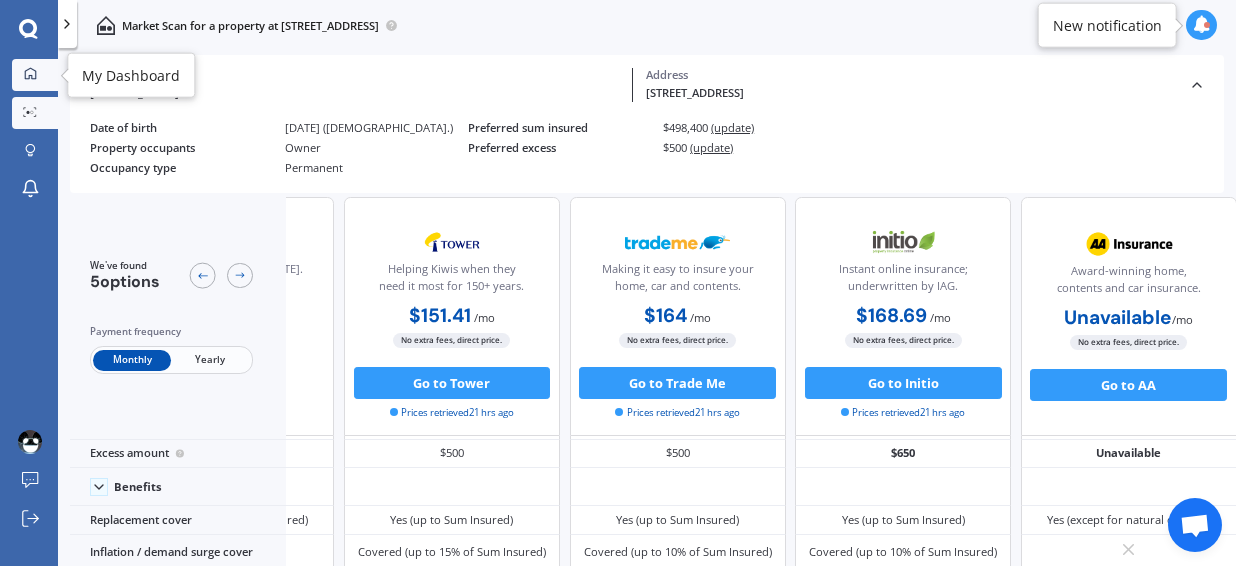 click at bounding box center [30, 74] 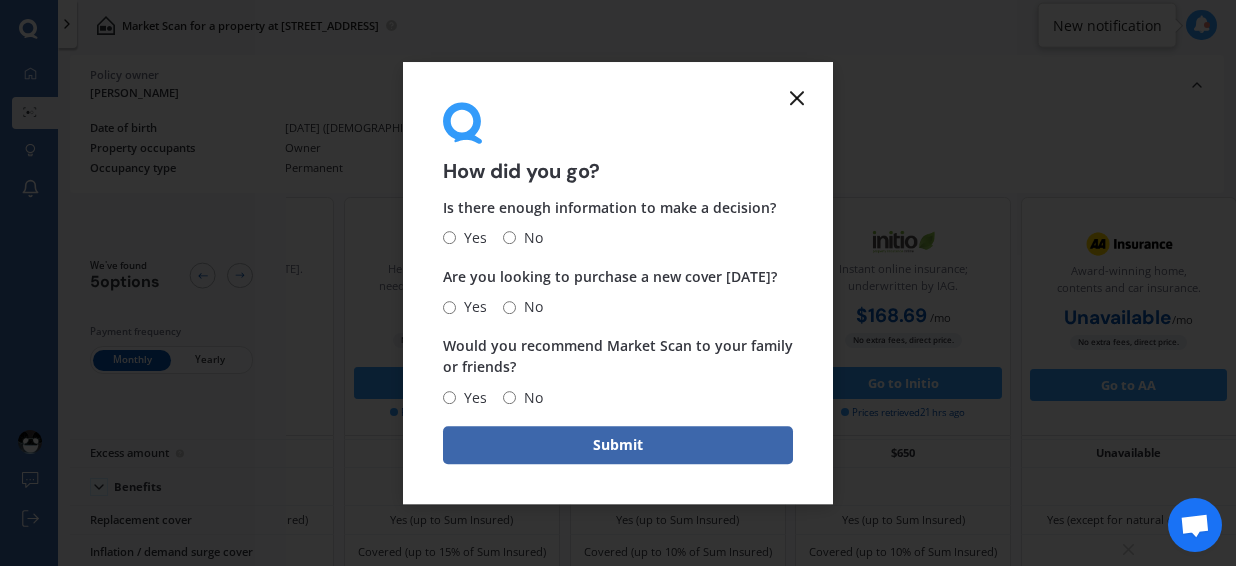 click on "How did you go? Is there enough information to make a decision? Yes No Are you looking to purchase a new cover today? Yes No Would you recommend Market Scan to your family or friends? Yes No Submit" at bounding box center (618, 283) 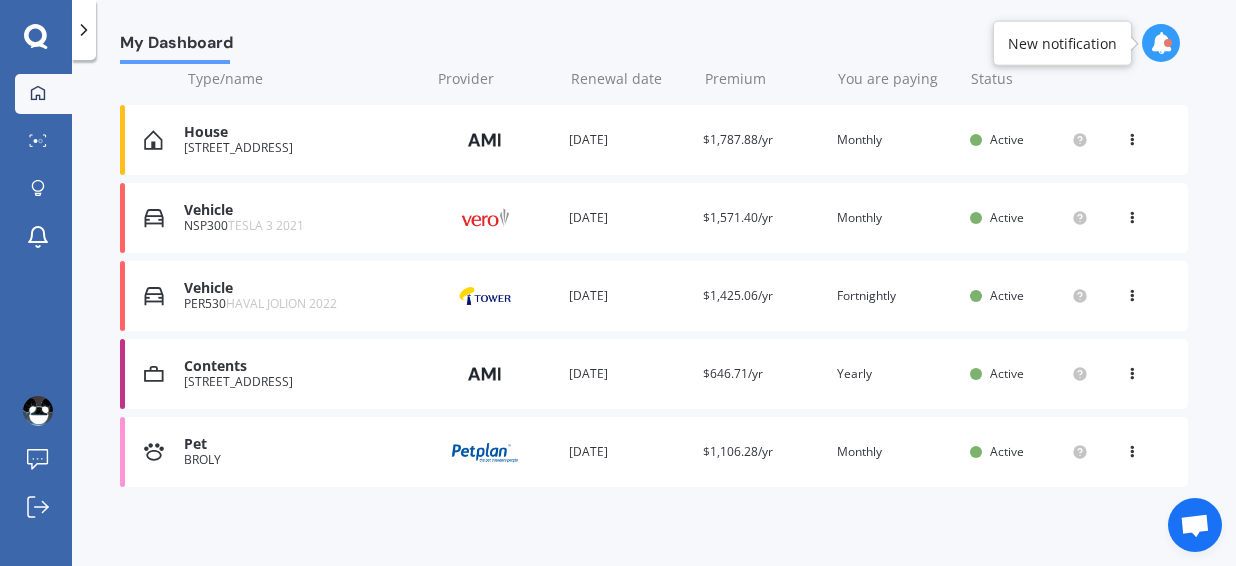 scroll, scrollTop: 254, scrollLeft: 0, axis: vertical 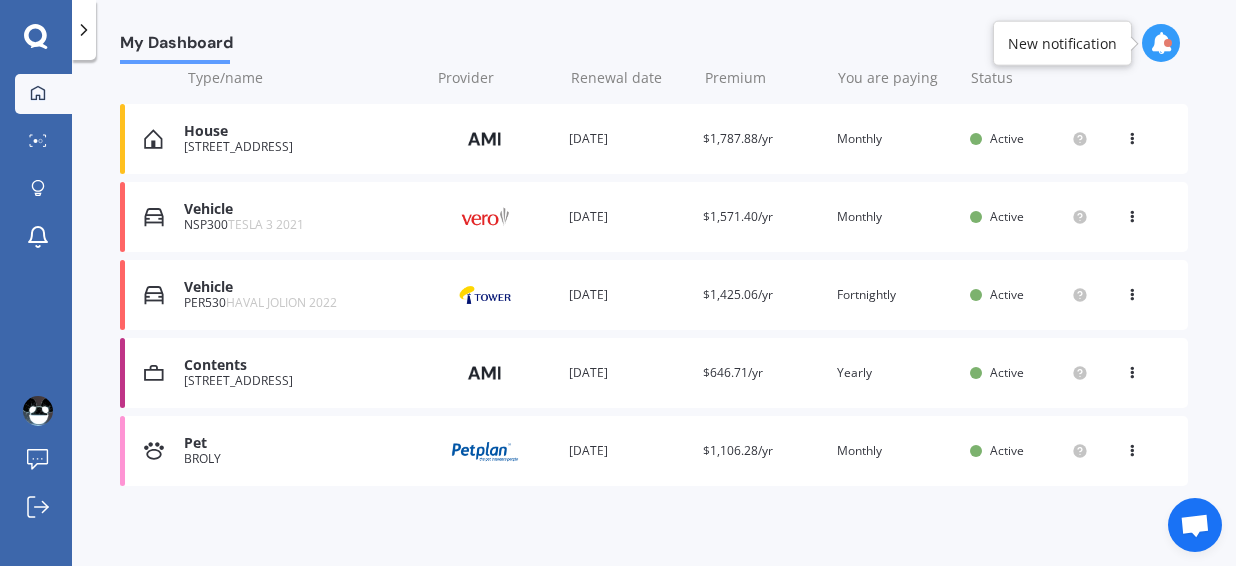 click on "My Dashboard Overview TOTAL NUMBER OF POLICIES 5 NEXT POLICY RENEWING IN 77 Days   for  House  insurance TOTAL PREMIUMS $6,537.33 Yearly Yearly Six-Monthly Quarterly Monthly Fortnightly Weekly TOTAL SUM INSURED $598,613 My policies Sort by:  Policy type Policy type Alphabetical Date added Renewing next Market Scan Add policy Type/name Provider Renewal date Premium You are paying Status House 19 Grimwood Street, Woodend 7610 Provider Renewal date 01 Oct 2025 Premium $1,787.88/yr You are paying Monthly Status Active View option View policy Delete House 19 Grimwood Street, Woodend 7610 Provider Renewal date 01 Oct 2025 Premium $1,787.88/yr You are paying Monthly Status Active View option View policy Delete Vehicle NSP300  TESLA 3 2021 Provider Renewal date 03 Jul 2026 Premium $1,571.40/yr You are paying Monthly Status Active View option View policy Delete Vehicle NSP300  TESLA 3 2021 Provider Renewal date 03 Jul 2026 Premium $1,571.40/yr You are paying Monthly Status Active View option View policy Delete Vehicle" at bounding box center [654, 317] 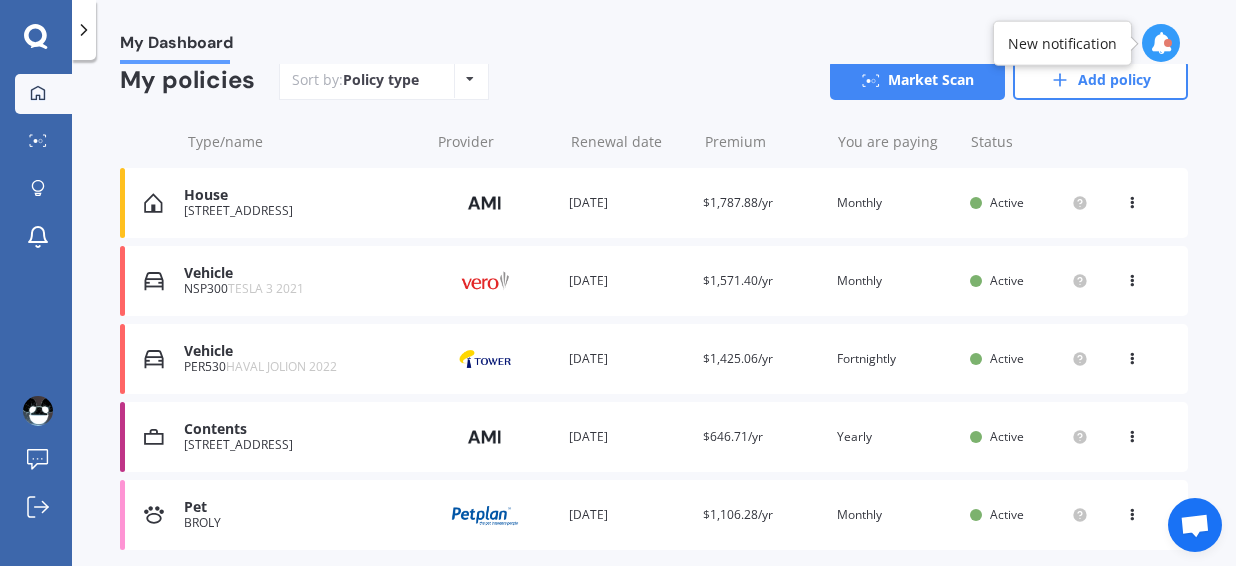 scroll, scrollTop: 188, scrollLeft: 0, axis: vertical 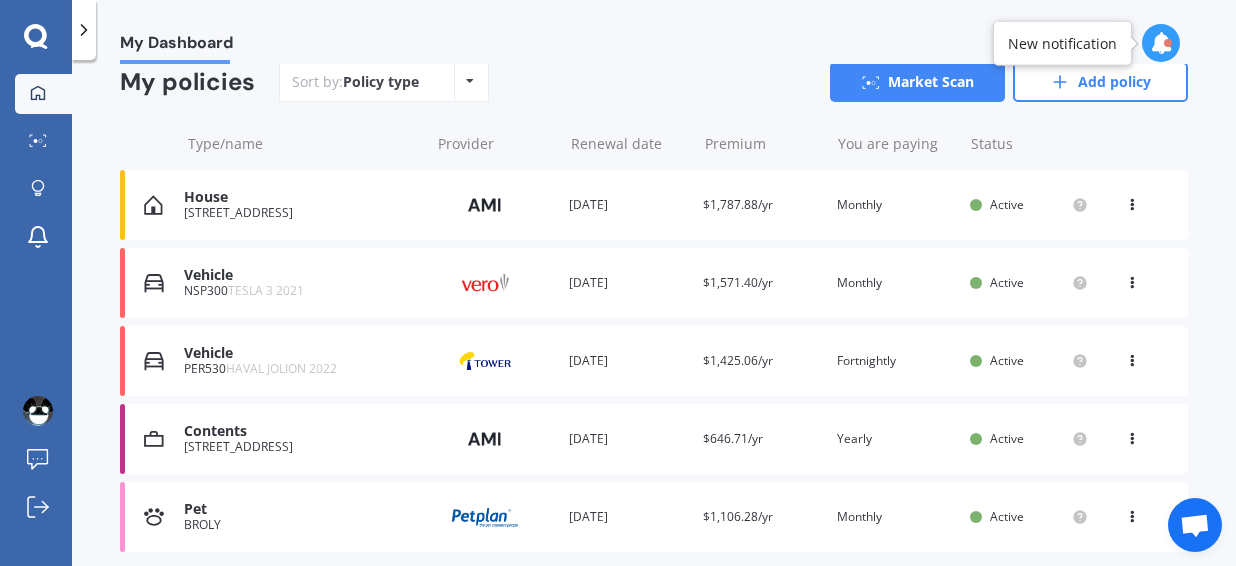 click on "My Dashboard Overview TOTAL NUMBER OF POLICIES 5 NEXT POLICY RENEWING IN 77 Days   for  House  insurance TOTAL PREMIUMS $6,537.33 Yearly Yearly Six-Monthly Quarterly Monthly Fortnightly Weekly TOTAL SUM INSURED $598,613 My policies Sort by:  Policy type Policy type Alphabetical Date added Renewing next Market Scan Add policy Type/name Provider Renewal date Premium You are paying Status House 19 Grimwood Street, Woodend 7610 Provider Renewal date 01 Oct 2025 Premium $1,787.88/yr You are paying Monthly Status Active View option View policy Delete House 19 Grimwood Street, Woodend 7610 Provider Renewal date 01 Oct 2025 Premium $1,787.88/yr You are paying Monthly Status Active View option View policy Delete Vehicle NSP300  TESLA 3 2021 Provider Renewal date 03 Jul 2026 Premium $1,571.40/yr You are paying Monthly Status Active View option View policy Delete Vehicle NSP300  TESLA 3 2021 Provider Renewal date 03 Jul 2026 Premium $1,571.40/yr You are paying Monthly Status Active View option View policy Delete Vehicle" at bounding box center (654, 317) 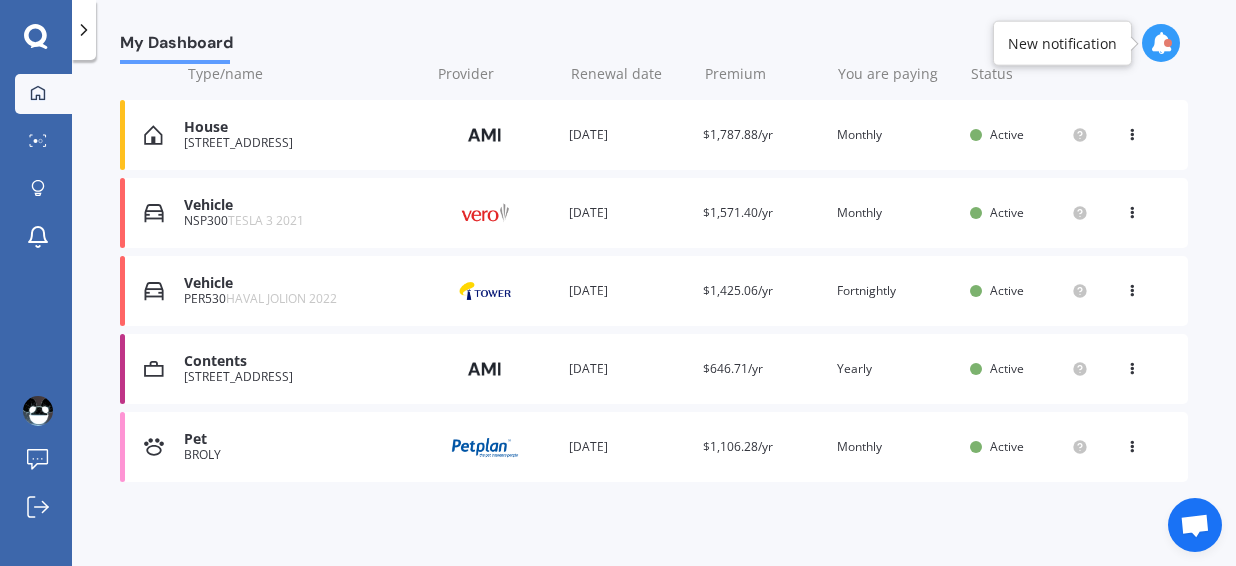 click on "My Dashboard Overview TOTAL NUMBER OF POLICIES 5 NEXT POLICY RENEWING IN 77 Days   for  House  insurance TOTAL PREMIUMS $6,537.33 Yearly Yearly Six-Monthly Quarterly Monthly Fortnightly Weekly TOTAL SUM INSURED $598,613 My policies Sort by:  Policy type Policy type Alphabetical Date added Renewing next Market Scan Add policy Type/name Provider Renewal date Premium You are paying Status House 19 Grimwood Street, Woodend 7610 Provider Renewal date 01 Oct 2025 Premium $1,787.88/yr You are paying Monthly Status Active View option View policy Delete House 19 Grimwood Street, Woodend 7610 Provider Renewal date 01 Oct 2025 Premium $1,787.88/yr You are paying Monthly Status Active View option View policy Delete Vehicle NSP300  TESLA 3 2021 Provider Renewal date 03 Jul 2026 Premium $1,571.40/yr You are paying Monthly Status Active View option View policy Delete Vehicle NSP300  TESLA 3 2021 Provider Renewal date 03 Jul 2026 Premium $1,571.40/yr You are paying Monthly Status Active View option View policy Delete Vehicle" at bounding box center (654, 317) 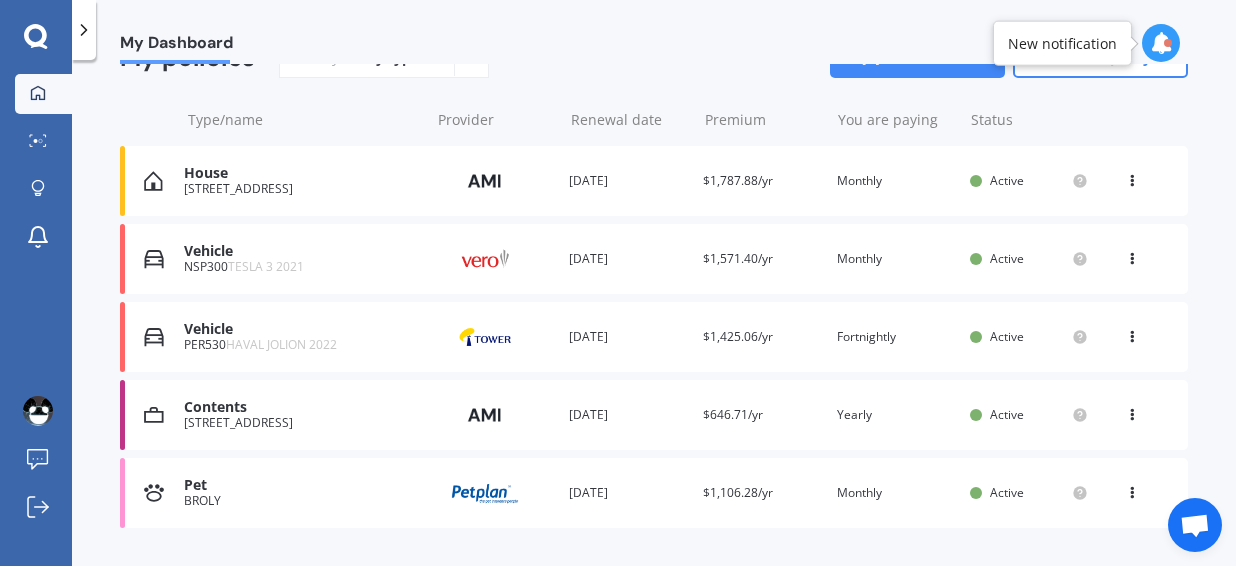 scroll, scrollTop: 212, scrollLeft: 0, axis: vertical 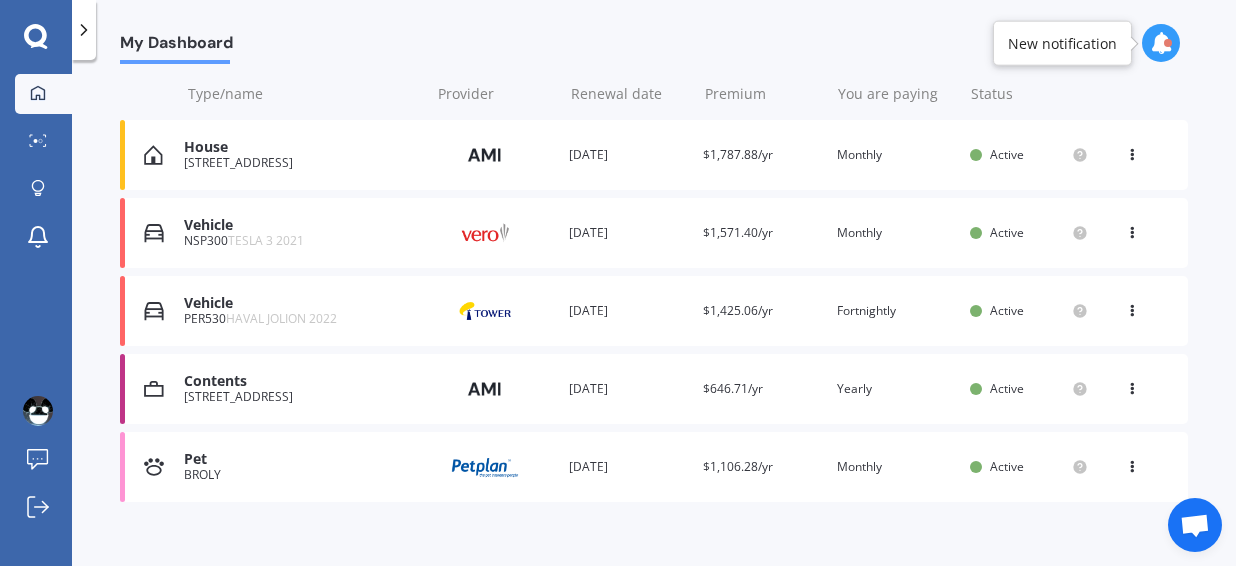 click on "My Dashboard" at bounding box center (654, 32) 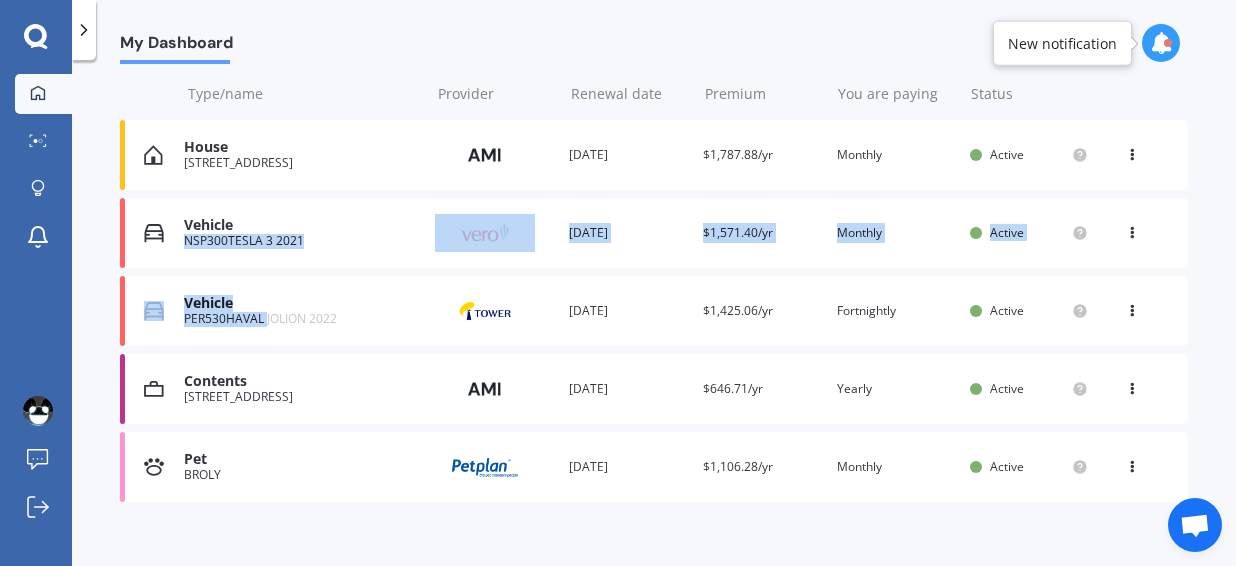 drag, startPoint x: 266, startPoint y: 316, endPoint x: 274, endPoint y: 199, distance: 117.273186 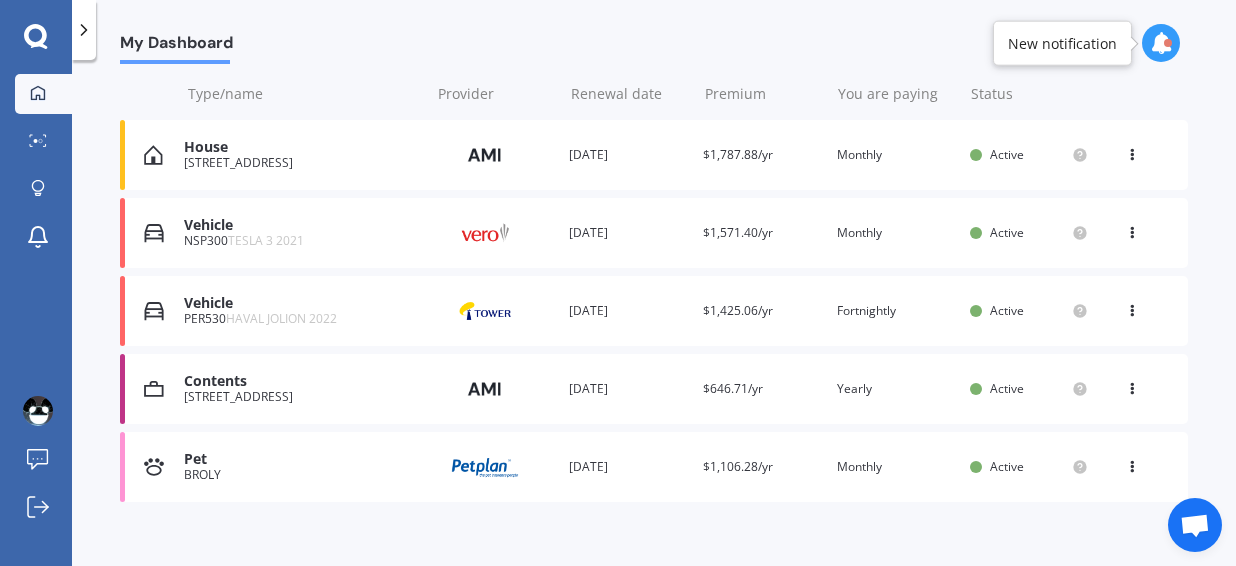 click on "Overview TOTAL NUMBER OF POLICIES 5 NEXT POLICY RENEWING IN 77 Days   for  House  insurance TOTAL PREMIUMS $6,537.33 Yearly Yearly Six-Monthly Quarterly Monthly Fortnightly Weekly TOTAL SUM INSURED $598,613 My policies Sort by:  Policy type Policy type Alphabetical Date added Renewing next Market Scan Add policy Type/name Provider Renewal date Premium You are paying Status House 19 Grimwood Street, Woodend 7610 Provider Renewal date 01 Oct 2025 Premium $1,787.88/yr You are paying Monthly Status Active View option View policy Delete House 19 Grimwood Street, Woodend 7610 Provider Renewal date 01 Oct 2025 Premium $1,787.88/yr You are paying Monthly Status Active View option View policy Delete Vehicle NSP300  TESLA 3 2021 Provider Renewal date 03 Jul 2026 Premium $1,571.40/yr You are paying Monthly Status Active View option View policy Delete Vehicle NSP300  TESLA 3 2021 Provider Renewal date 03 Jul 2026 Premium $1,571.40/yr You are paying Monthly Status Active View option View policy Delete Vehicle PER530 Pet" at bounding box center (654, 200) 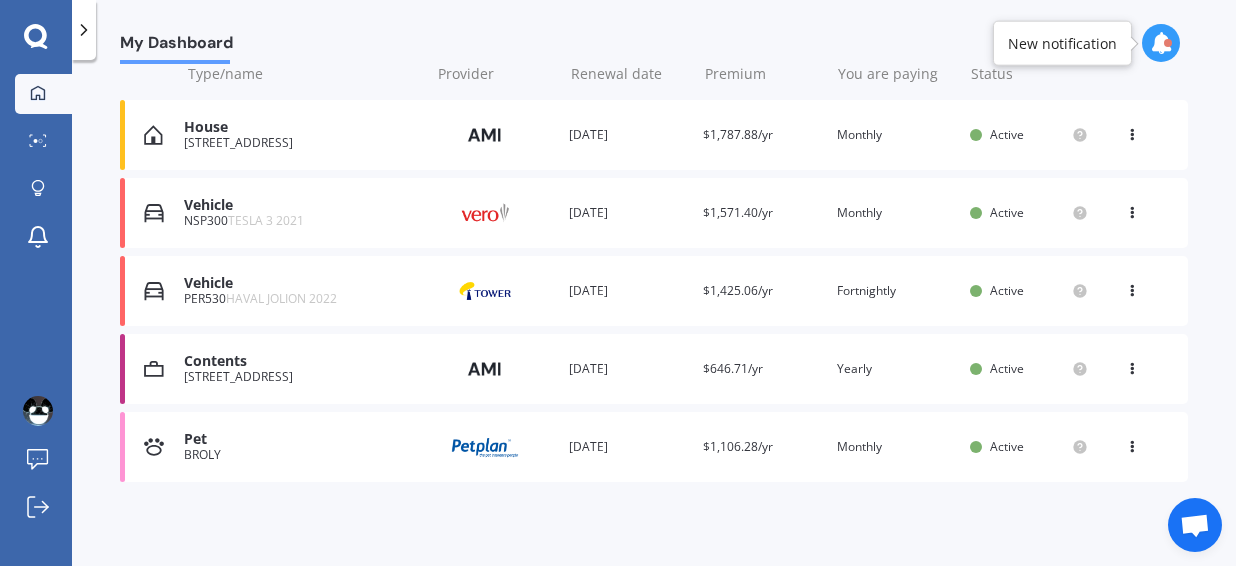click on "My Dashboard Overview TOTAL NUMBER OF POLICIES 5 NEXT POLICY RENEWING IN 77 Days   for  House  insurance TOTAL PREMIUMS $6,537.33 Yearly Yearly Six-Monthly Quarterly Monthly Fortnightly Weekly TOTAL SUM INSURED $598,613 My policies Sort by:  Policy type Policy type Alphabetical Date added Renewing next Market Scan Add policy Type/name Provider Renewal date Premium You are paying Status House 19 Grimwood Street, Woodend 7610 Provider Renewal date 01 Oct 2025 Premium $1,787.88/yr You are paying Monthly Status Active View option View policy Delete House 19 Grimwood Street, Woodend 7610 Provider Renewal date 01 Oct 2025 Premium $1,787.88/yr You are paying Monthly Status Active View option View policy Delete Vehicle NSP300  TESLA 3 2021 Provider Renewal date 03 Jul 2026 Premium $1,571.40/yr You are paying Monthly Status Active View option View policy Delete Vehicle NSP300  TESLA 3 2021 Provider Renewal date 03 Jul 2026 Premium $1,571.40/yr You are paying Monthly Status Active View option View policy Delete Vehicle" at bounding box center (654, 317) 